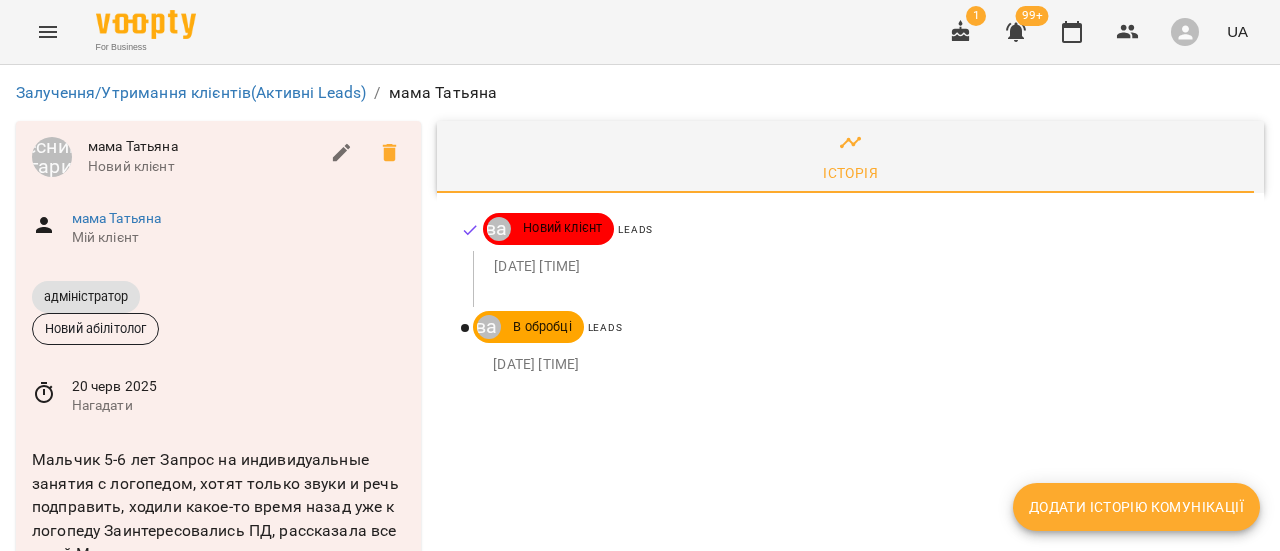scroll, scrollTop: 0, scrollLeft: 0, axis: both 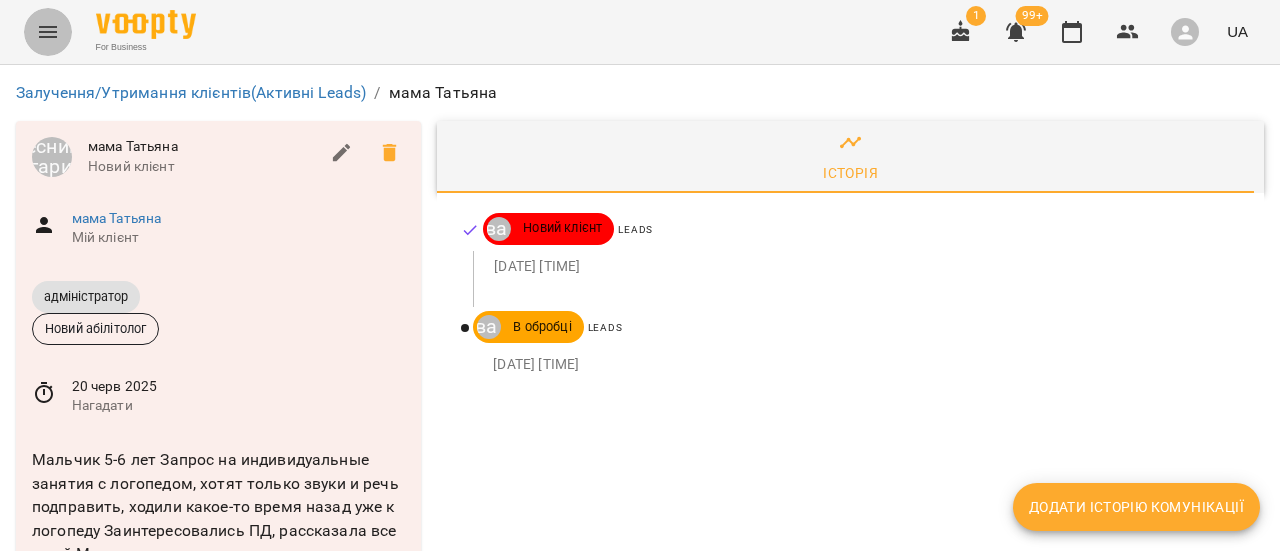 click 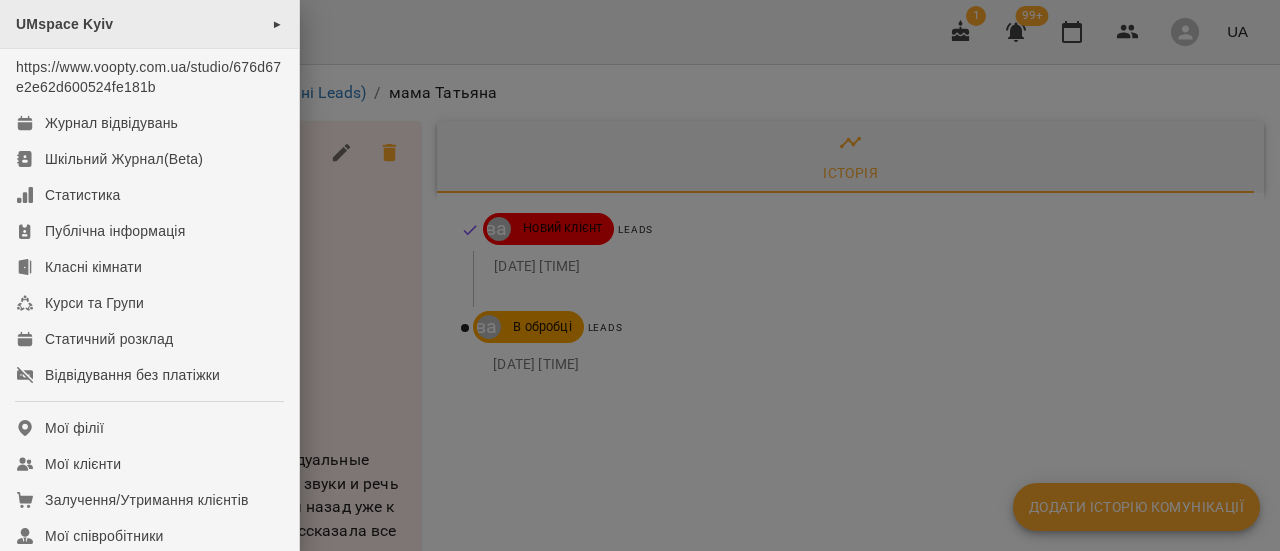 click on "UMspace Kyiv ►" at bounding box center (149, 24) 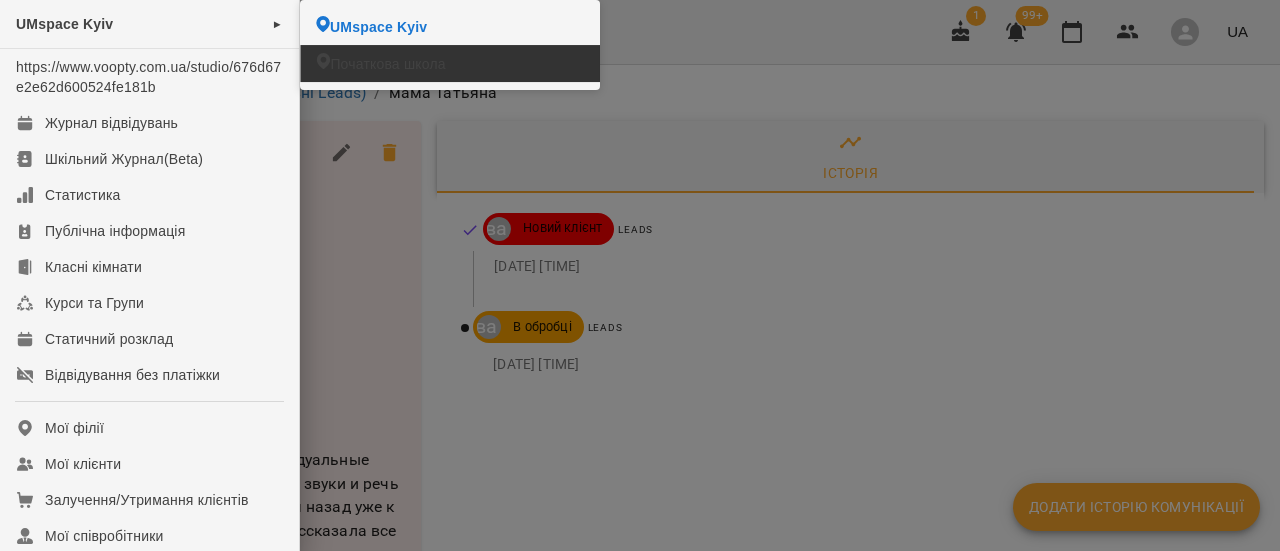 click on "Початкова школа" at bounding box center (387, 64) 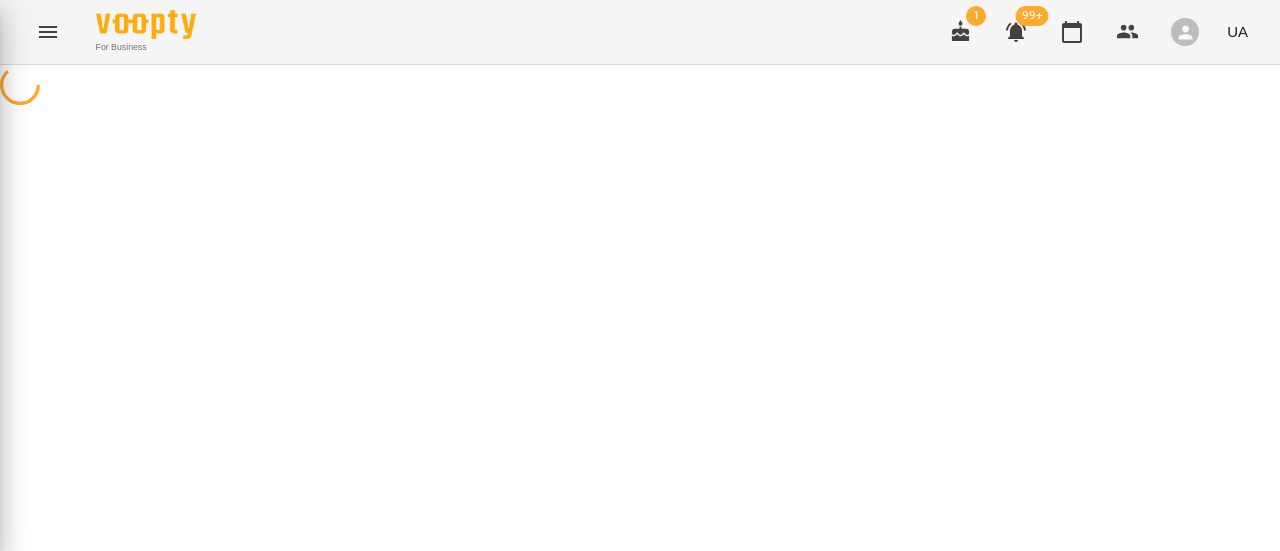 scroll, scrollTop: 0, scrollLeft: 0, axis: both 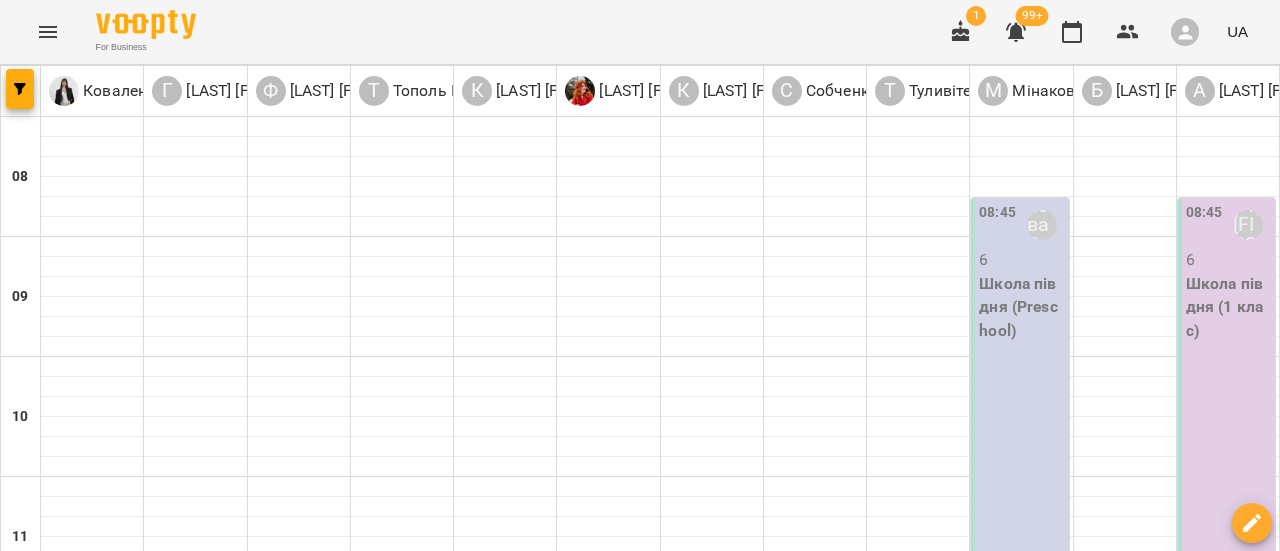 click on "Школа пів дня (Preschool)" at bounding box center (1021, 307) 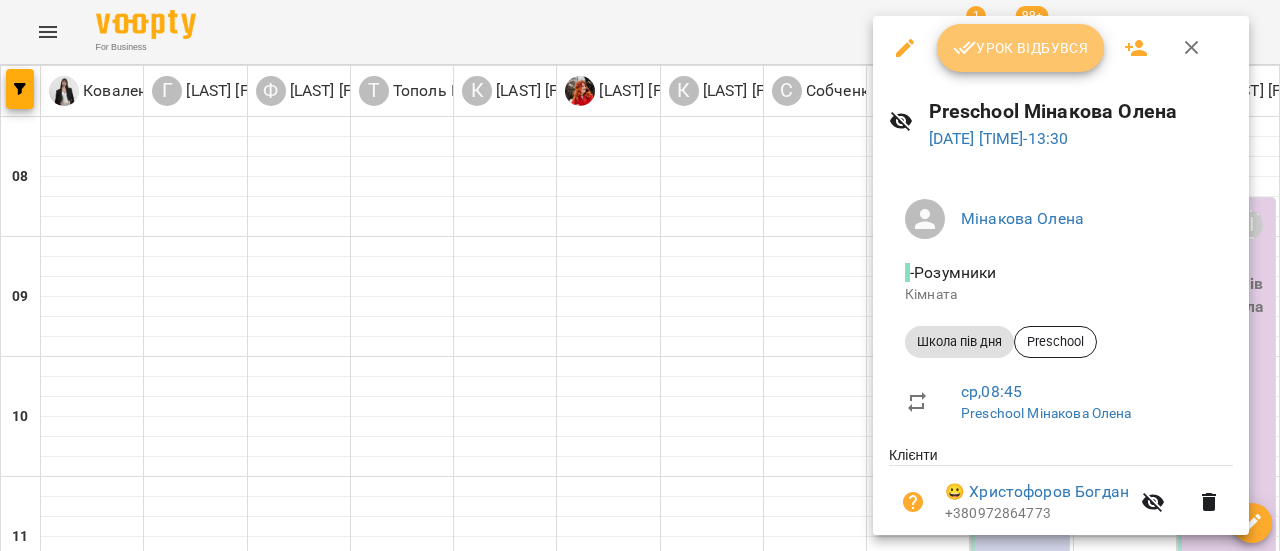 click on "Урок відбувся" at bounding box center (1021, 48) 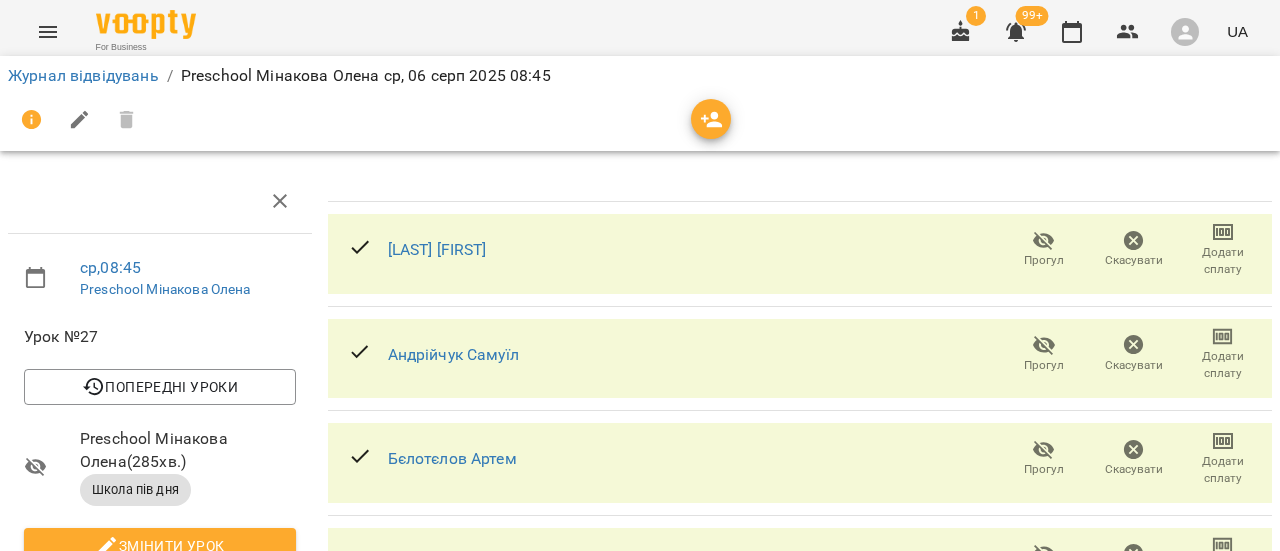 scroll, scrollTop: 300, scrollLeft: 0, axis: vertical 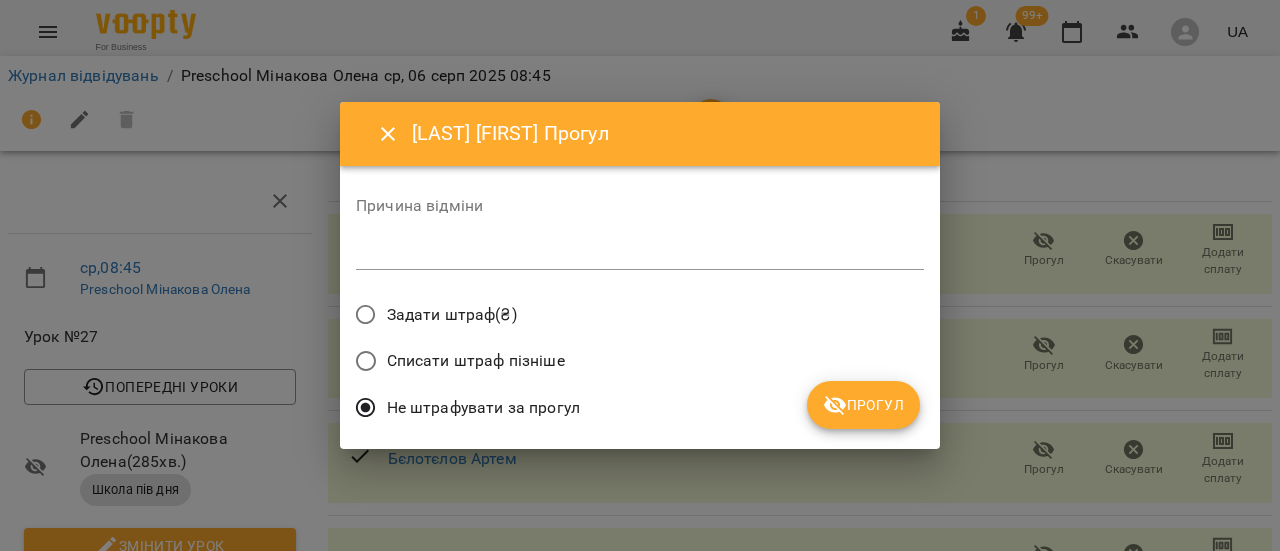 click at bounding box center (640, 253) 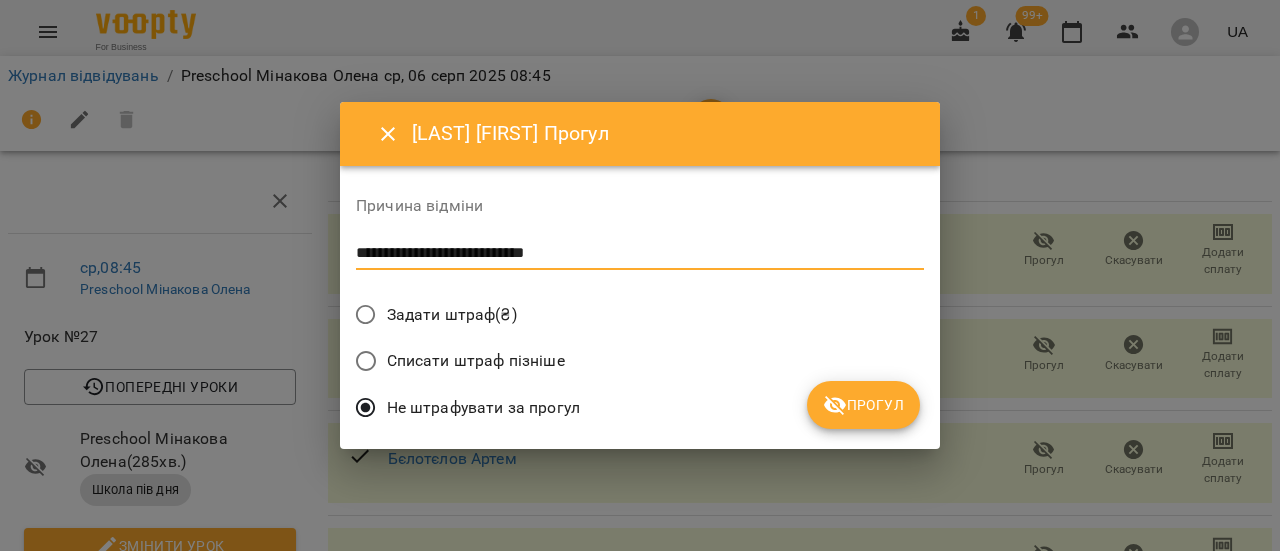 type on "**********" 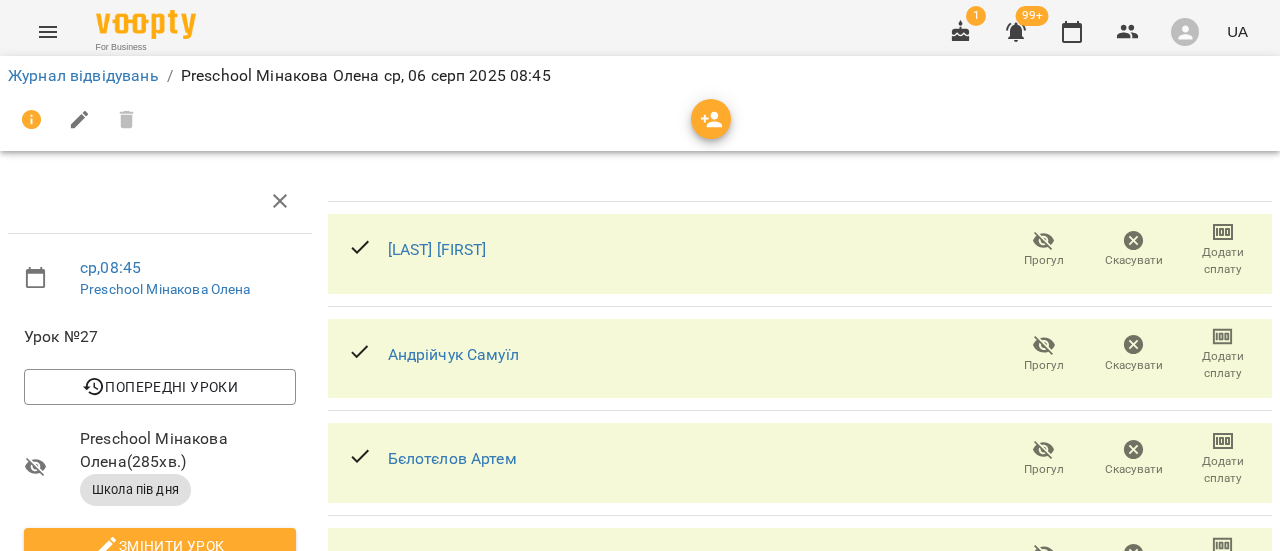 scroll, scrollTop: 0, scrollLeft: 0, axis: both 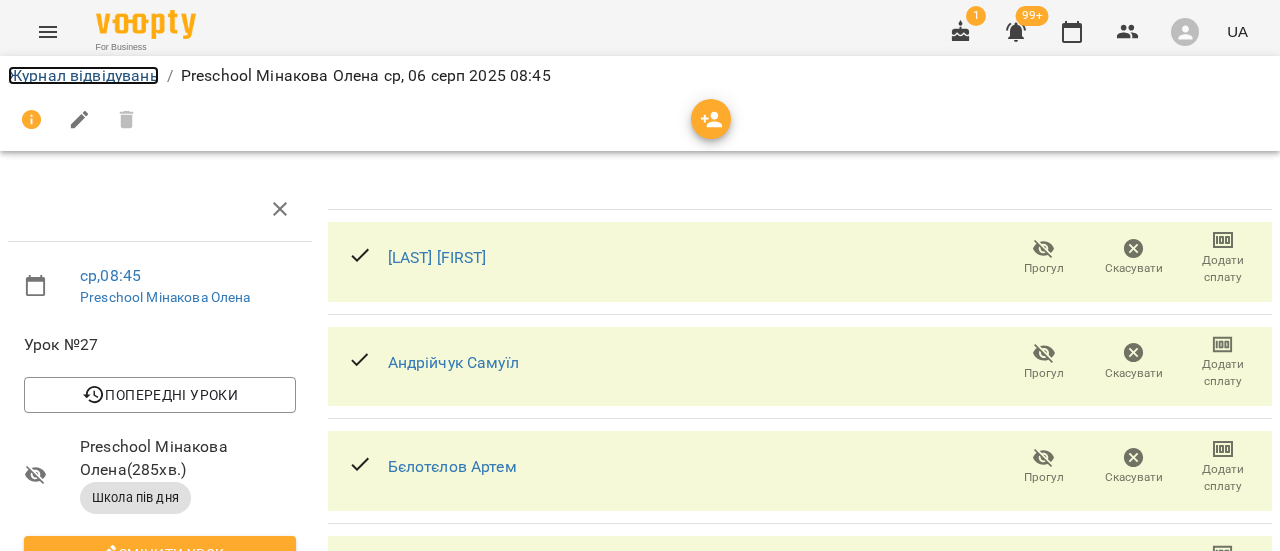 click on "Журнал відвідувань" at bounding box center [83, 75] 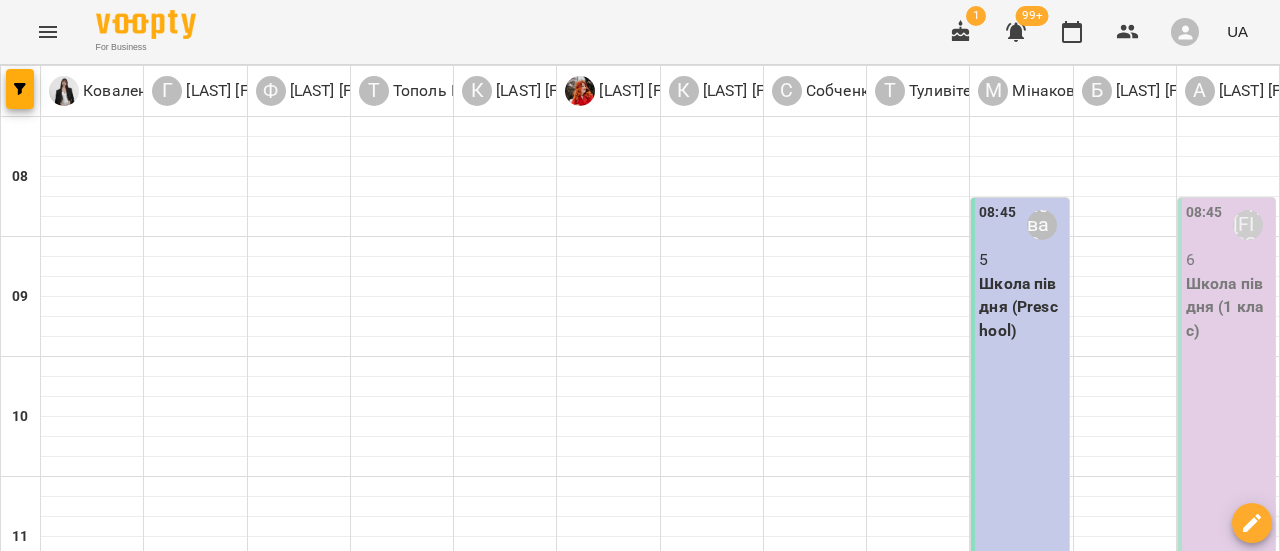 click on "Школа пів дня (1 клас)" at bounding box center [1228, 307] 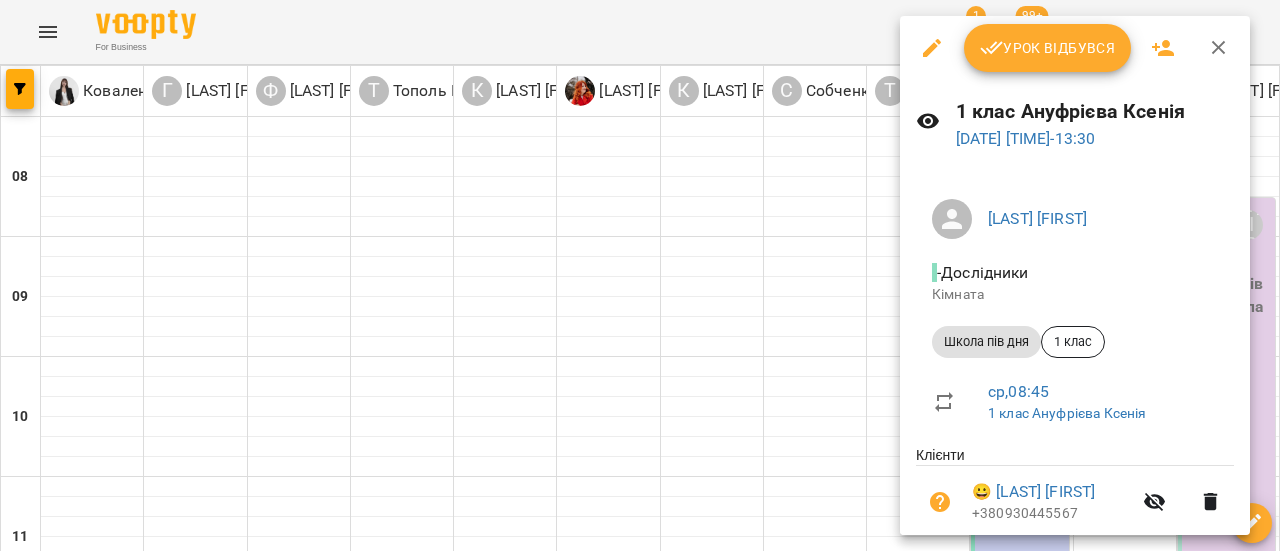 click on "Урок відбувся" at bounding box center (1048, 48) 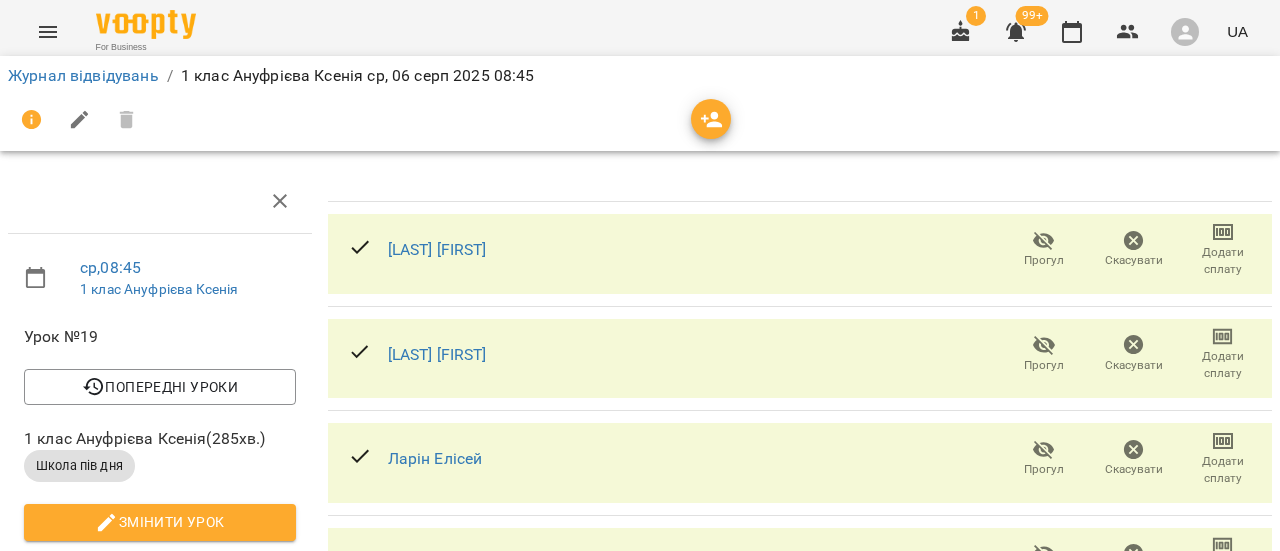 scroll, scrollTop: 200, scrollLeft: 0, axis: vertical 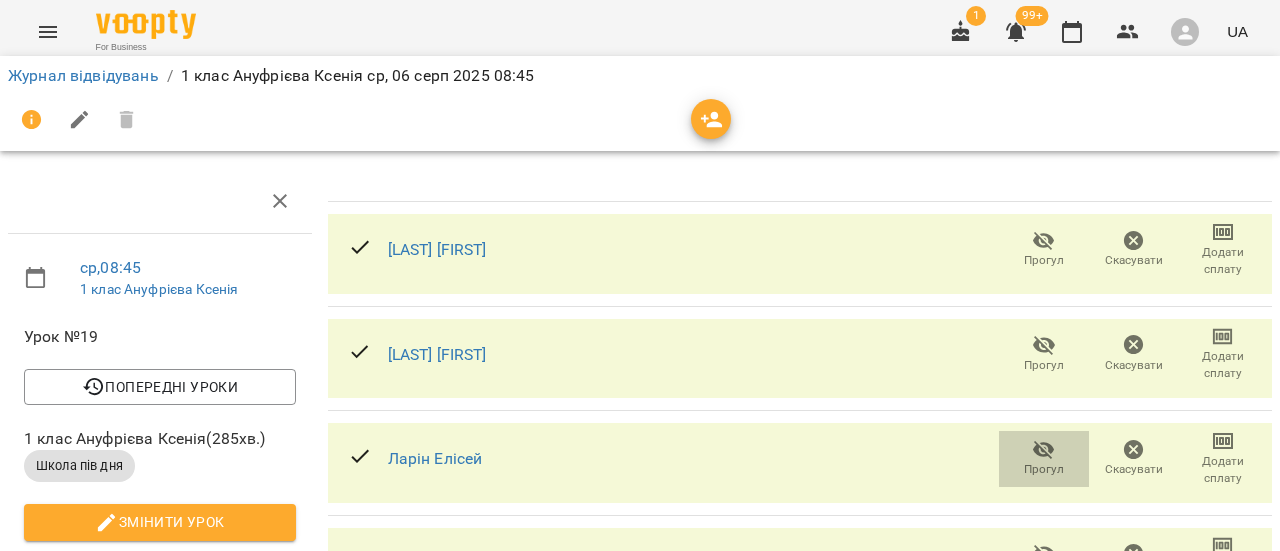 click 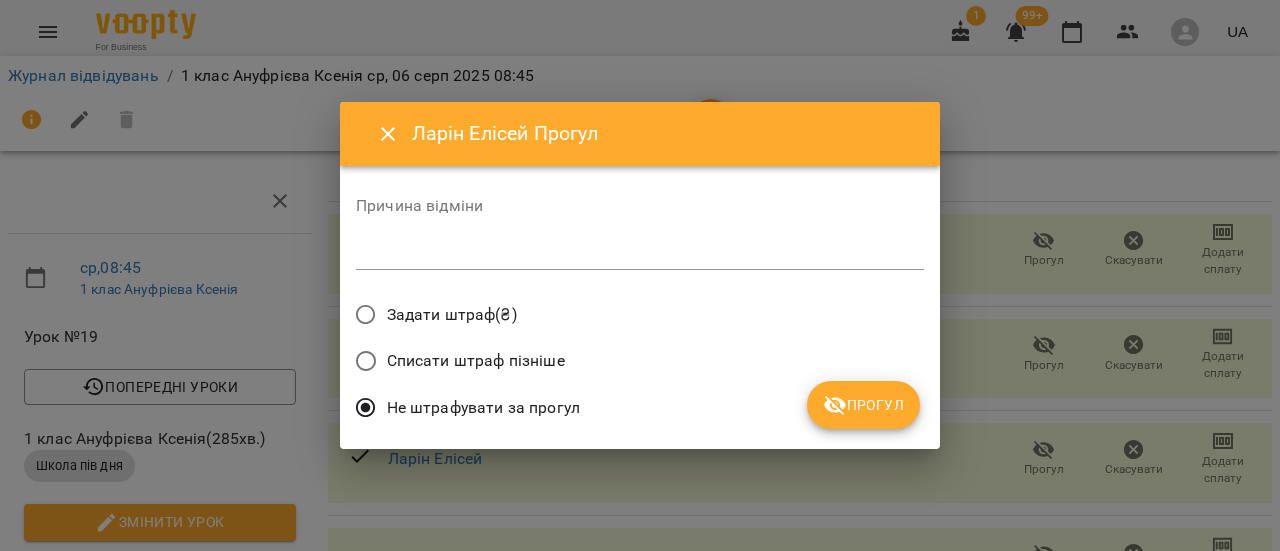 click on "*" at bounding box center [640, 254] 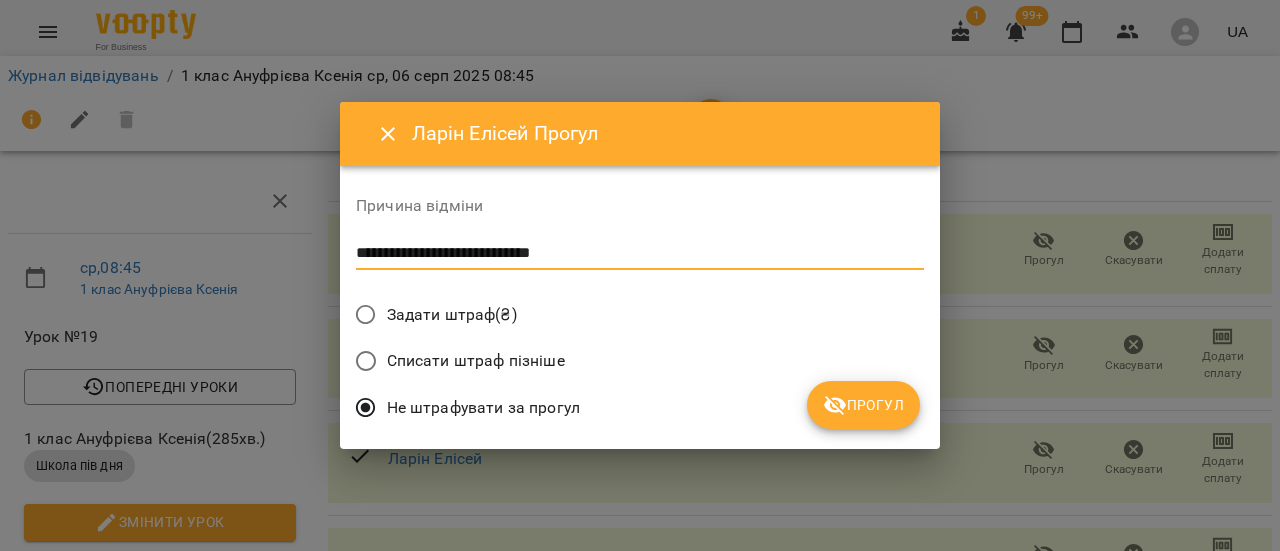 type on "**********" 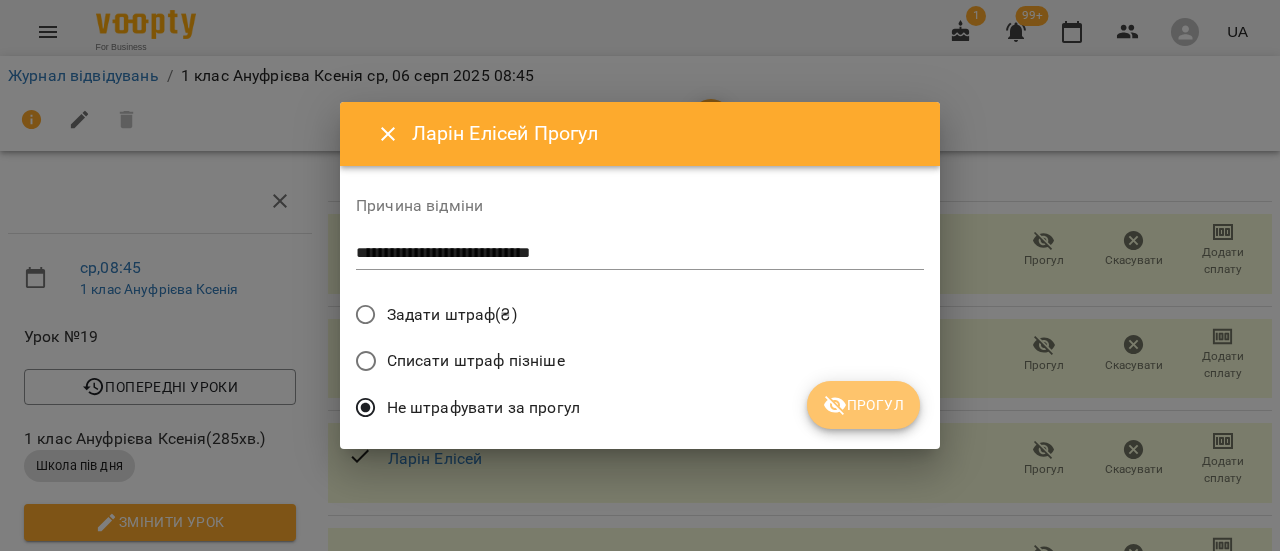 click on "Прогул" at bounding box center (863, 405) 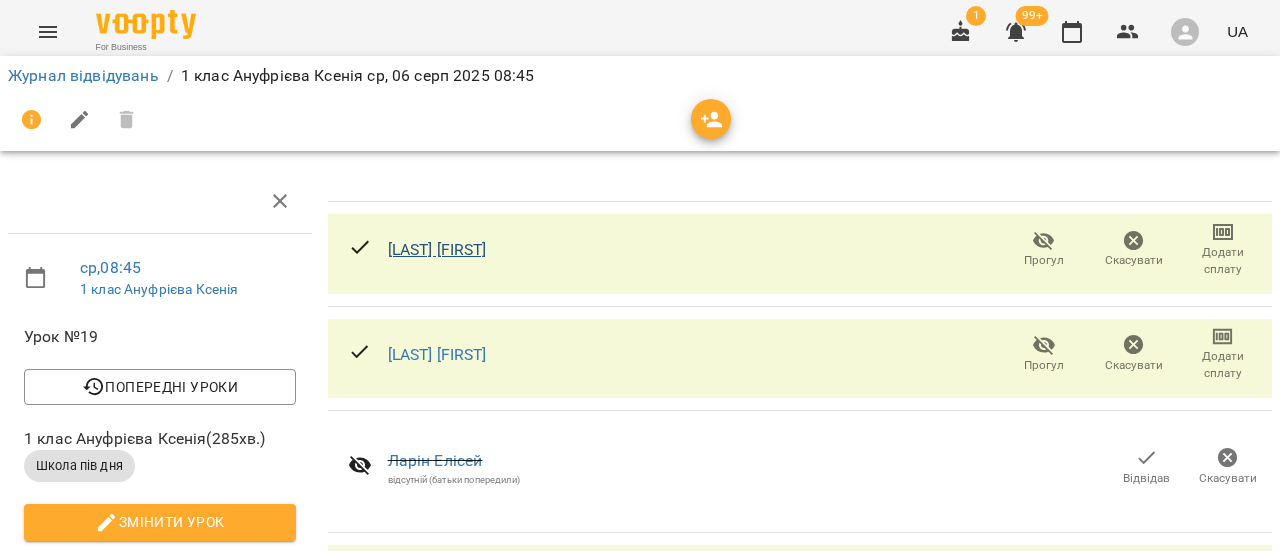 scroll, scrollTop: 0, scrollLeft: 0, axis: both 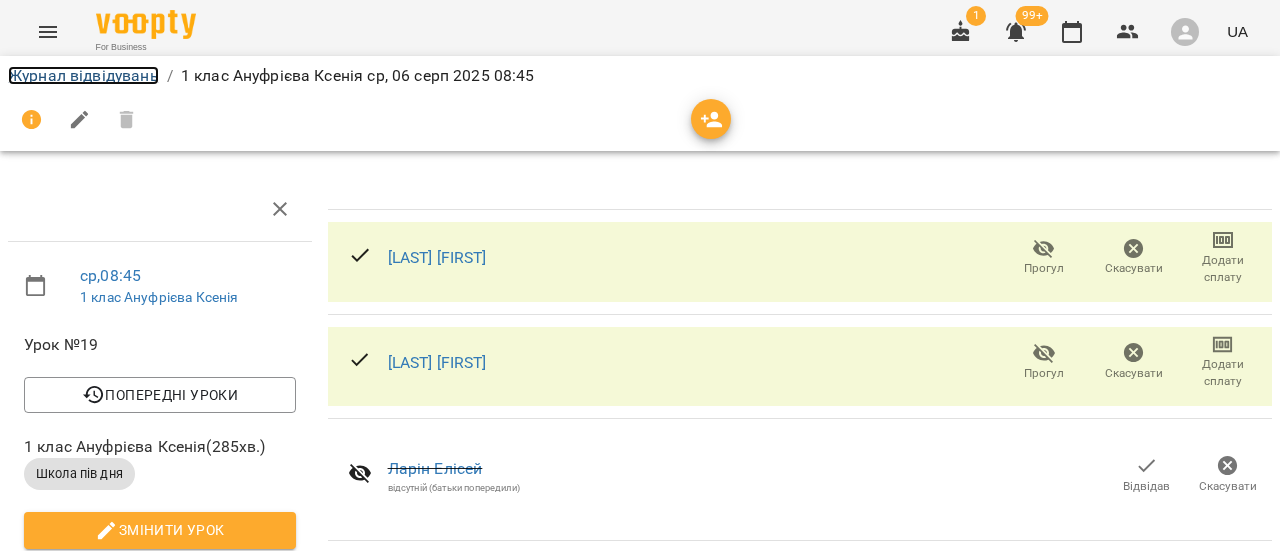 click on "Журнал відвідувань" at bounding box center [83, 75] 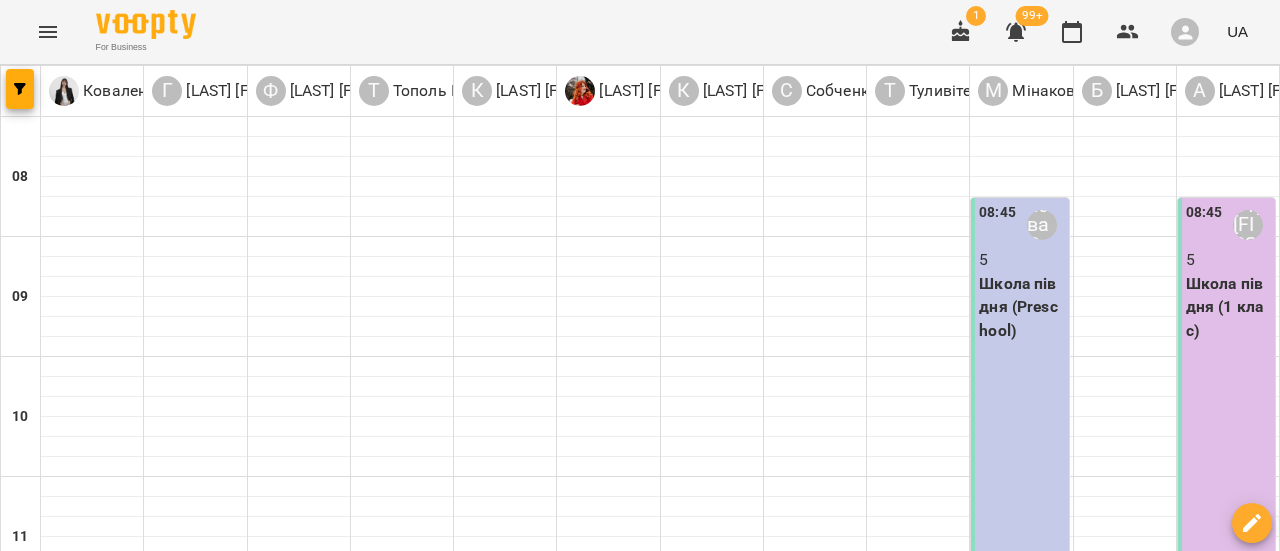 scroll, scrollTop: 600, scrollLeft: 0, axis: vertical 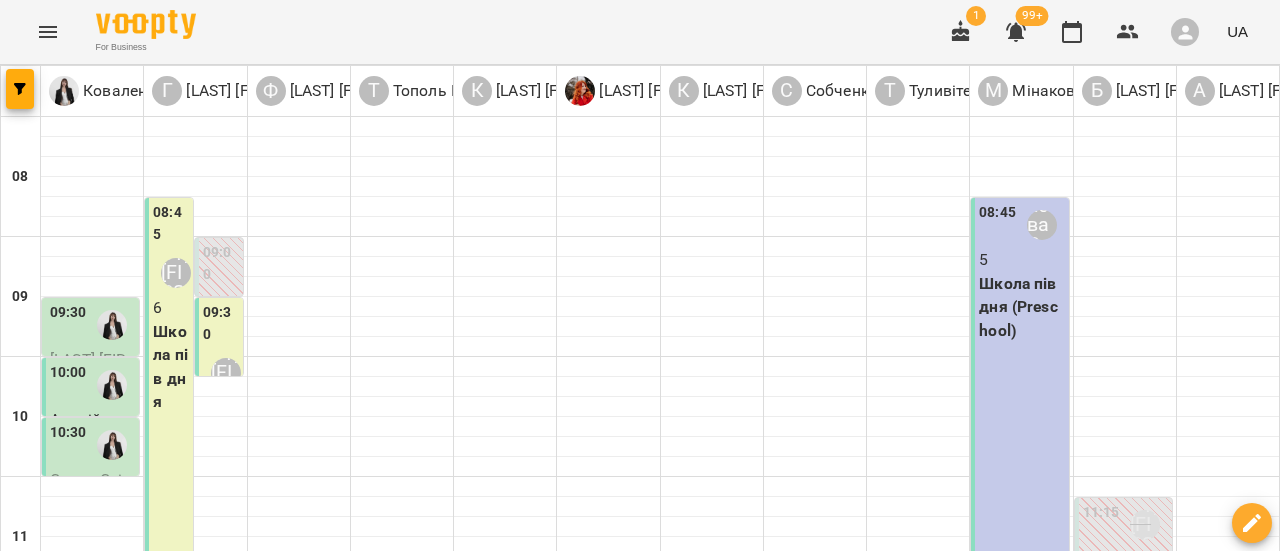 click on "ср" at bounding box center [628, 1583] 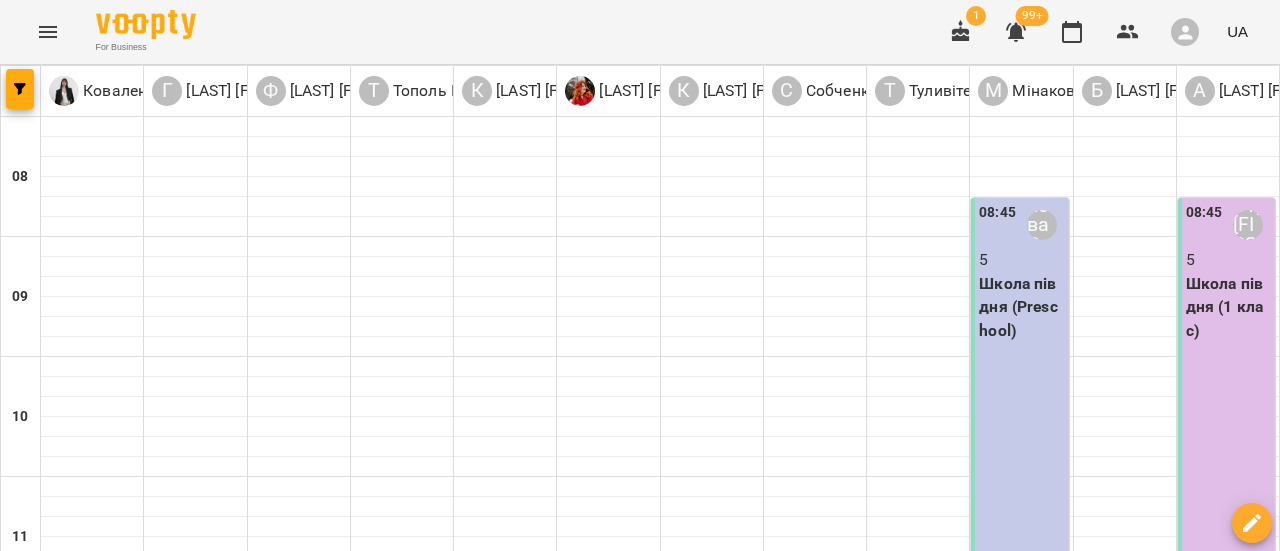 scroll, scrollTop: 600, scrollLeft: 0, axis: vertical 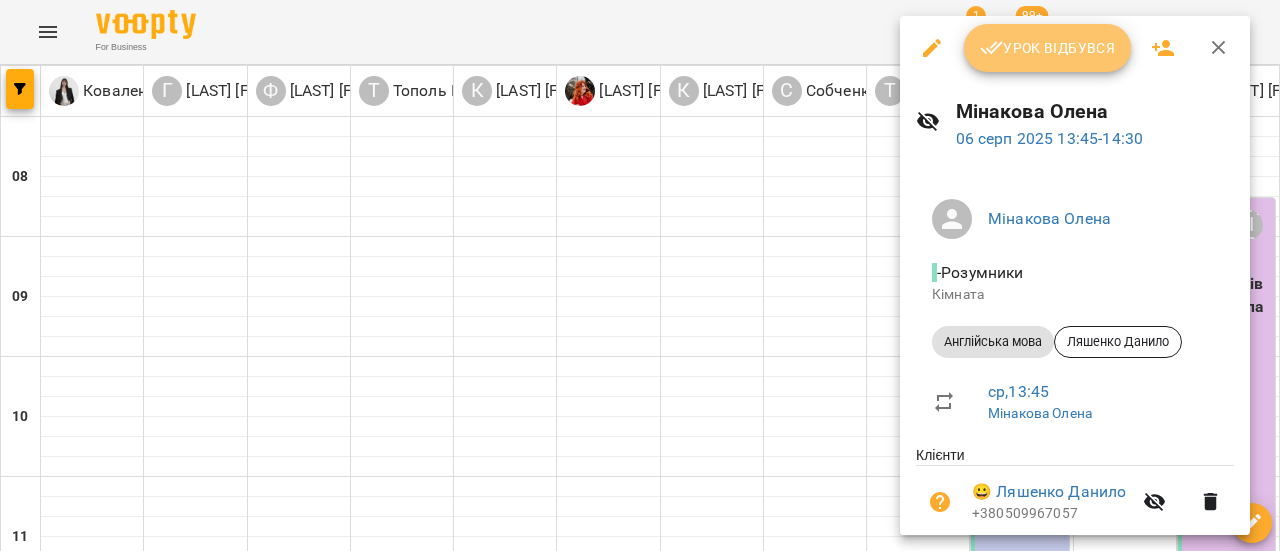 click on "Урок відбувся" at bounding box center (1048, 48) 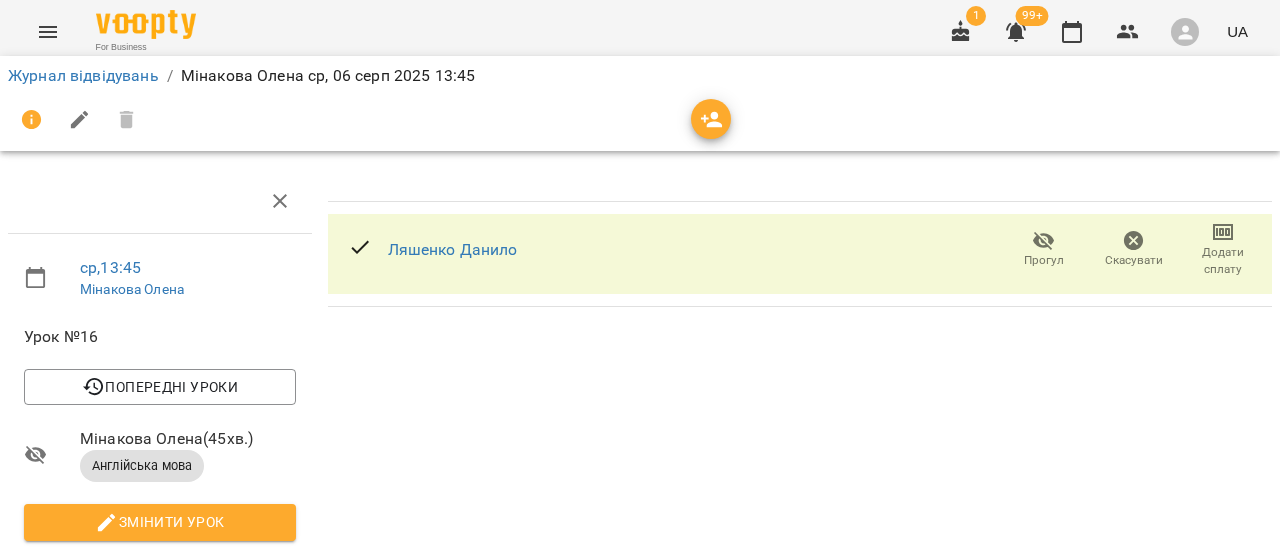 scroll, scrollTop: 0, scrollLeft: 0, axis: both 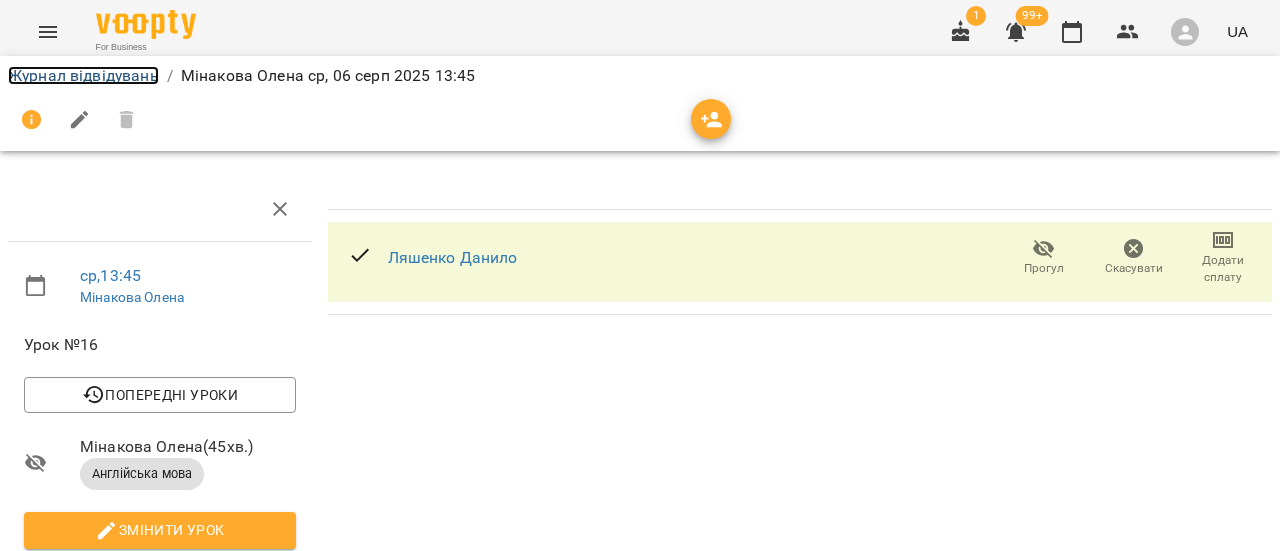 click on "Журнал відвідувань" at bounding box center (83, 75) 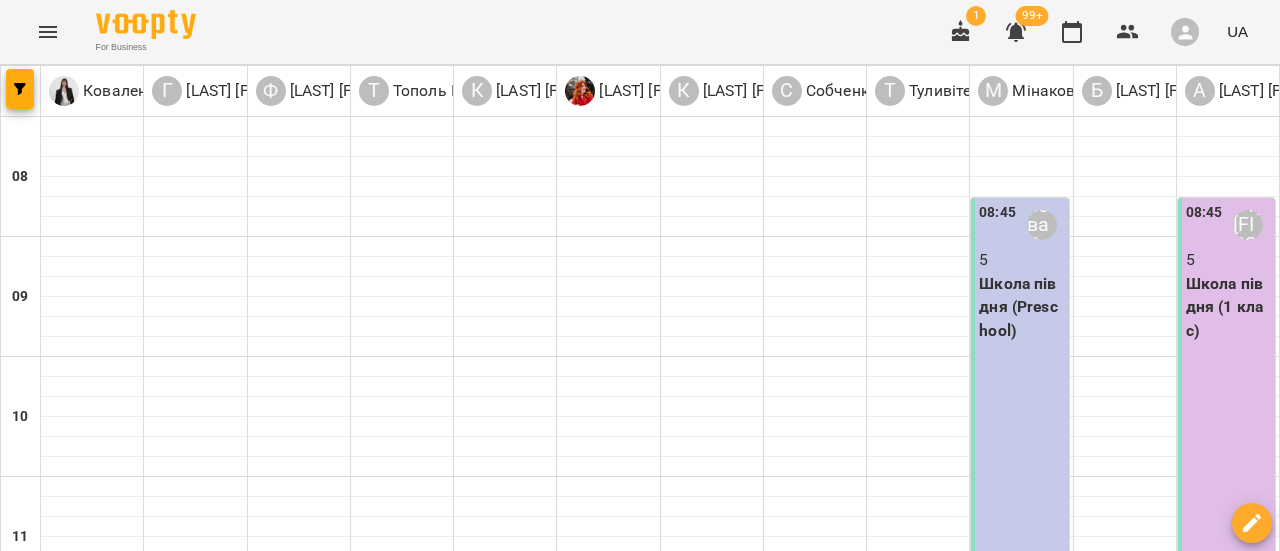 scroll, scrollTop: 600, scrollLeft: 0, axis: vertical 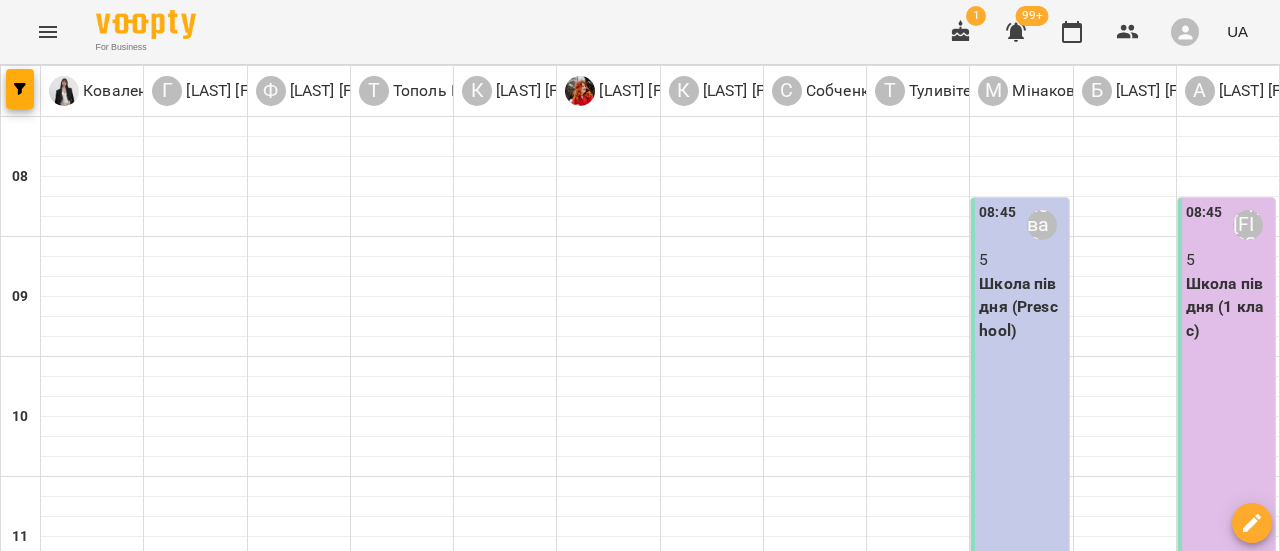 click on "ГПД школа (ГПД 1 клас)" at bounding box center [1228, 887] 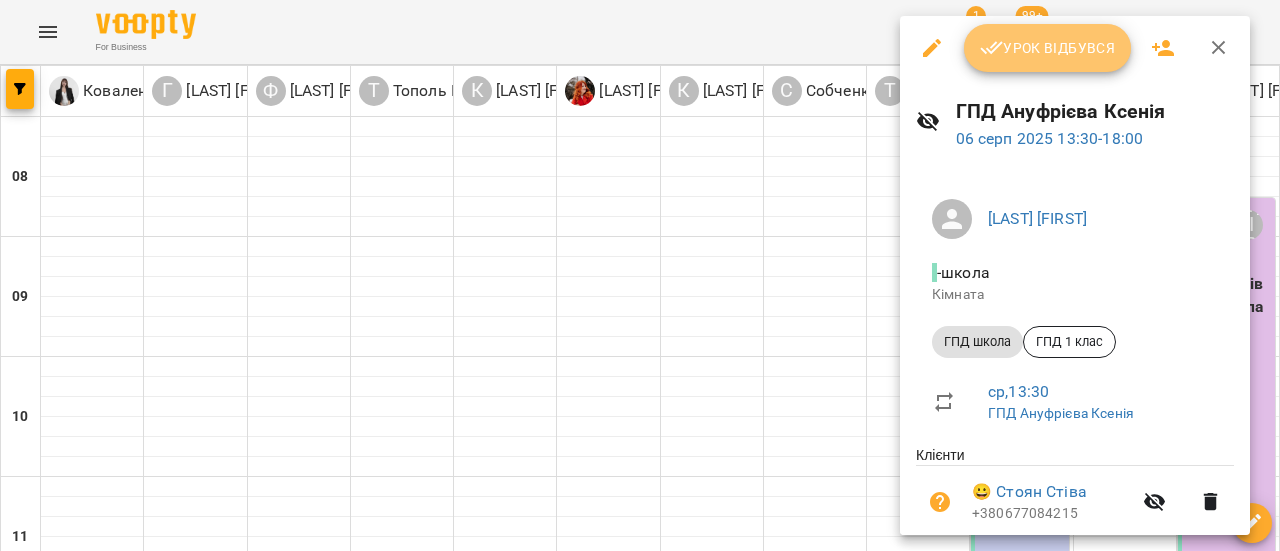 click on "Урок відбувся" at bounding box center (1048, 48) 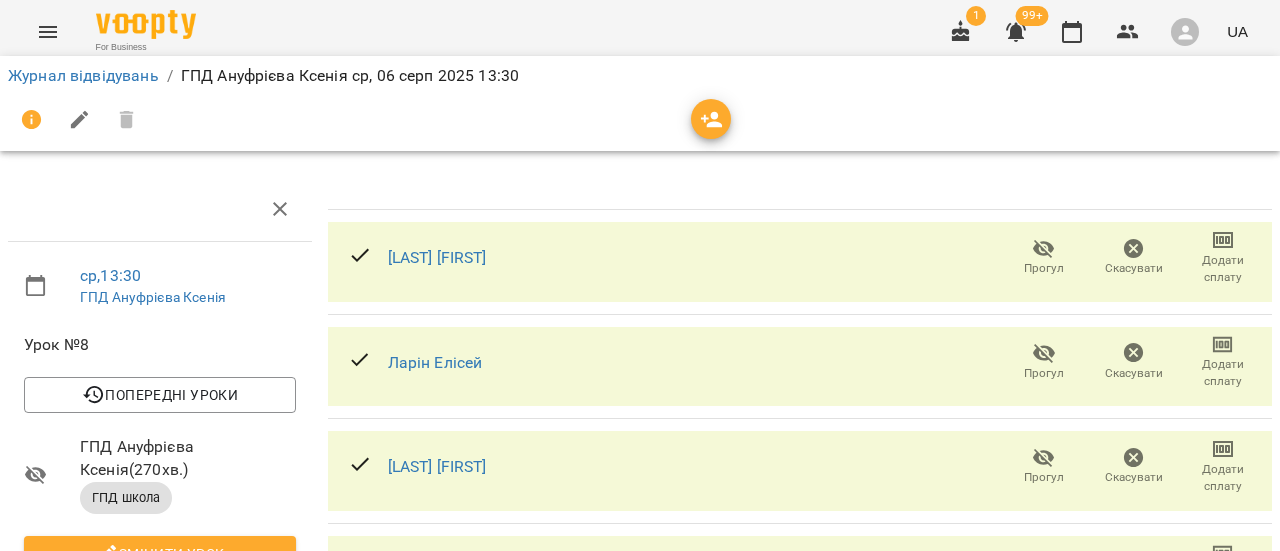 click 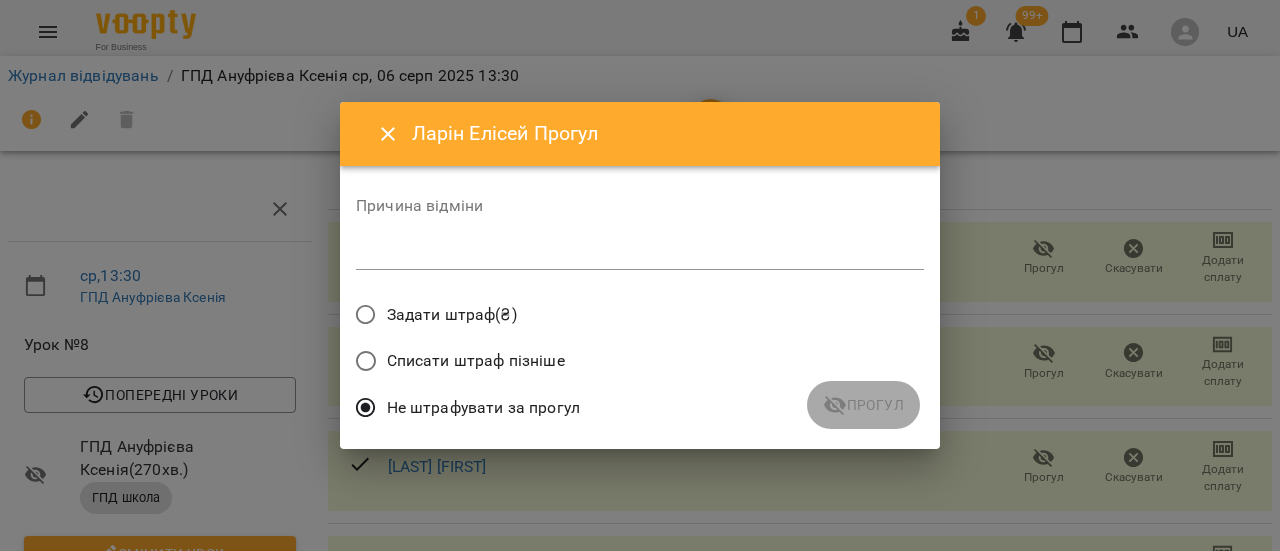 click at bounding box center [640, 253] 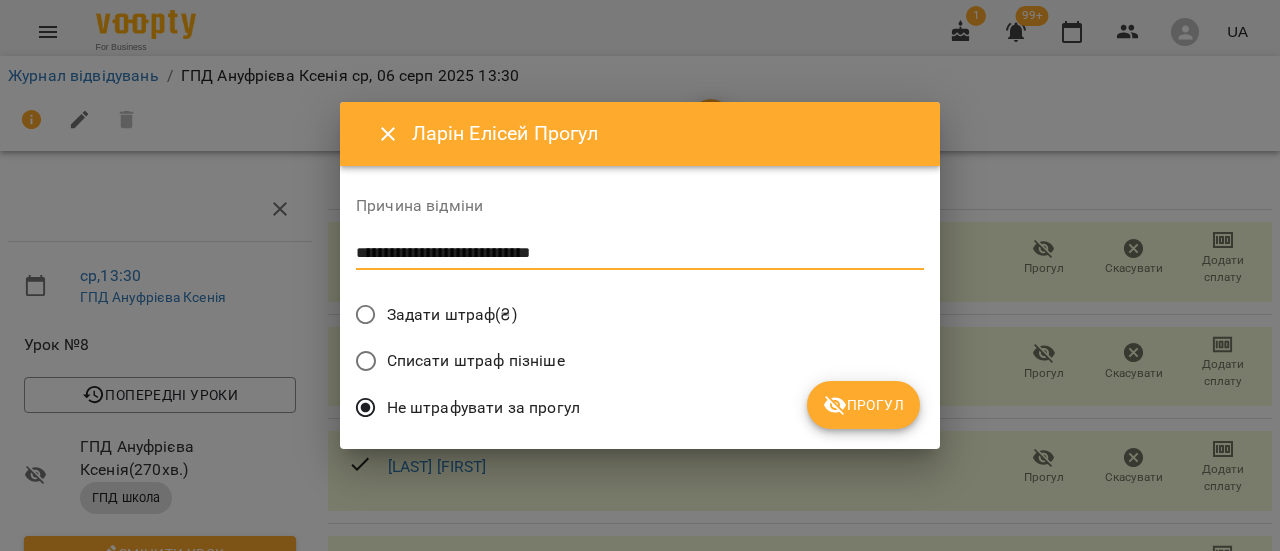 type on "**********" 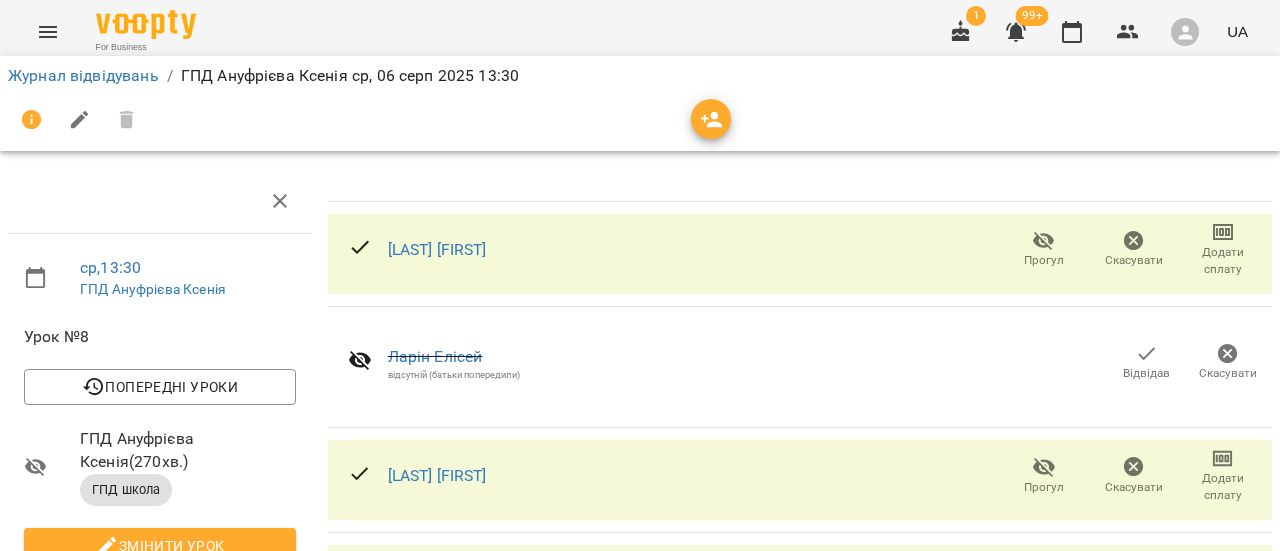 scroll, scrollTop: 0, scrollLeft: 0, axis: both 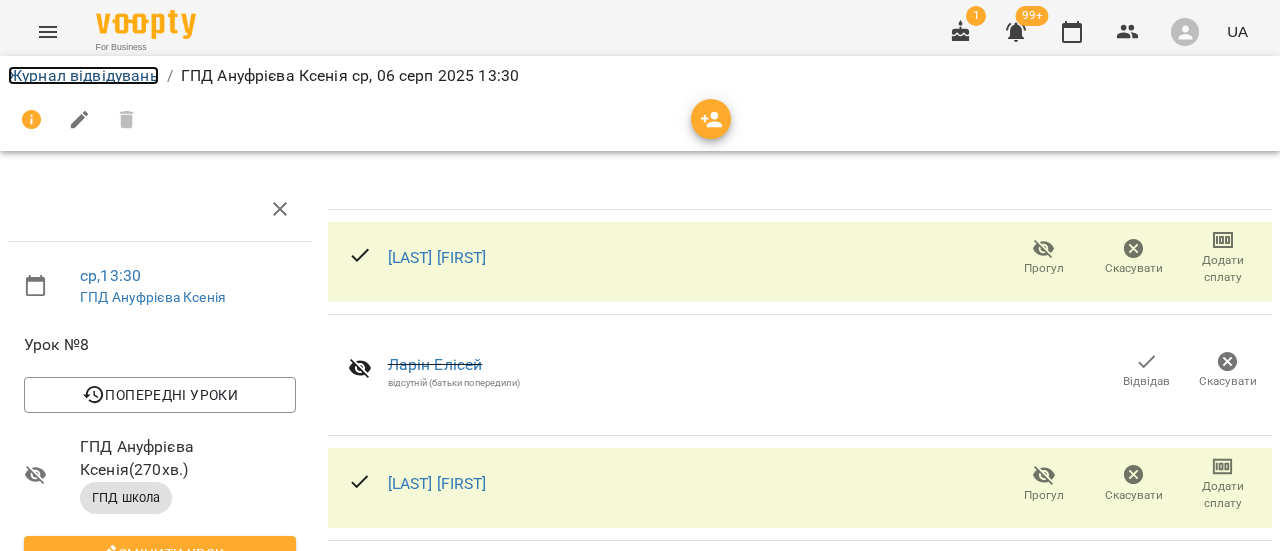 click on "Журнал відвідувань" at bounding box center [83, 75] 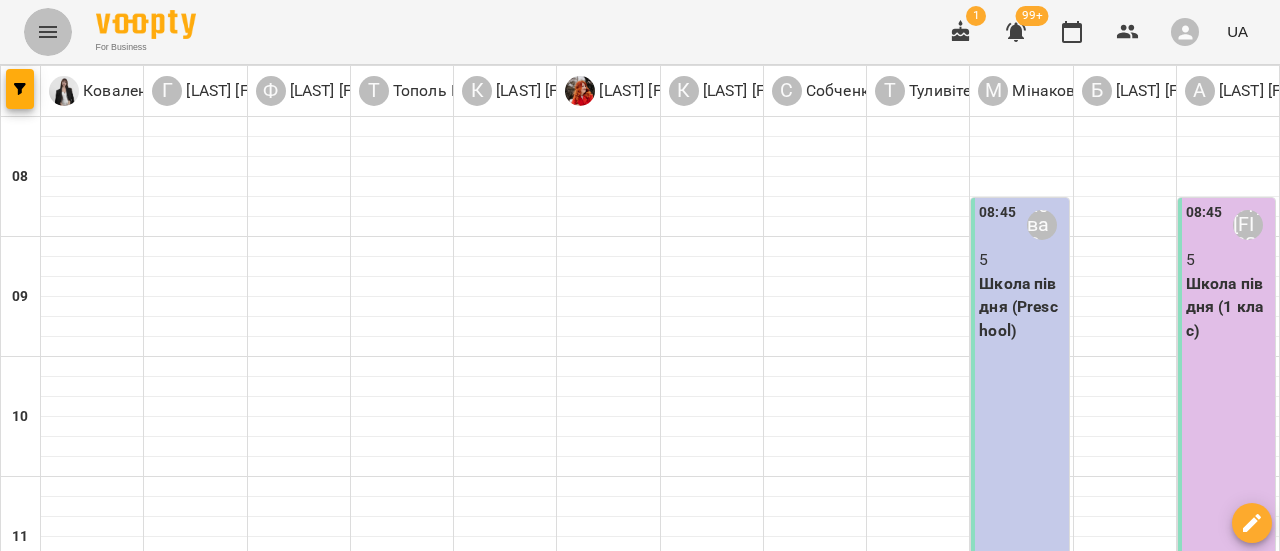 click 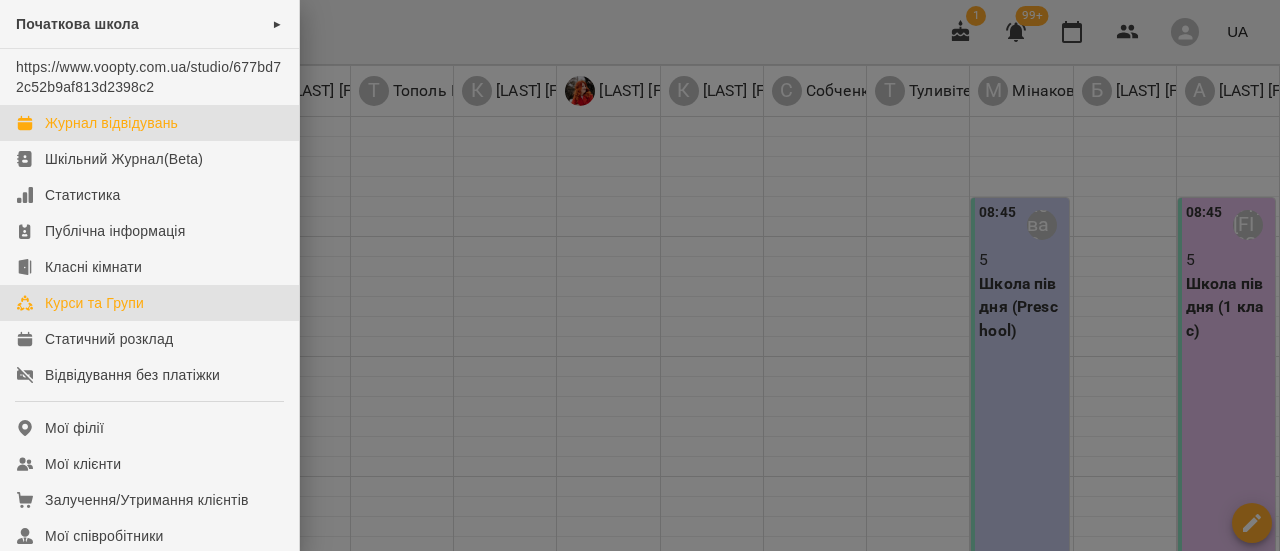 click on "Курси та Групи" at bounding box center [94, 303] 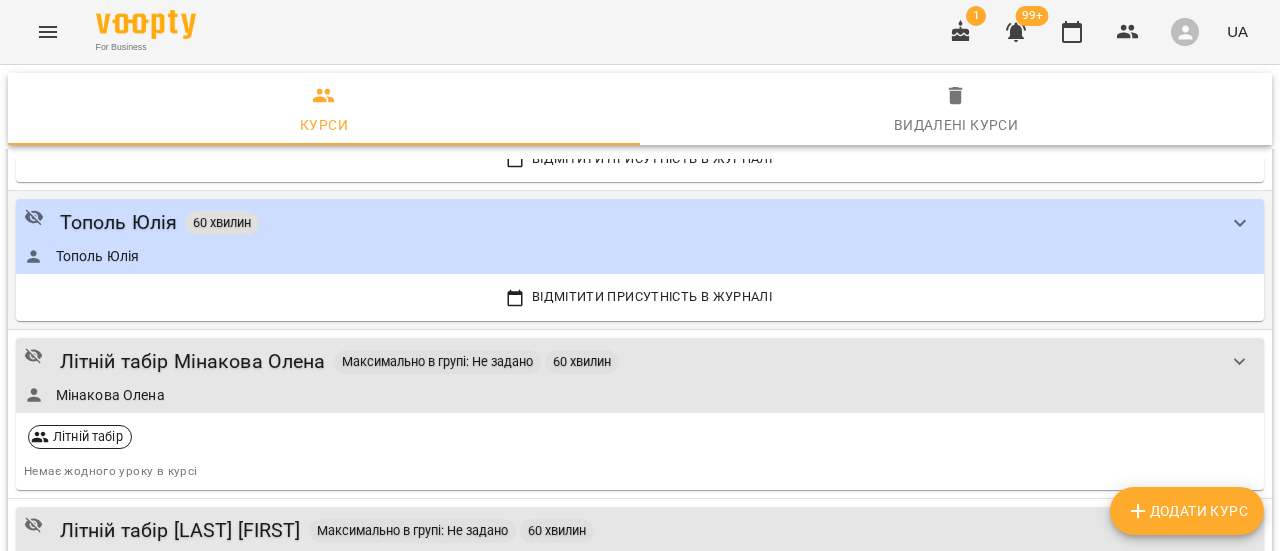 scroll, scrollTop: 3500, scrollLeft: 0, axis: vertical 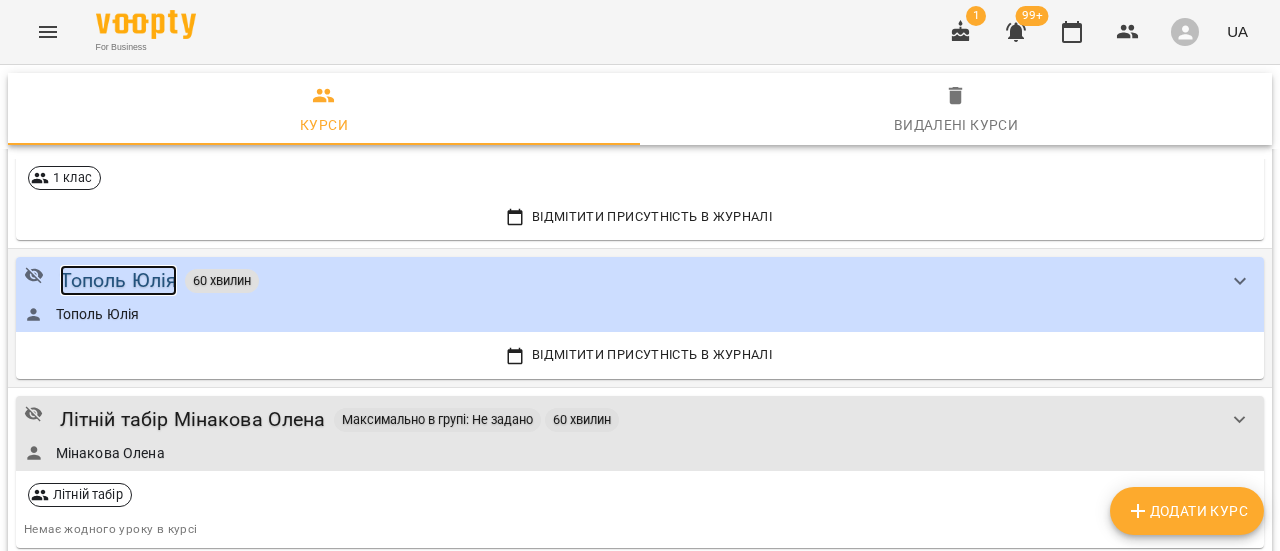click on "Тополь Юлія" at bounding box center (119, 280) 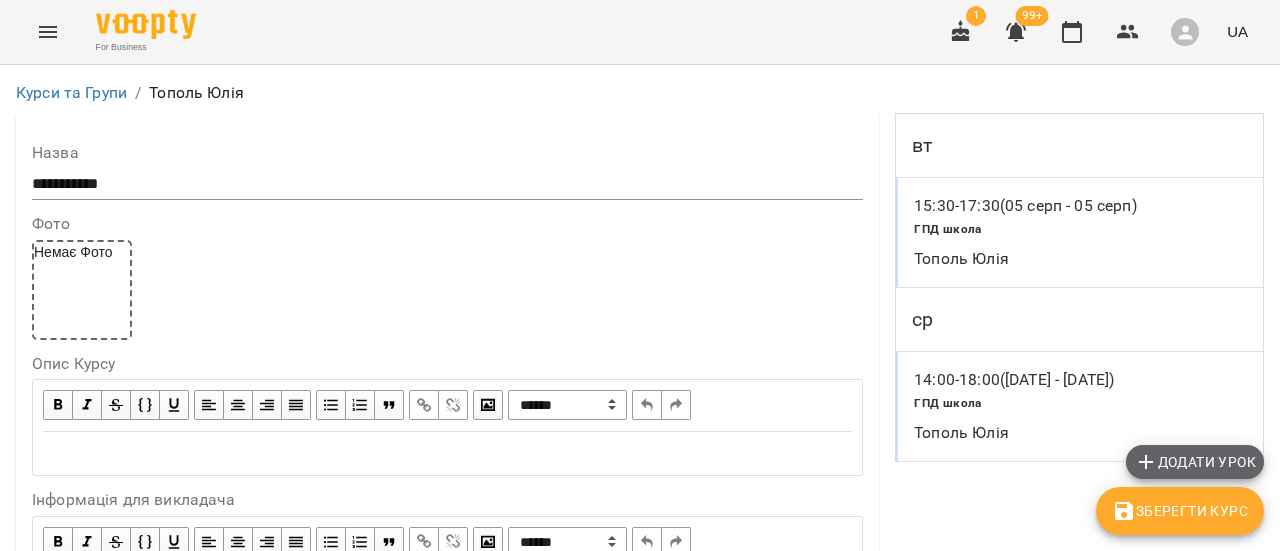 click on "Додати урок" at bounding box center [1195, 462] 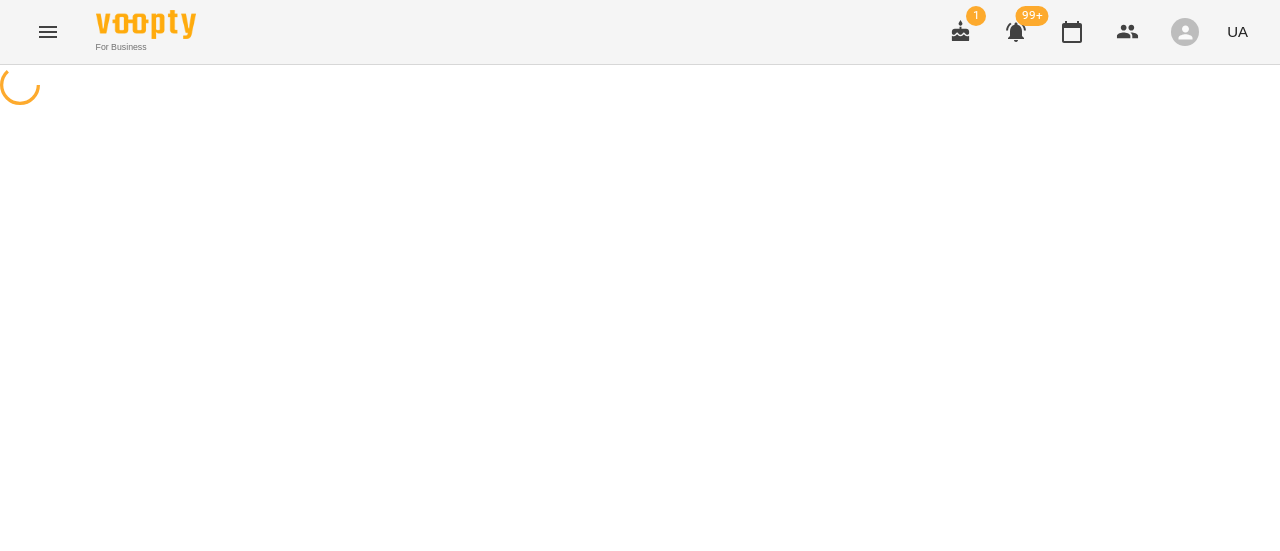 select on "********" 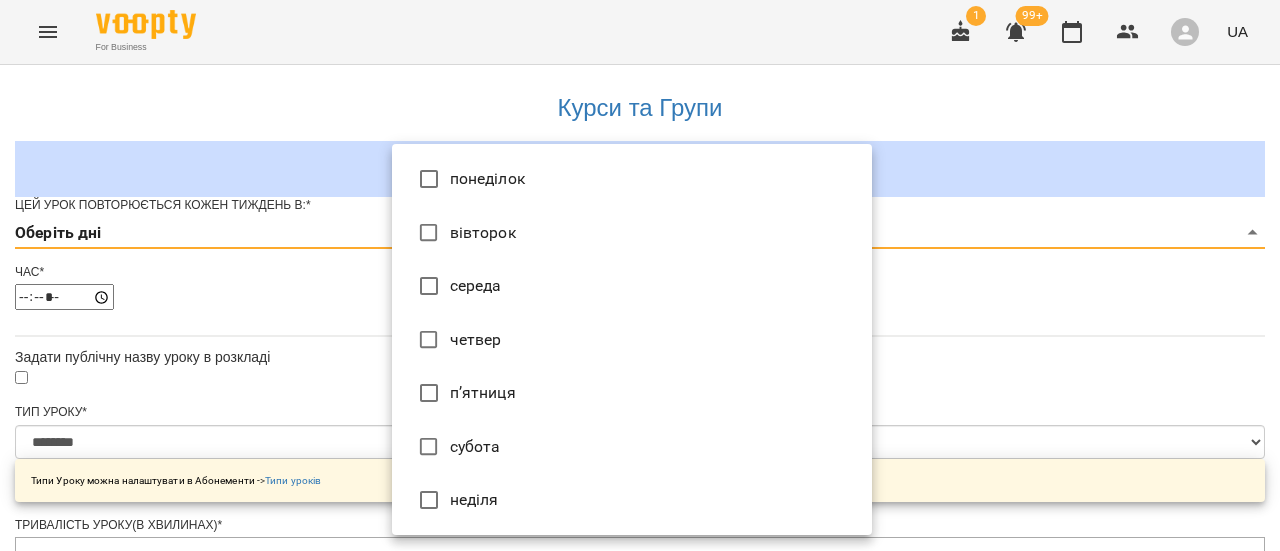 click on "**********" at bounding box center [640, 635] 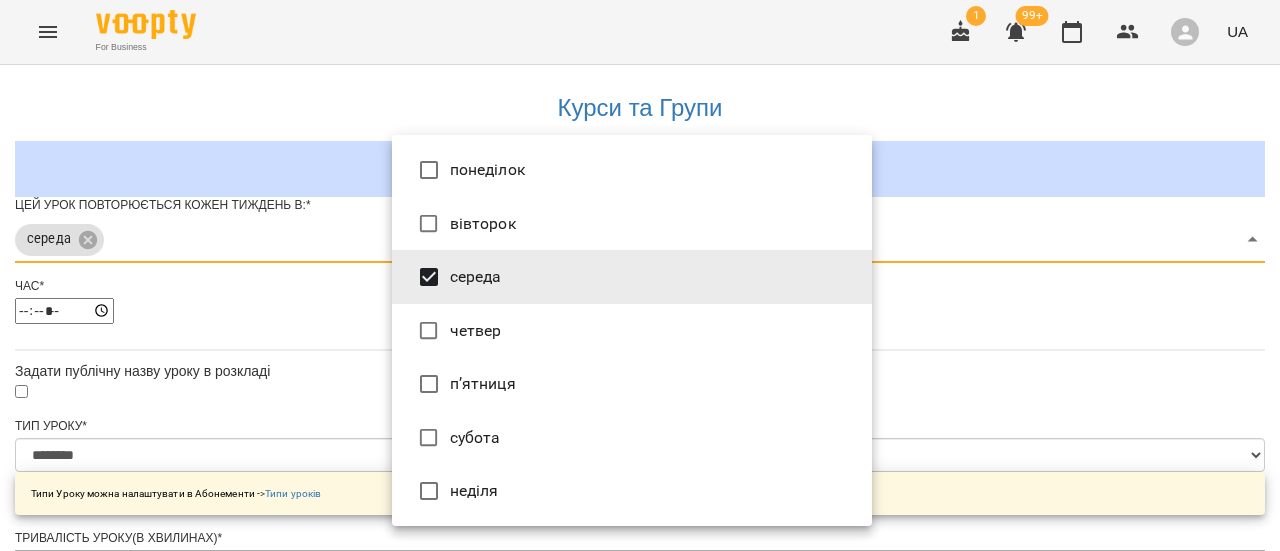 click at bounding box center (640, 275) 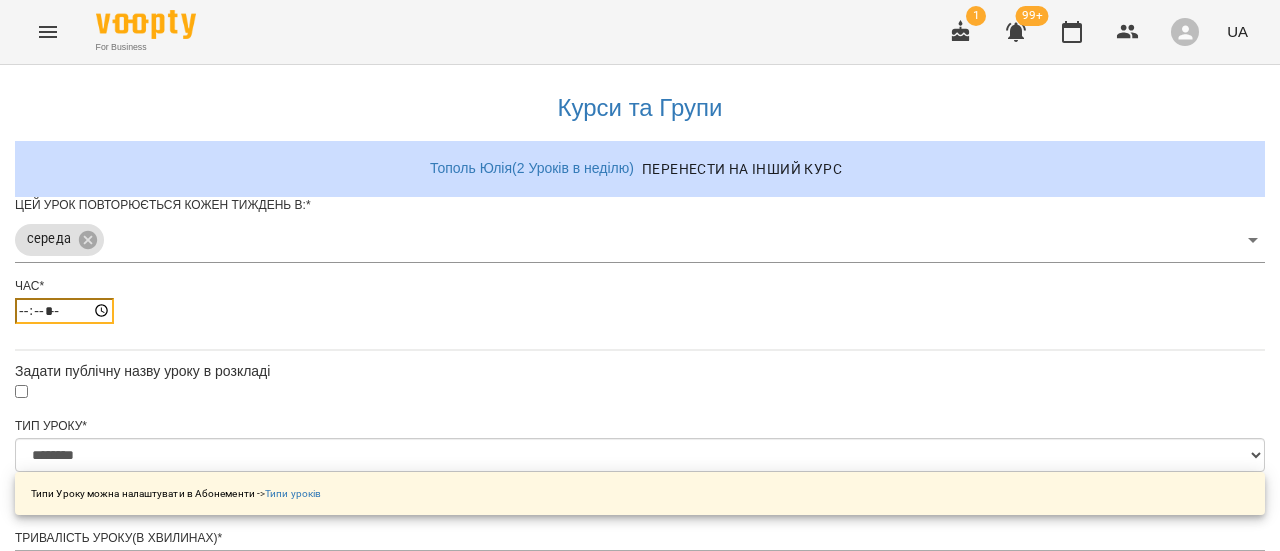 click on "*****" at bounding box center (64, 311) 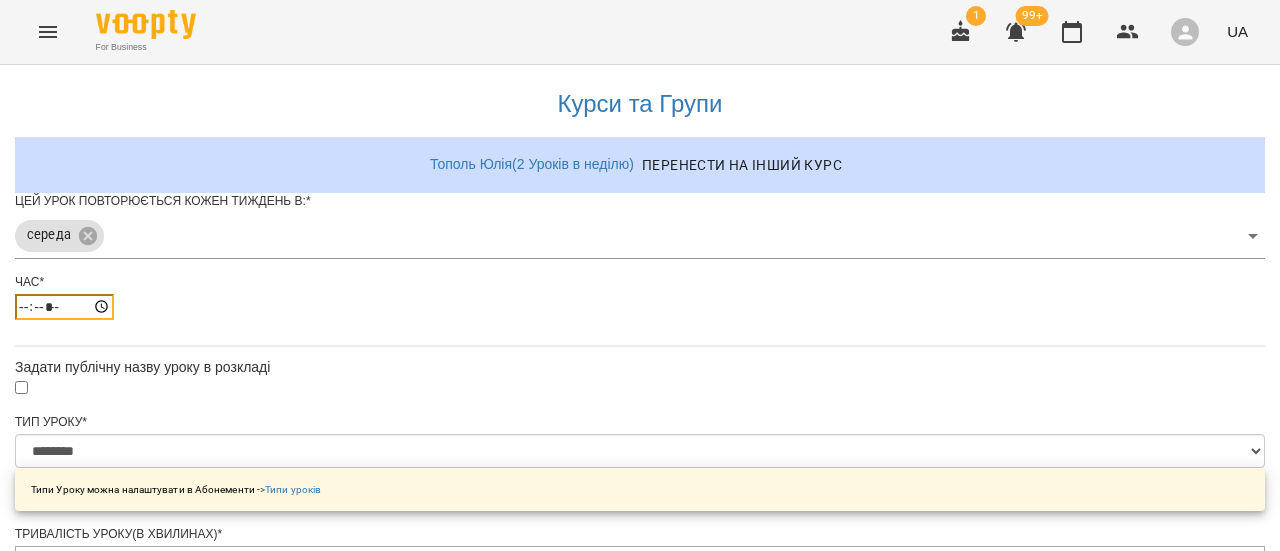 scroll, scrollTop: 300, scrollLeft: 0, axis: vertical 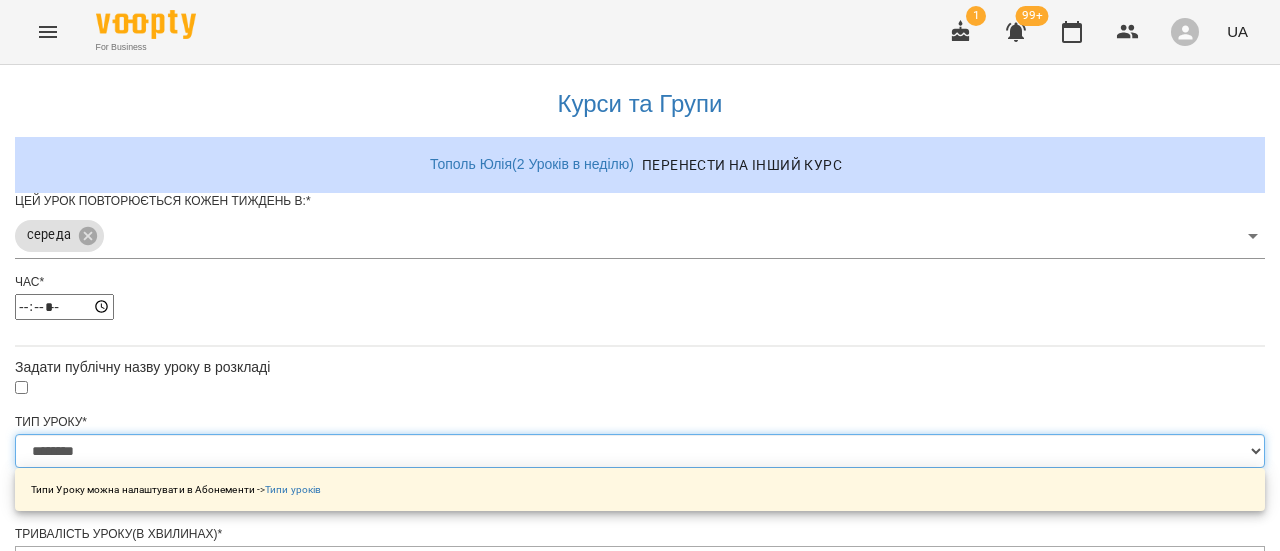 click on "**********" at bounding box center (640, 451) 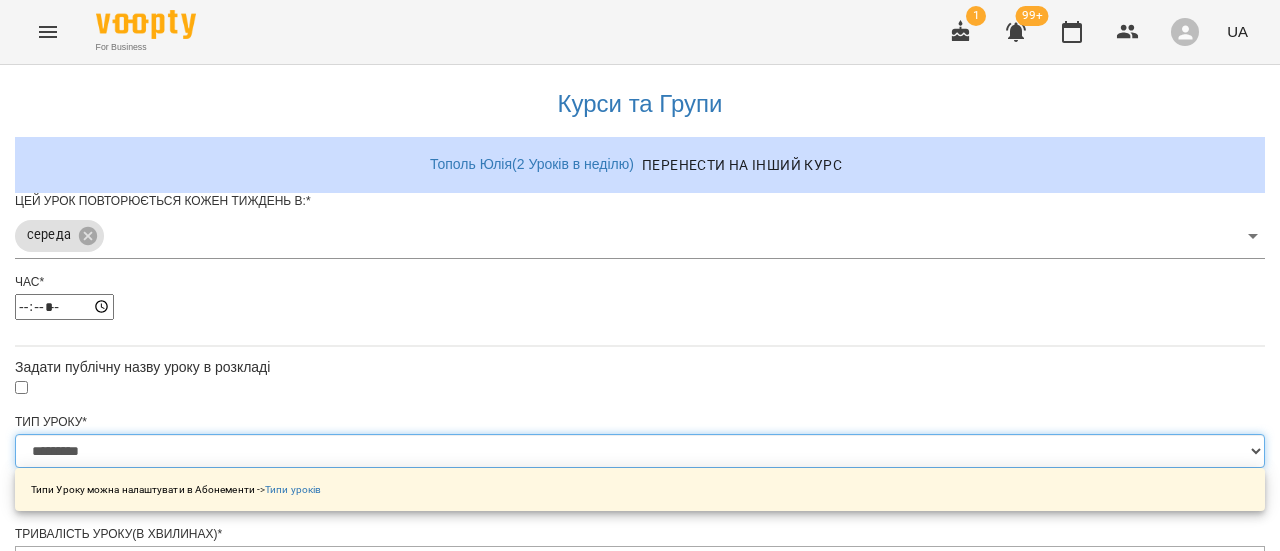 click on "**********" at bounding box center [640, 451] 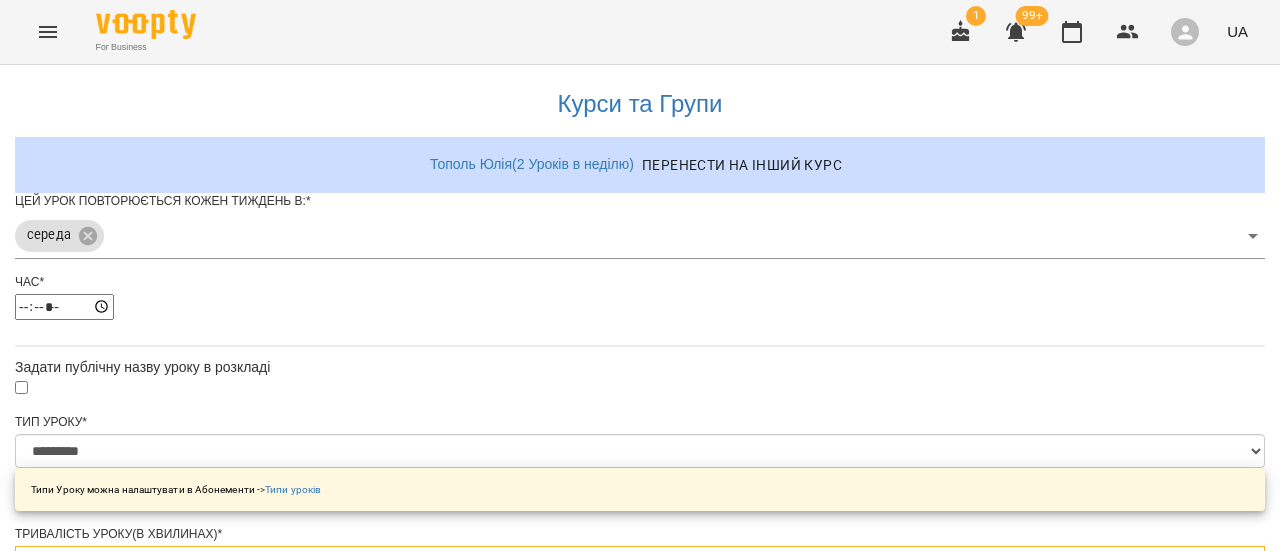 click on "***" at bounding box center (640, 565) 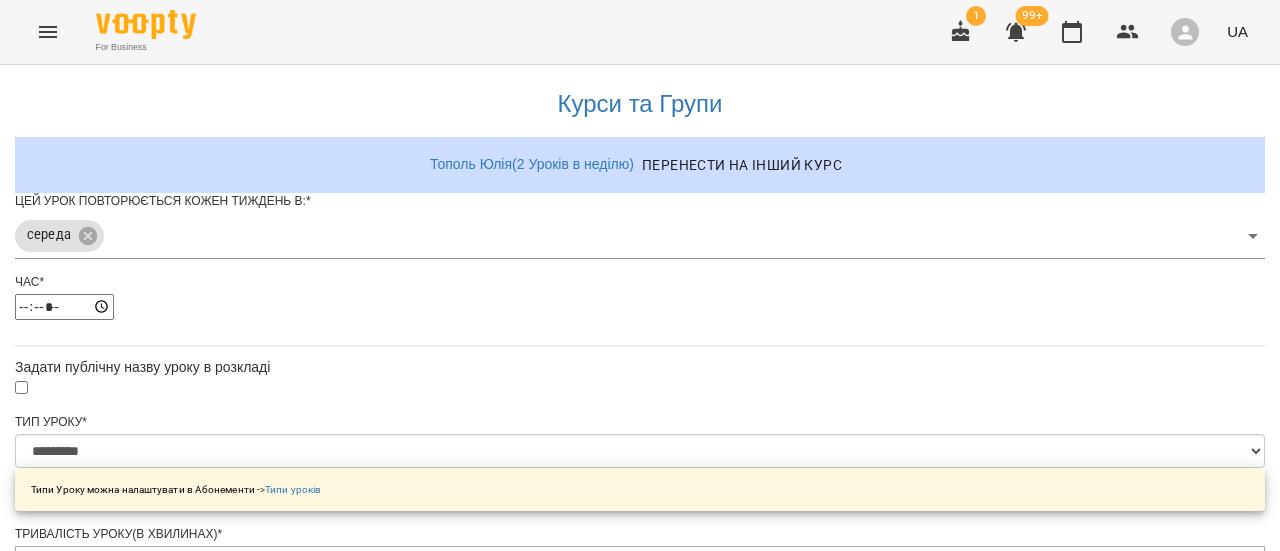 click on "**********" at bounding box center (108, 1206) 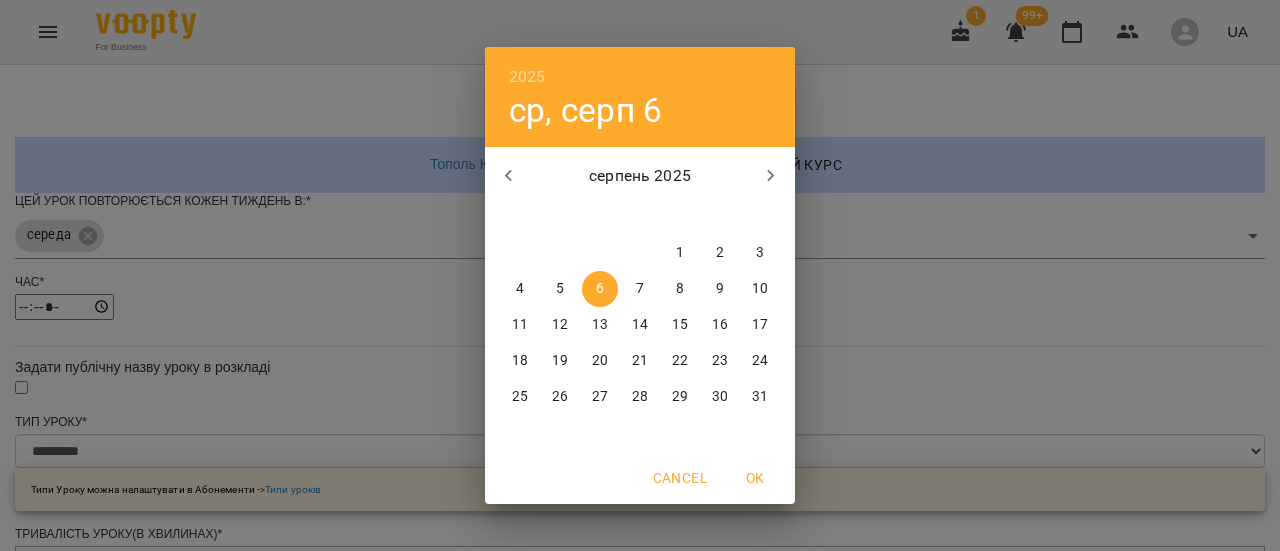 click on "6" at bounding box center (600, 289) 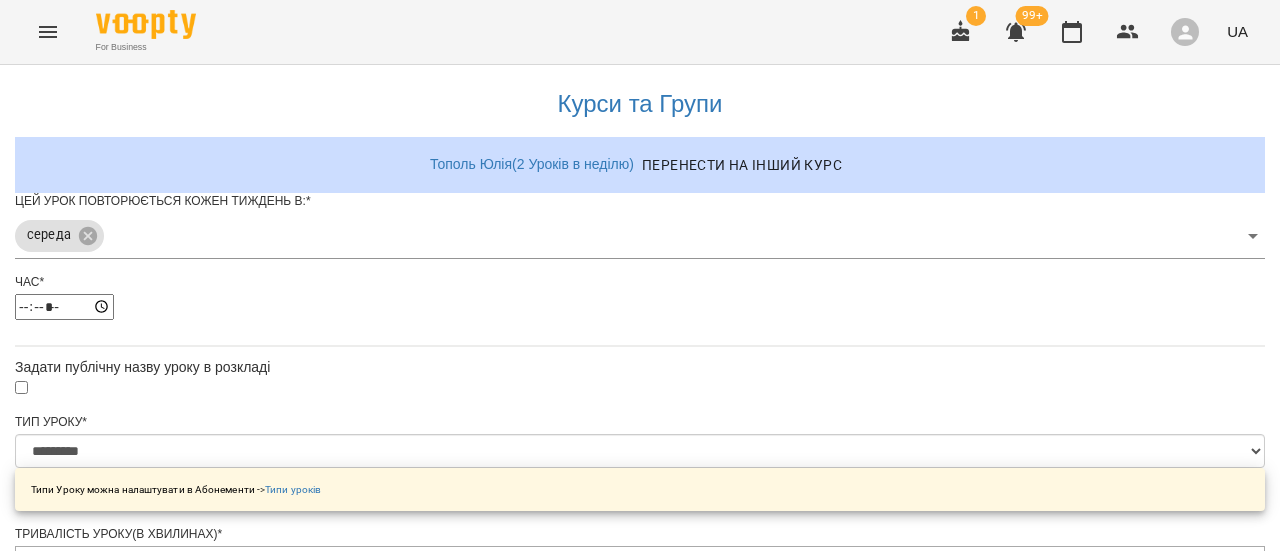 scroll, scrollTop: 886, scrollLeft: 0, axis: vertical 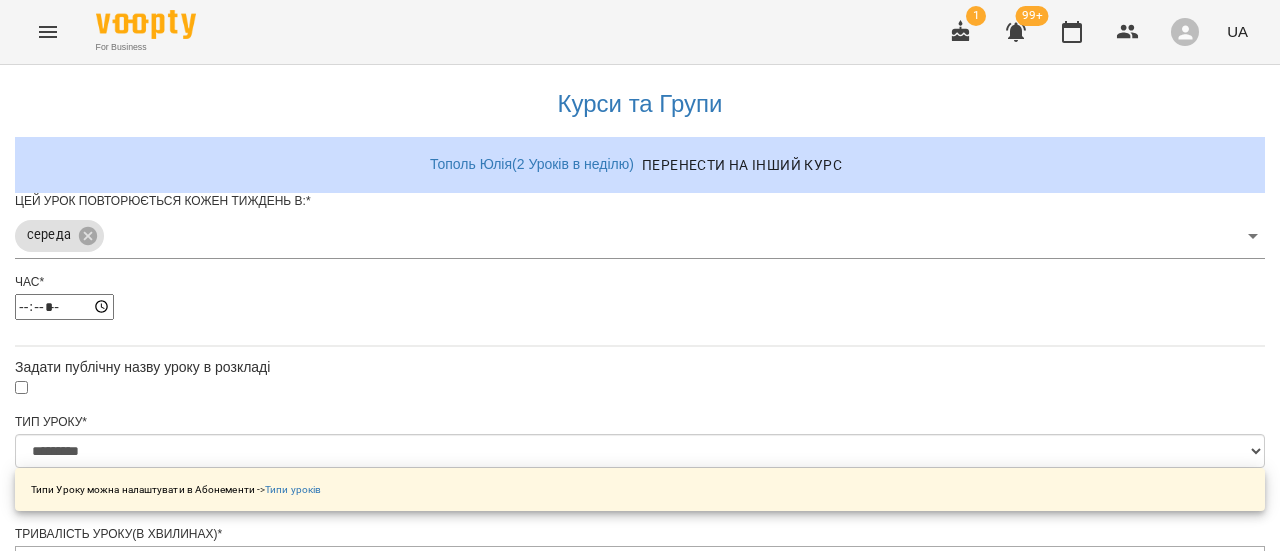 click on "**********" at bounding box center [108, 1319] 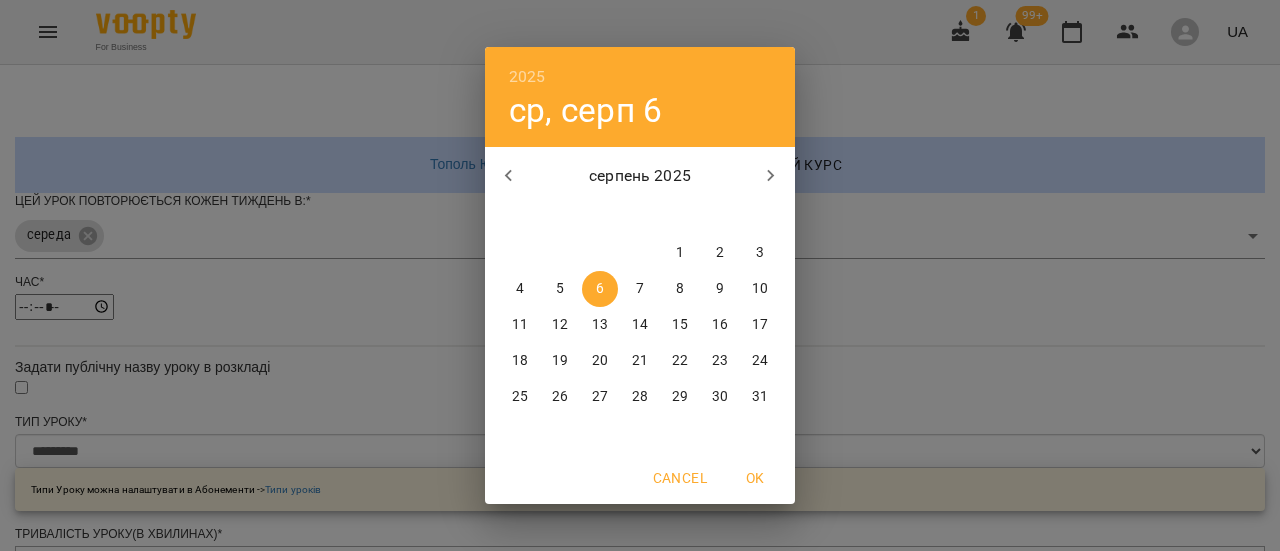 click on "6" at bounding box center [600, 289] 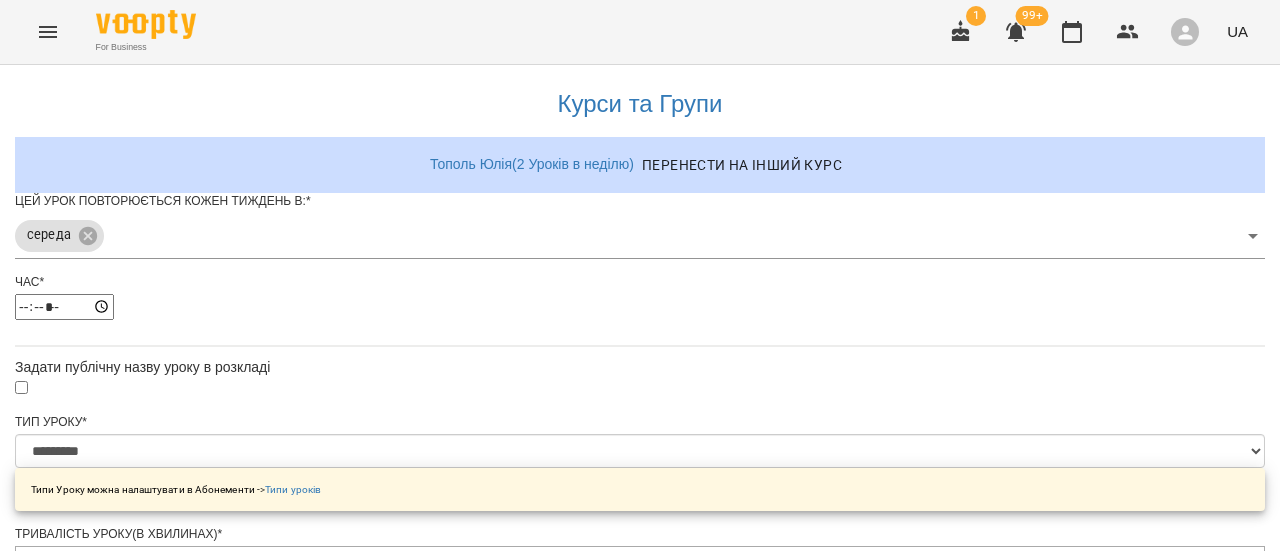 scroll, scrollTop: 956, scrollLeft: 0, axis: vertical 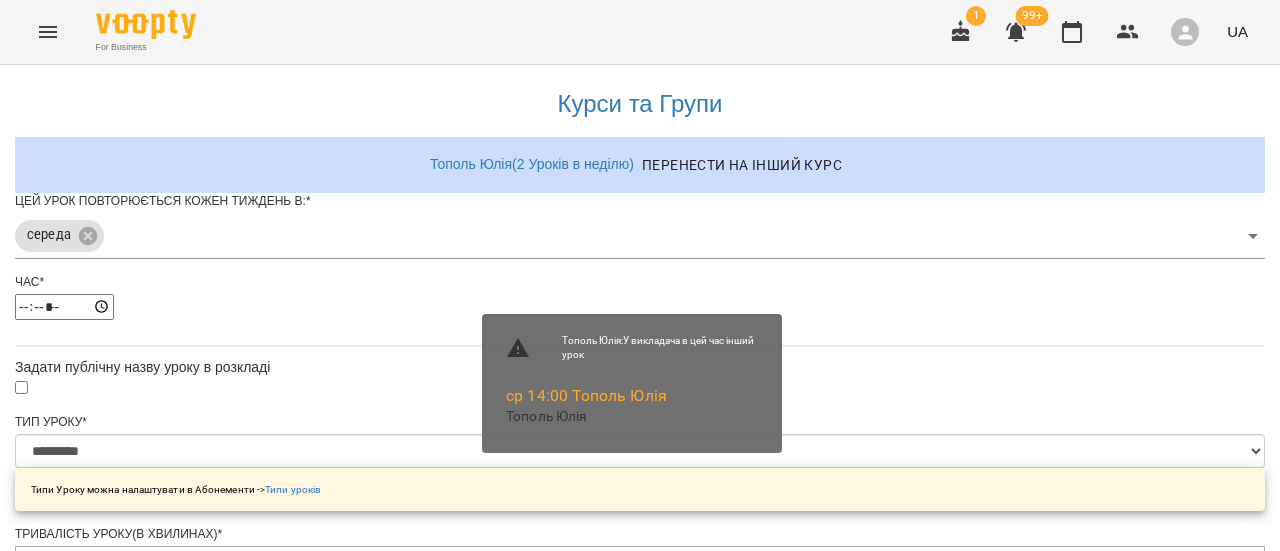 click on "Зберегти" at bounding box center (640, 1380) 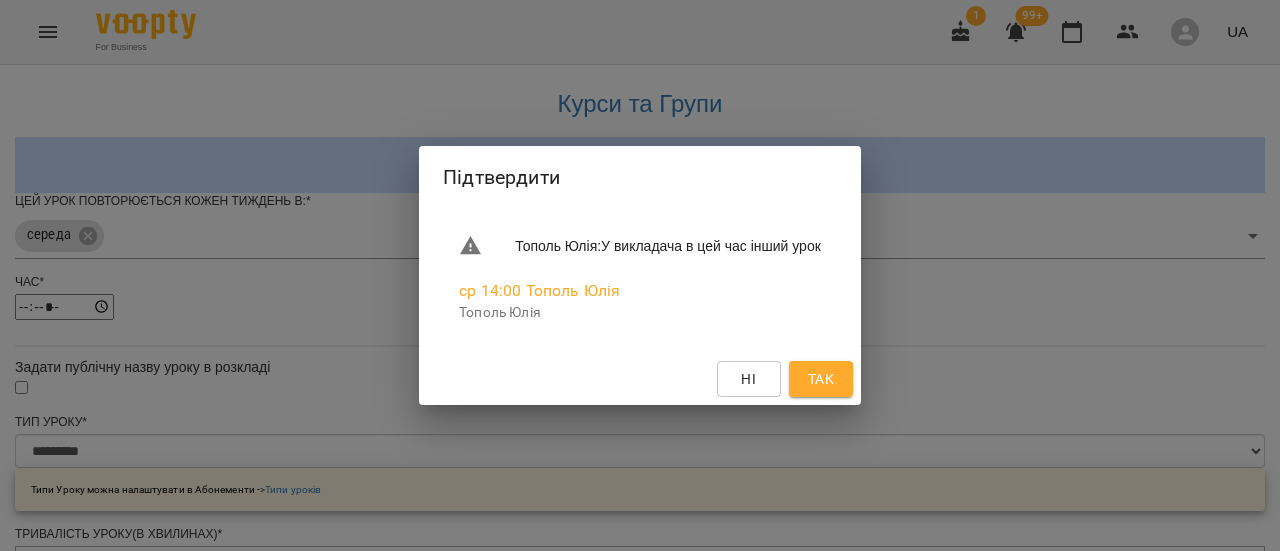 click on "Так" at bounding box center (821, 379) 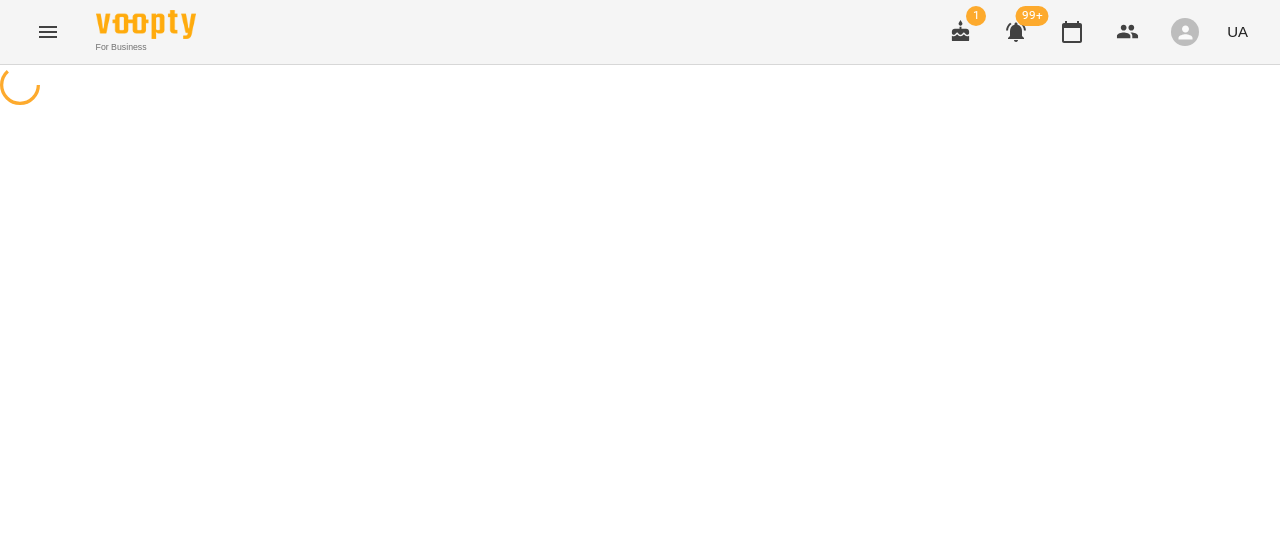 scroll, scrollTop: 0, scrollLeft: 0, axis: both 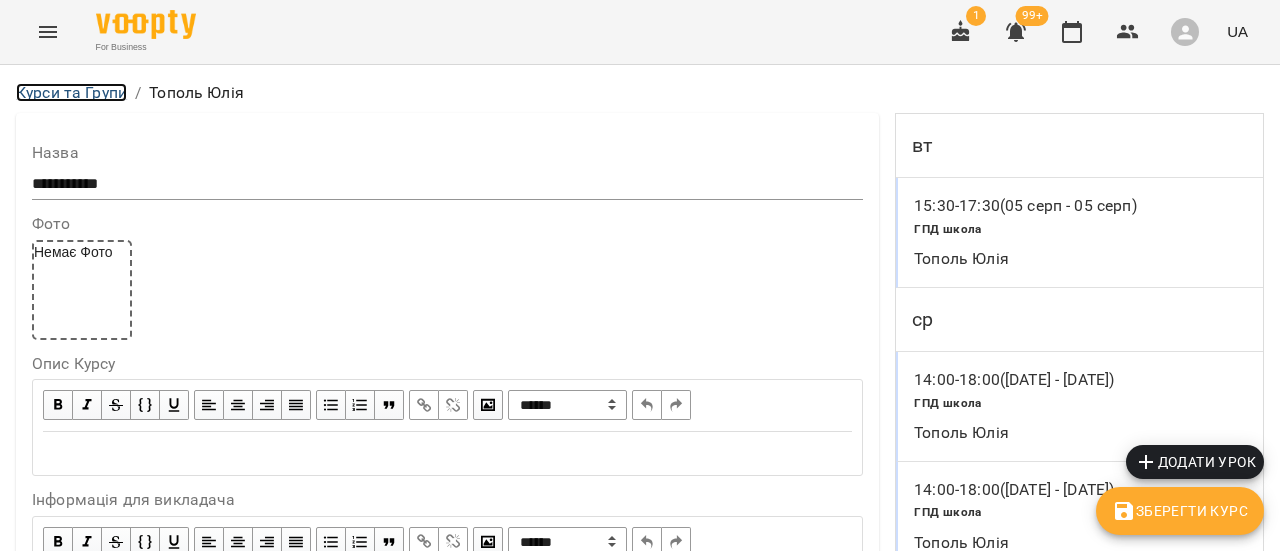 click on "Курси та Групи" at bounding box center [71, 92] 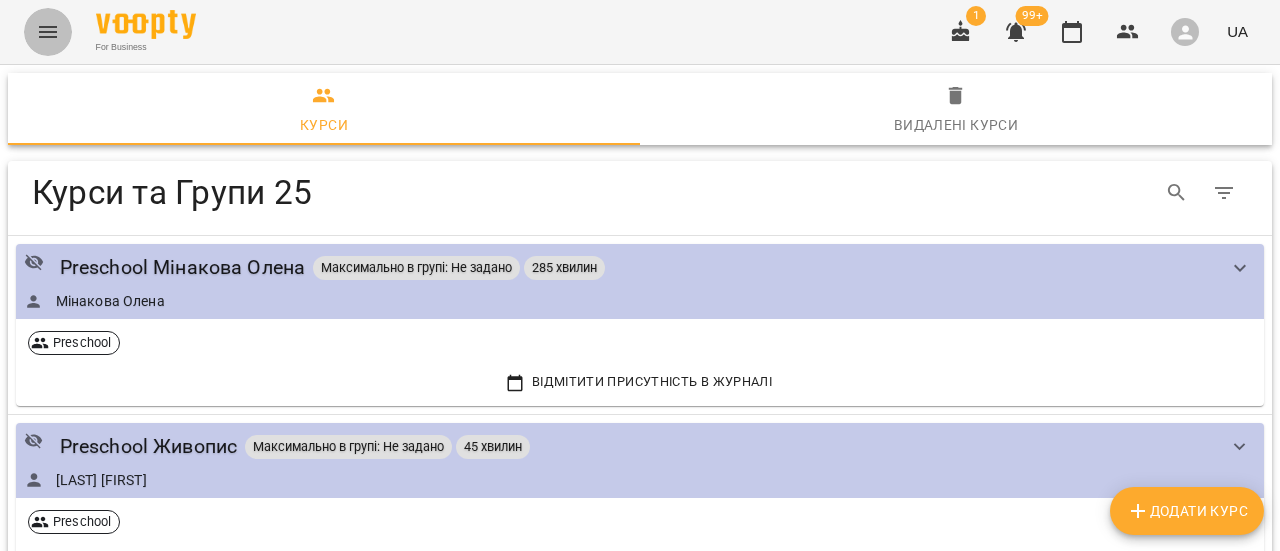 click 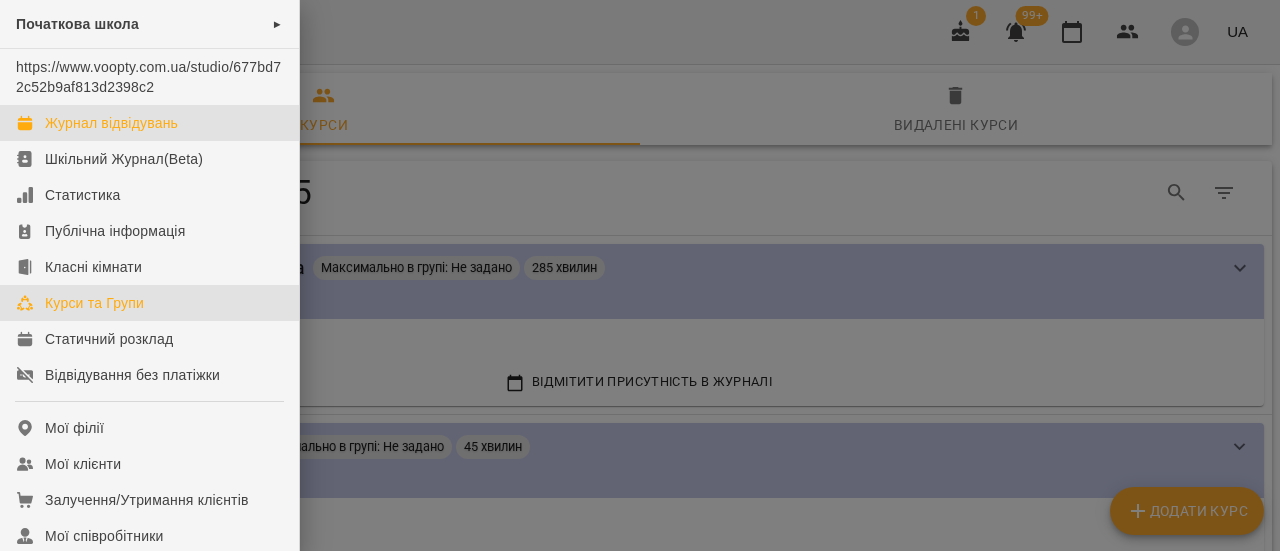 click on "Журнал відвідувань" at bounding box center [111, 123] 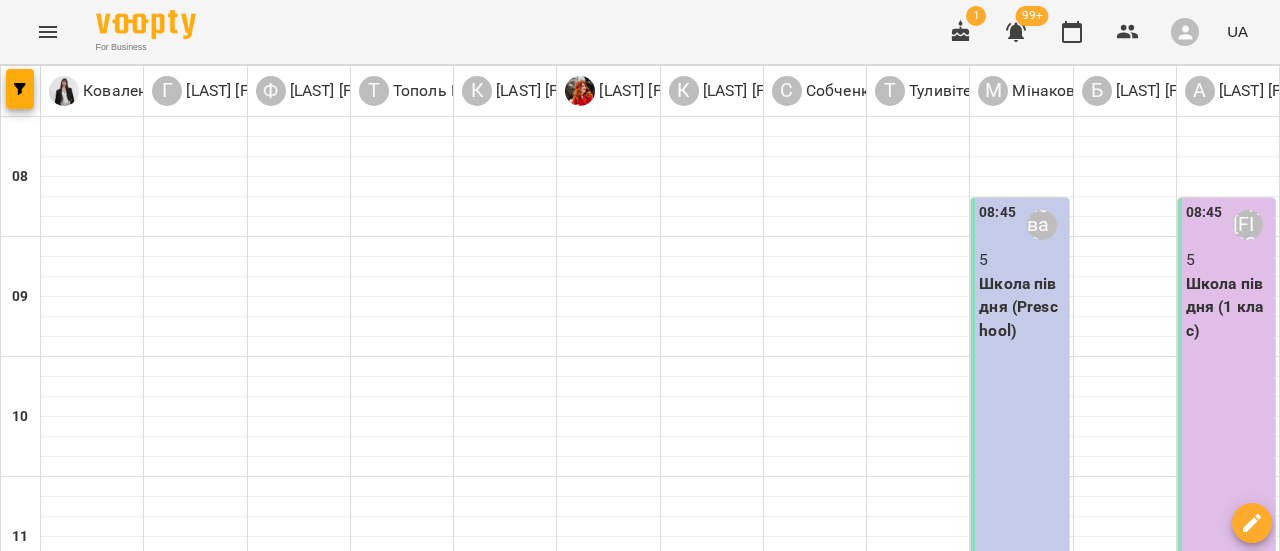 scroll, scrollTop: 700, scrollLeft: 0, axis: vertical 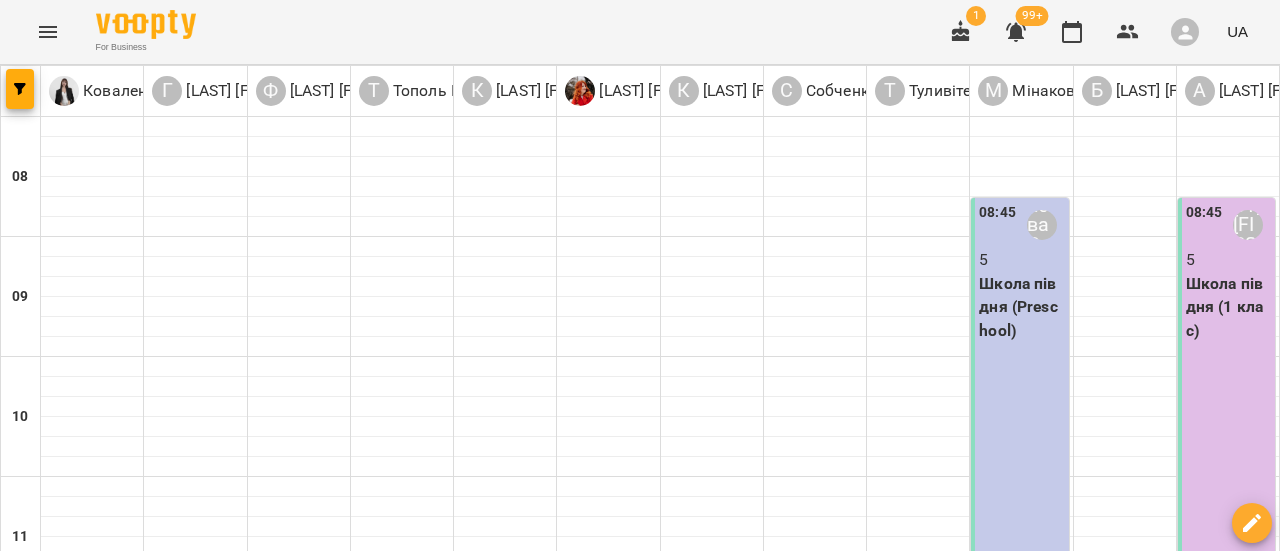 drag, startPoint x: 361, startPoint y: 283, endPoint x: 864, endPoint y: 279, distance: 503.0159 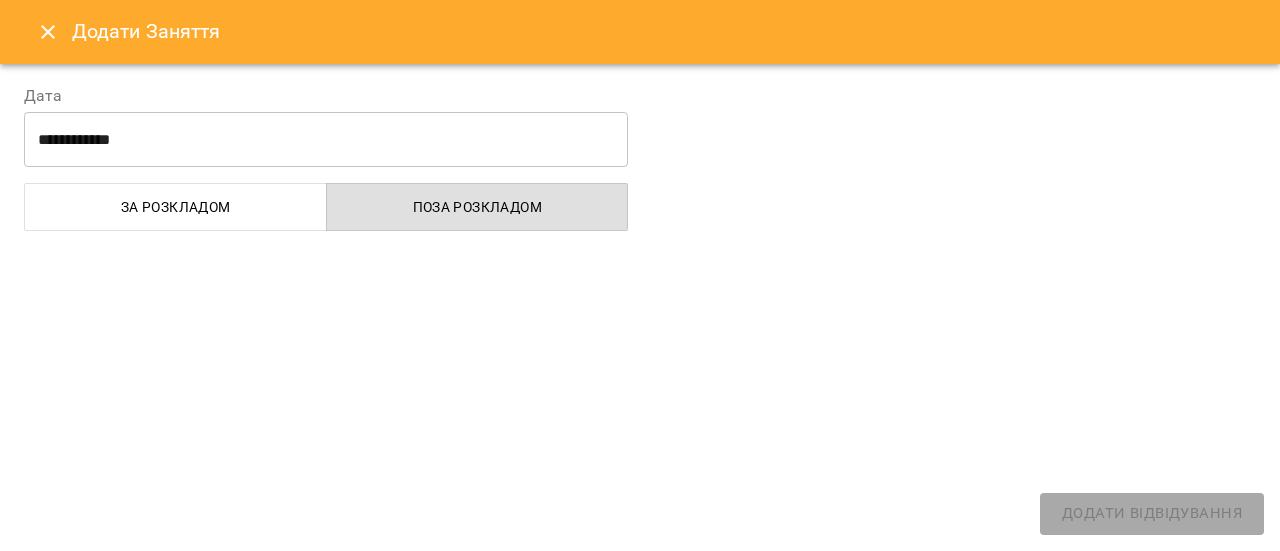 select 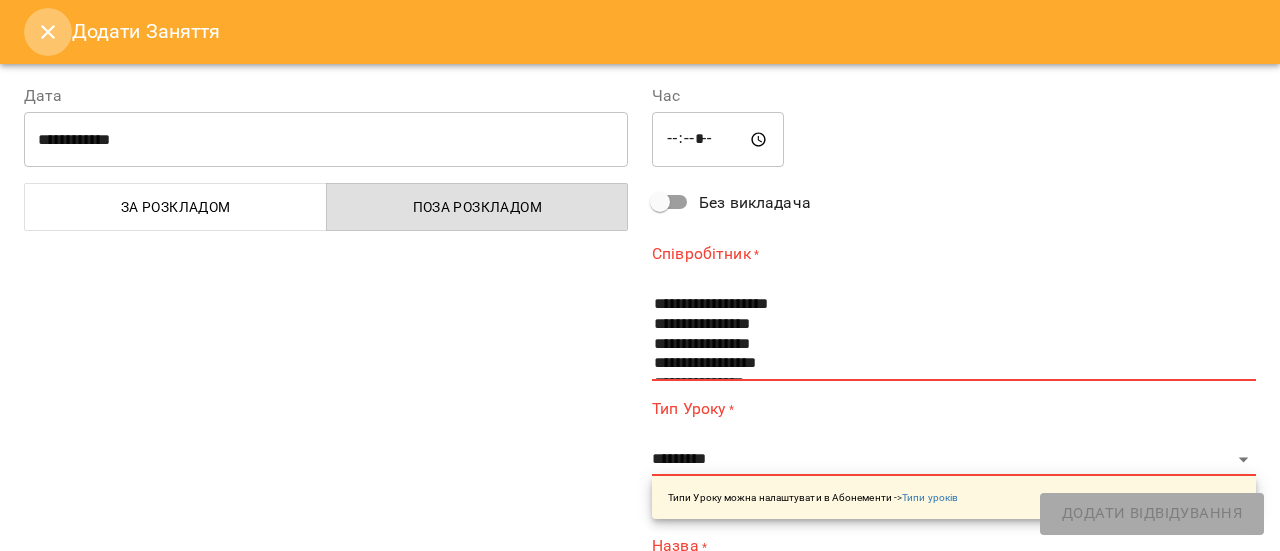 click 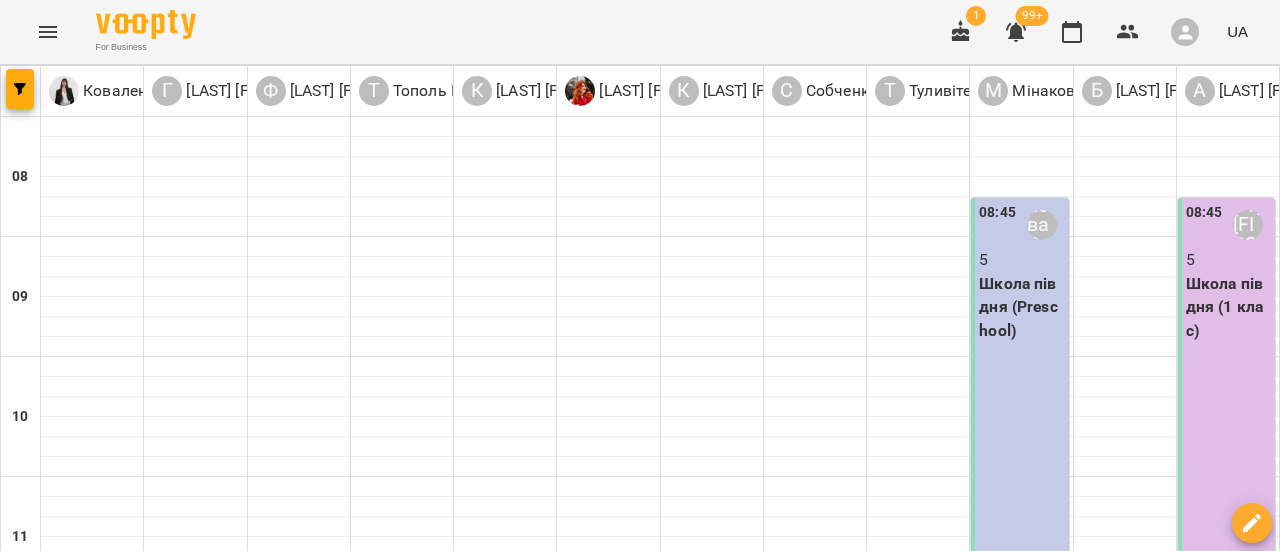 drag, startPoint x: 376, startPoint y: 237, endPoint x: 356, endPoint y: 237, distance: 20 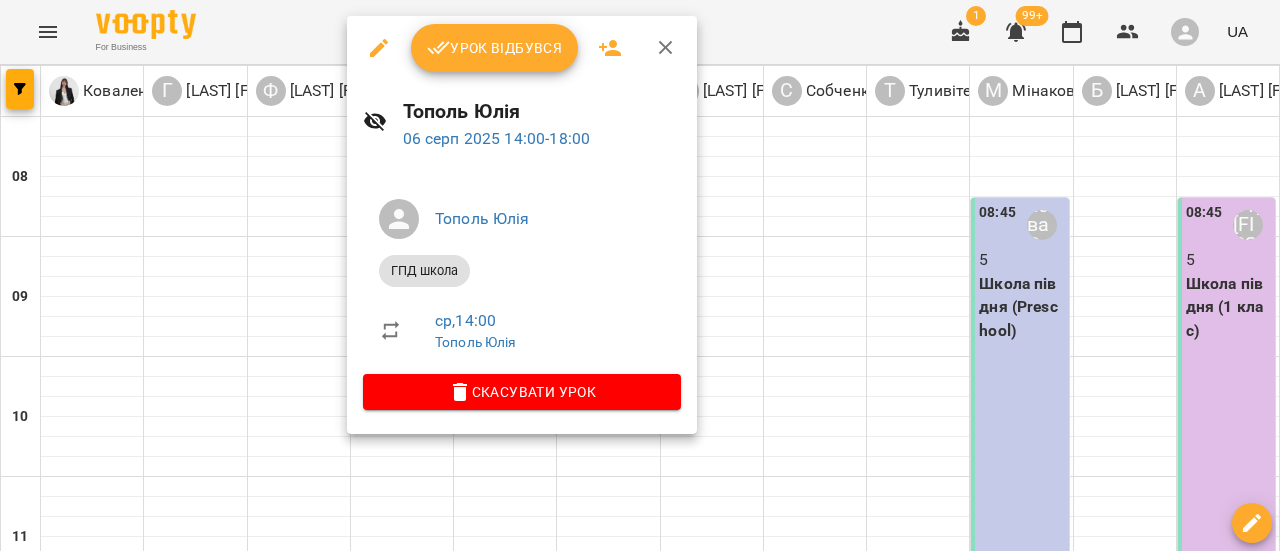 click 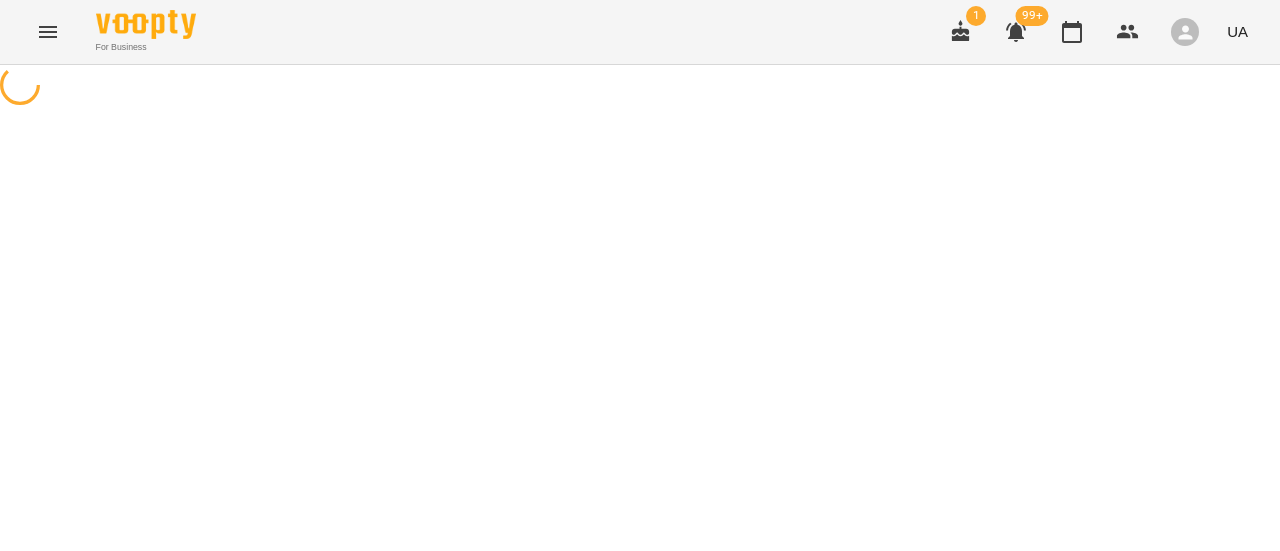 select on "*********" 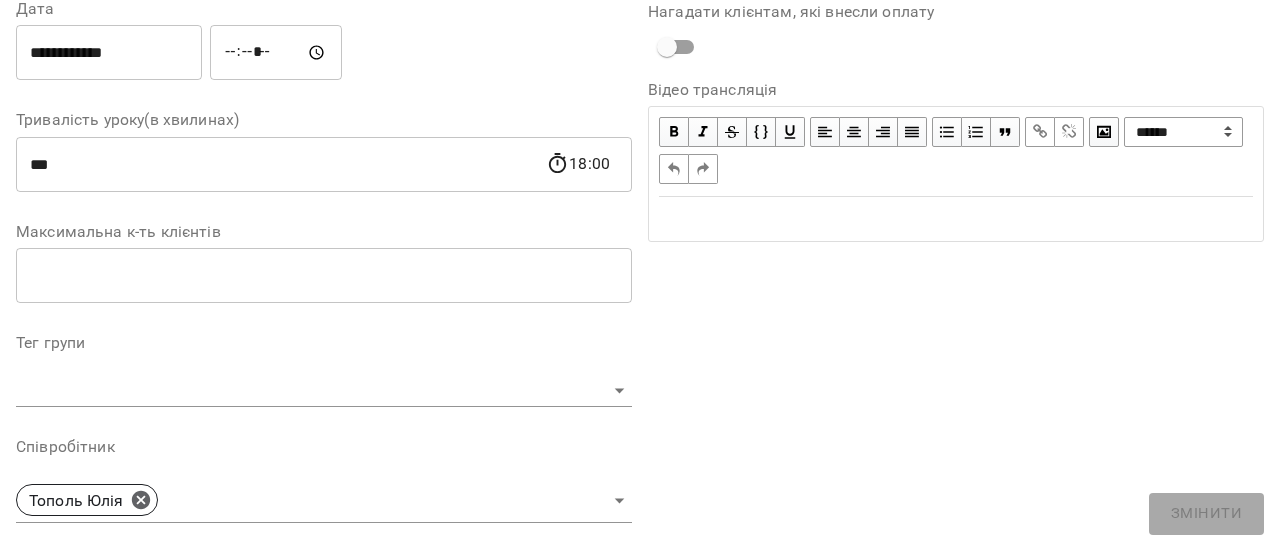 scroll, scrollTop: 500, scrollLeft: 0, axis: vertical 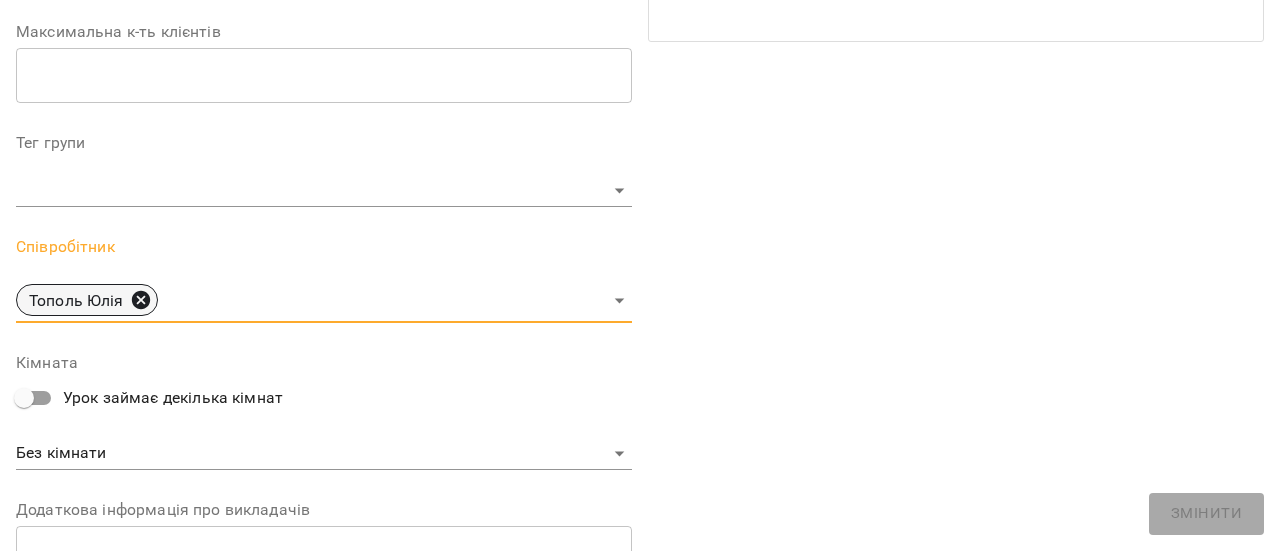 click 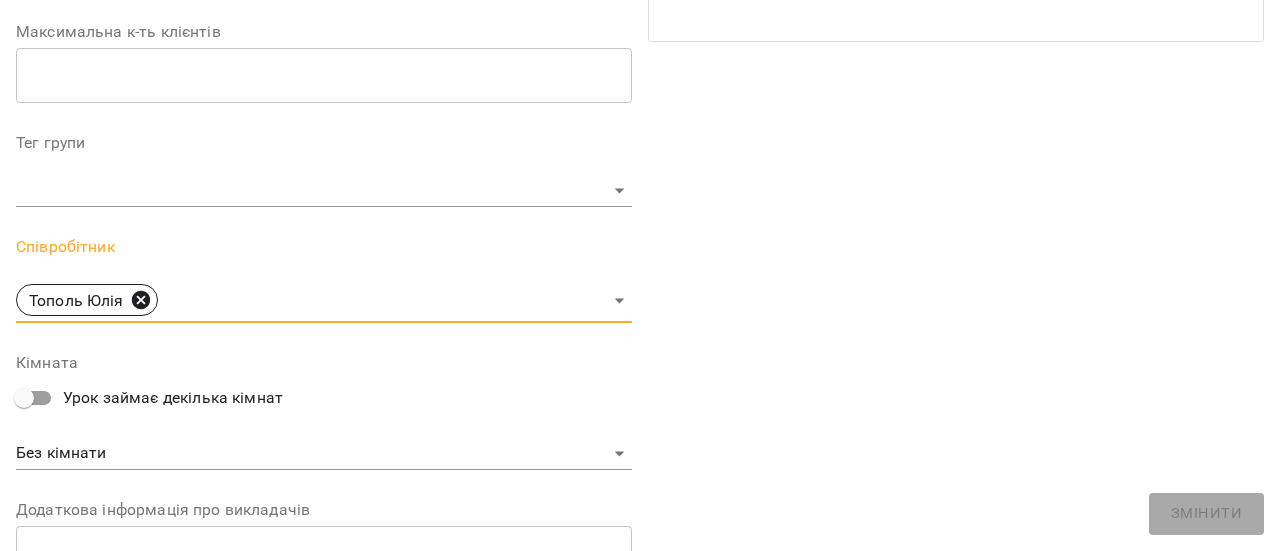 type 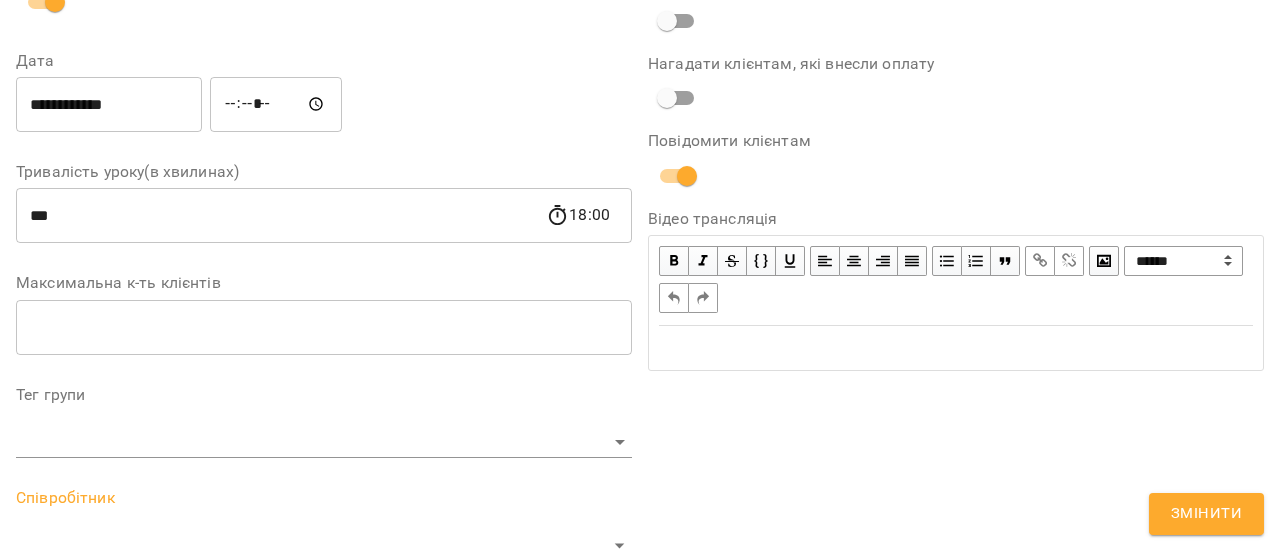 scroll, scrollTop: 83, scrollLeft: 0, axis: vertical 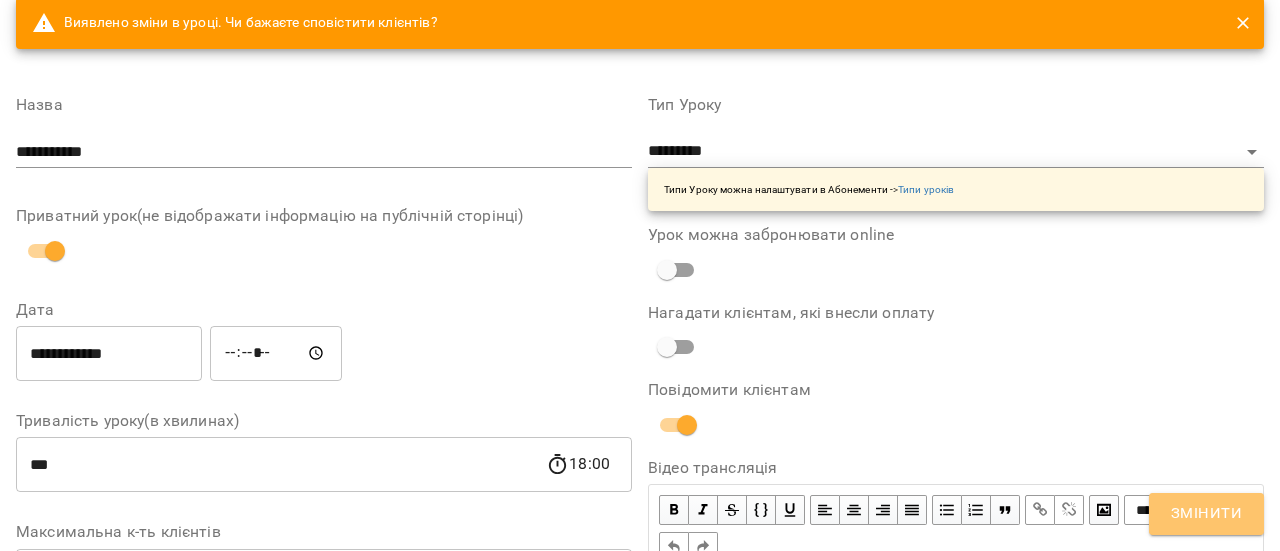 click on "Змінити" at bounding box center (1206, 514) 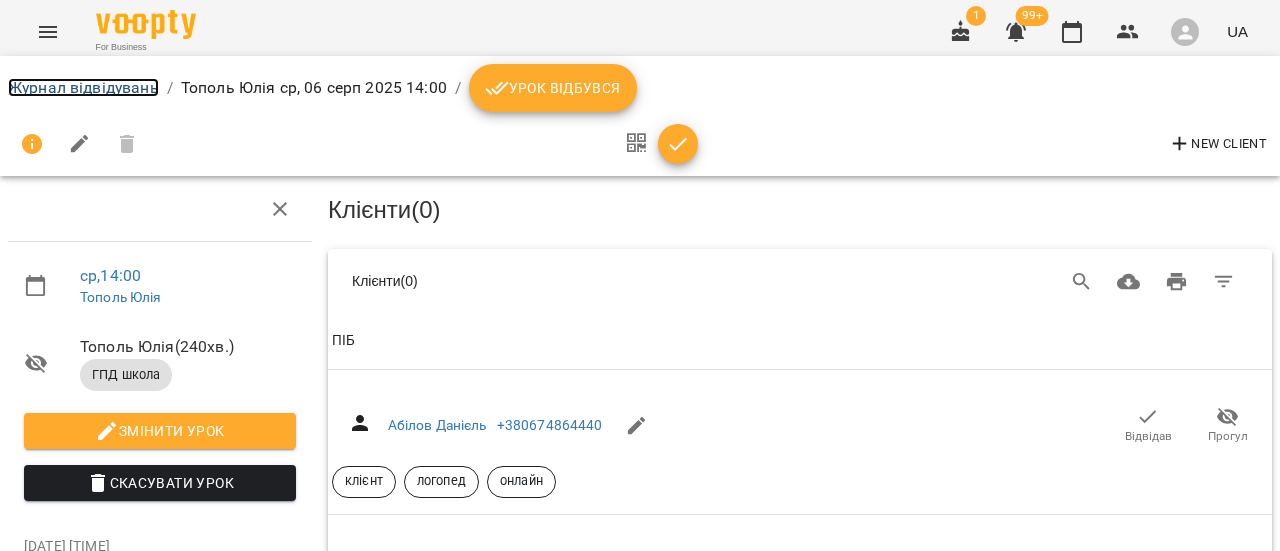 click on "Журнал відвідувань" at bounding box center [83, 87] 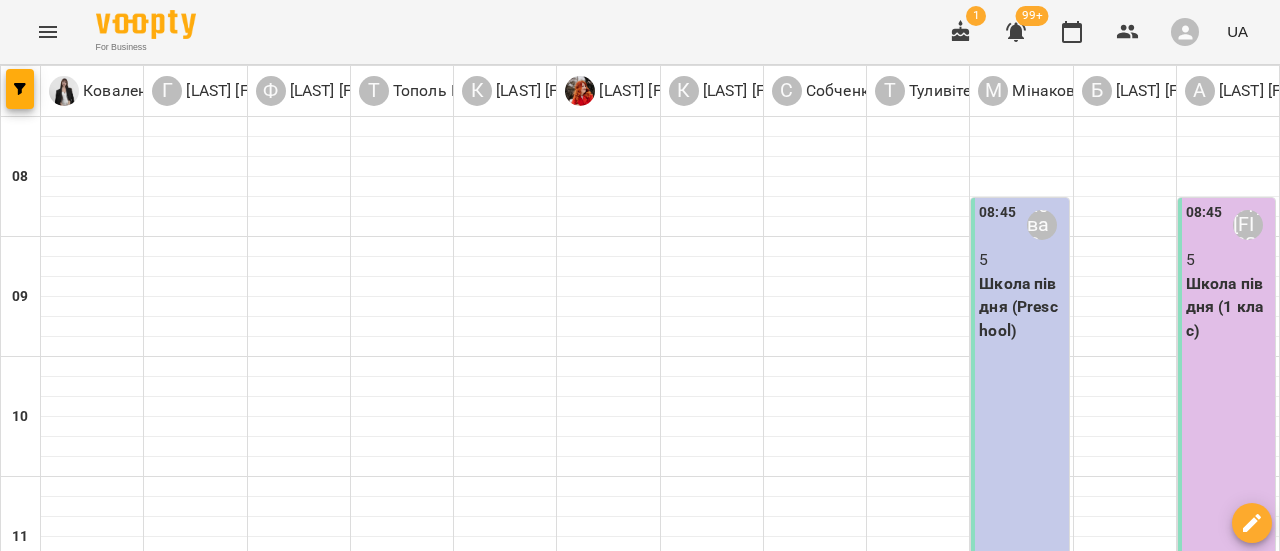 scroll, scrollTop: 600, scrollLeft: 0, axis: vertical 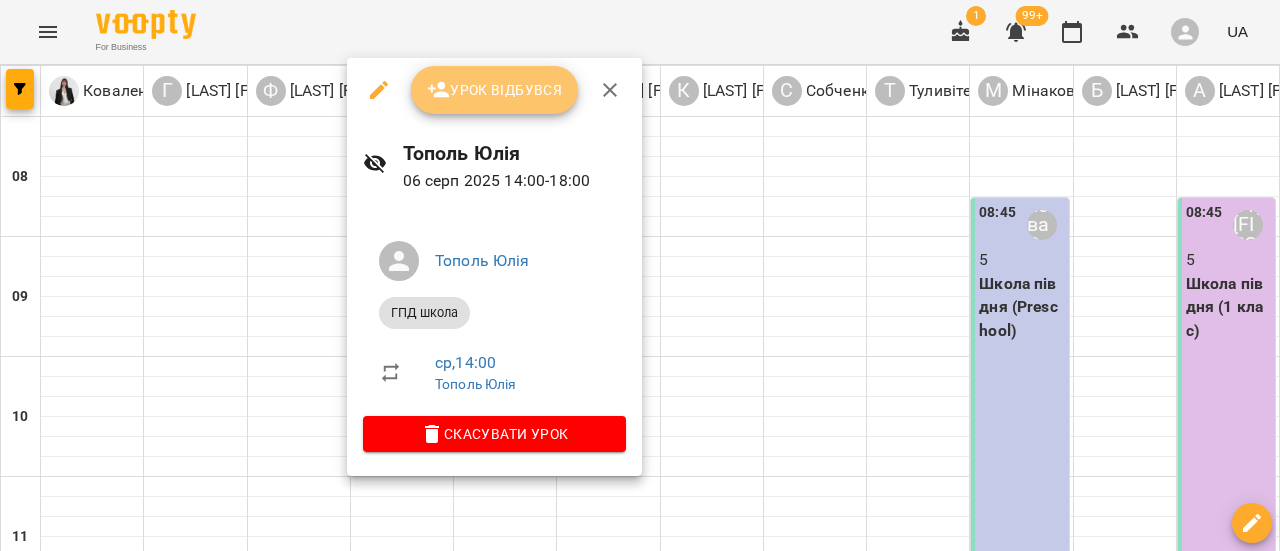 click on "Урок відбувся" at bounding box center [495, 90] 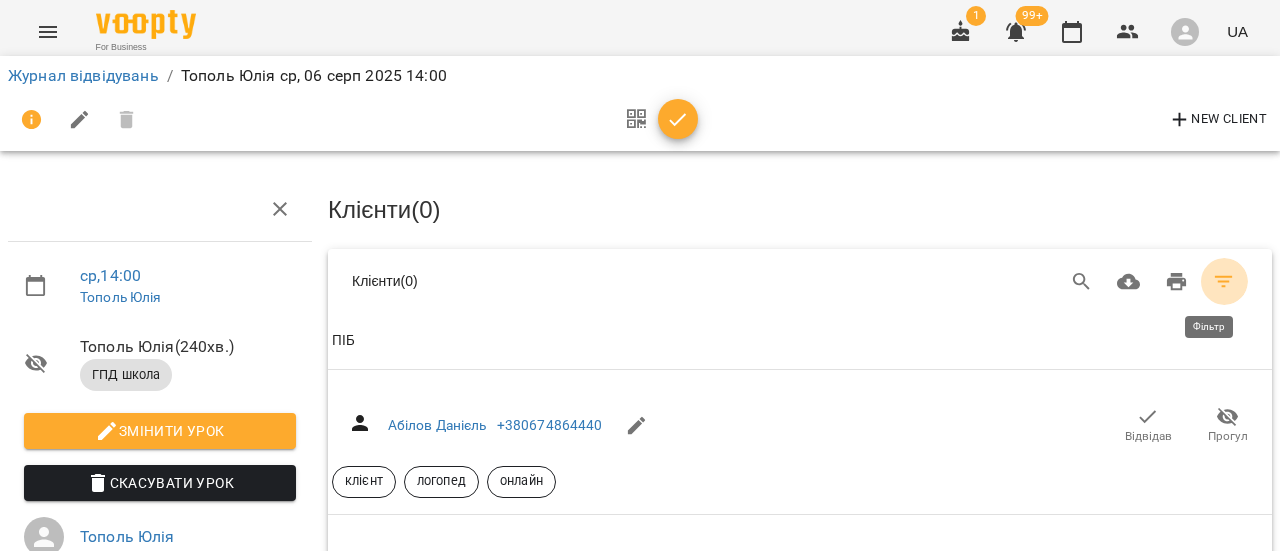 click 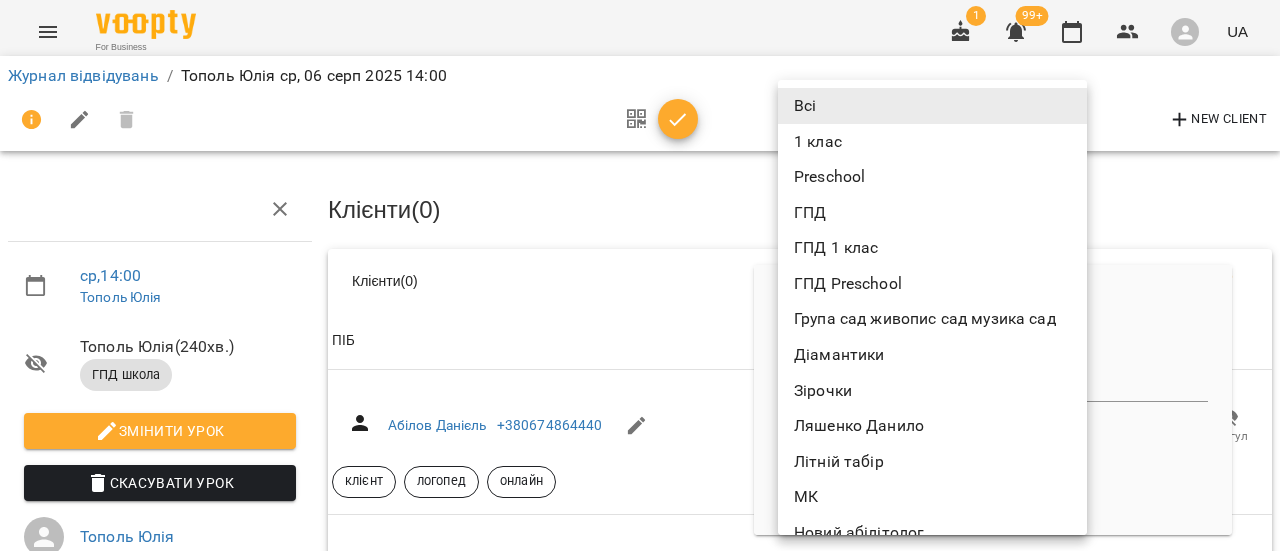 click on "For Business 1 99+ UA Журнал відвідувань / Тополь [FIRST]   ср, 06 серп 2025 14:00 New Client ср ,  14:00 Тополь [FIRST]   Тополь [FIRST] ( 240 хв. ) ГПД школа Змінити урок Скасувати Урок Тополь [FIRST] [DATE] [TIME] Клієнти ( 0 ) Клієнти ( 0 ) Клієнти ( 0 ) ПІБ ПІБ Абілов Данієль +555-4864440 Відвідав Прогул клієнт логопед онлайн ПІБ Аверченко Максим +555-9609796 Відвідав Прогул клієнт нейророзвиток логопед підписати договір відпустка ПІБ Агриненко Данило +555-8343401 Відвідав Прогул клієнт дозвіл на фото сенсорна інтеграція Перлинки логопед кінезіотерапія субота садок ПІБ Прогул" at bounding box center [640, 7487] 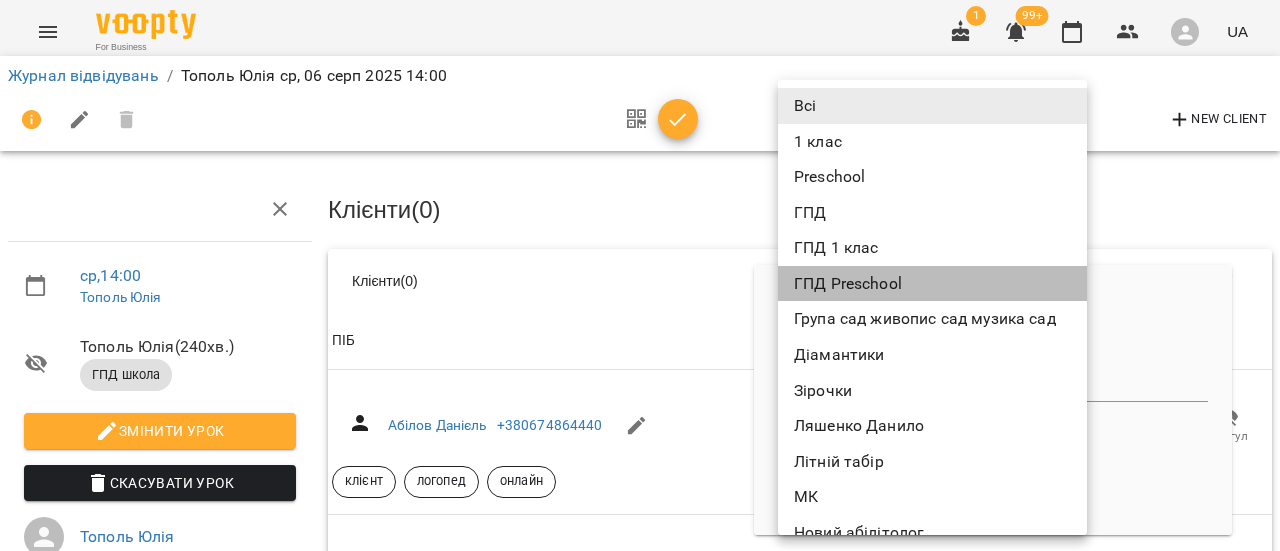 click on "ГПД Preschool" at bounding box center (932, 284) 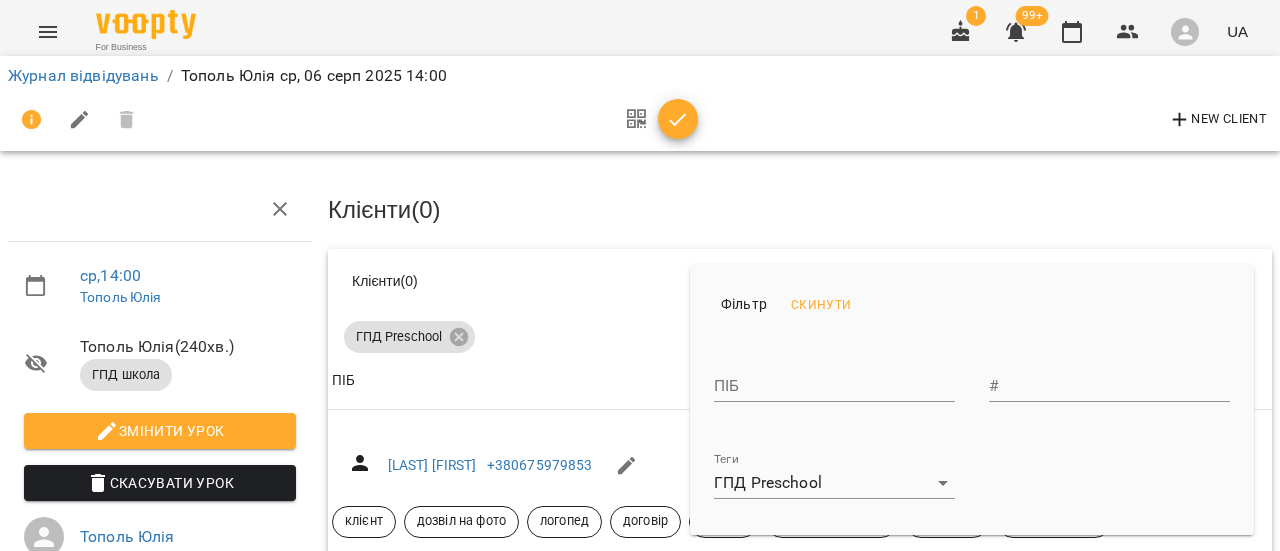 click at bounding box center [640, 275] 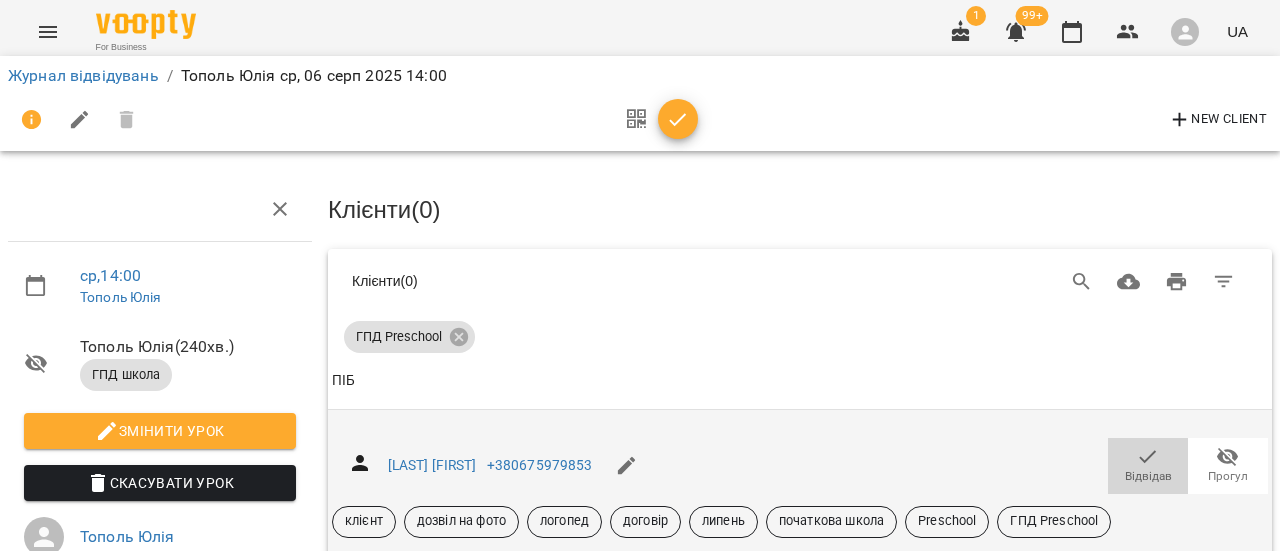 click on "Відвідав" at bounding box center [1148, 476] 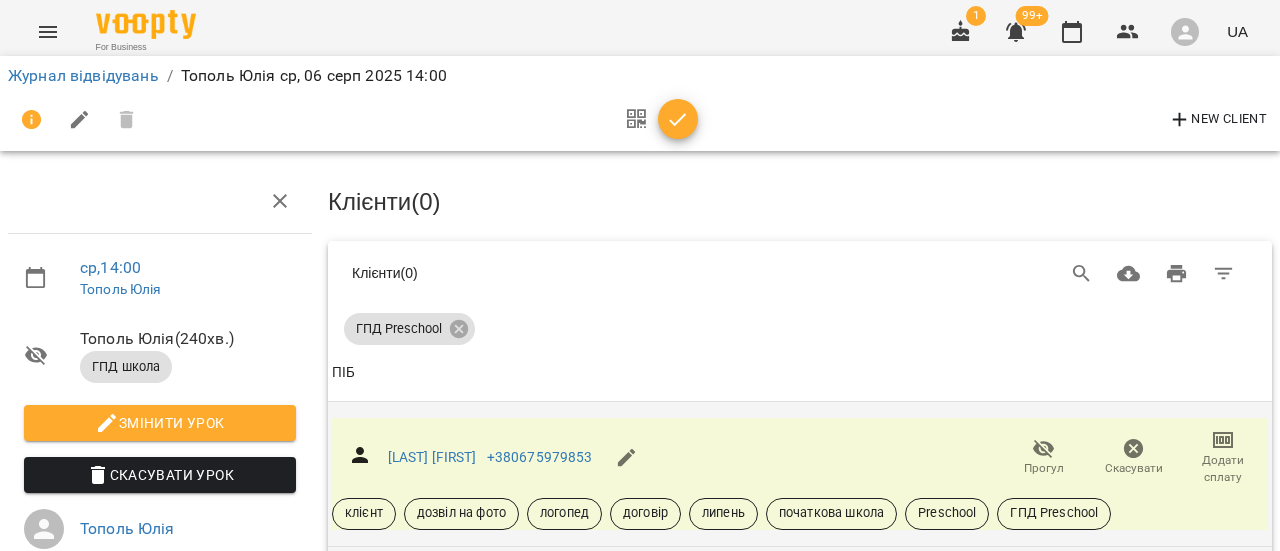 scroll, scrollTop: 300, scrollLeft: 0, axis: vertical 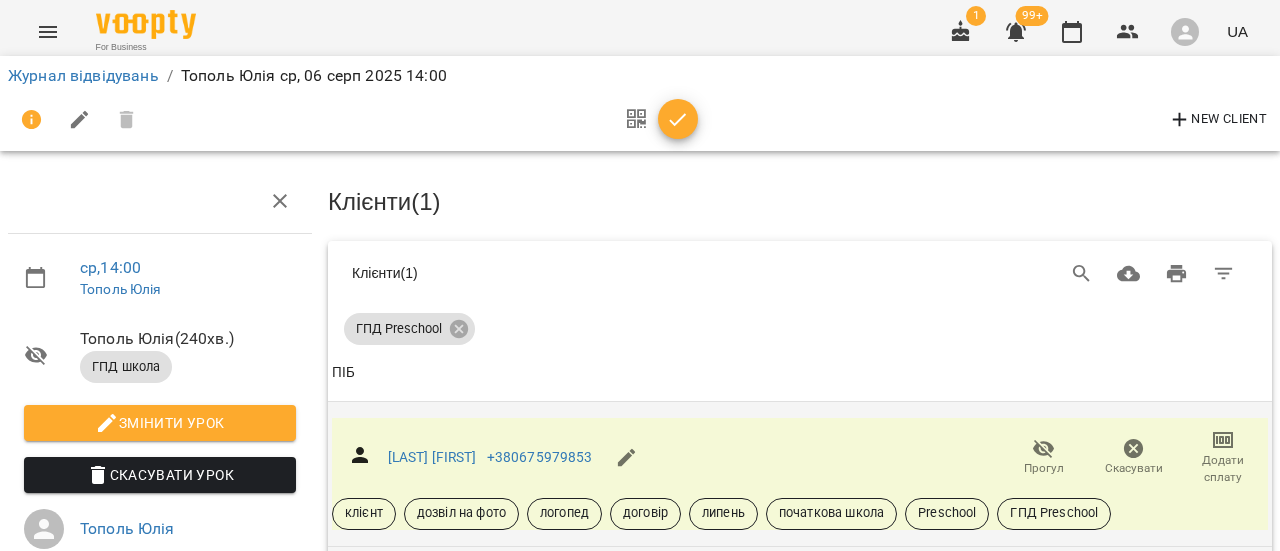 click on "Відвідав" at bounding box center [1148, 601] 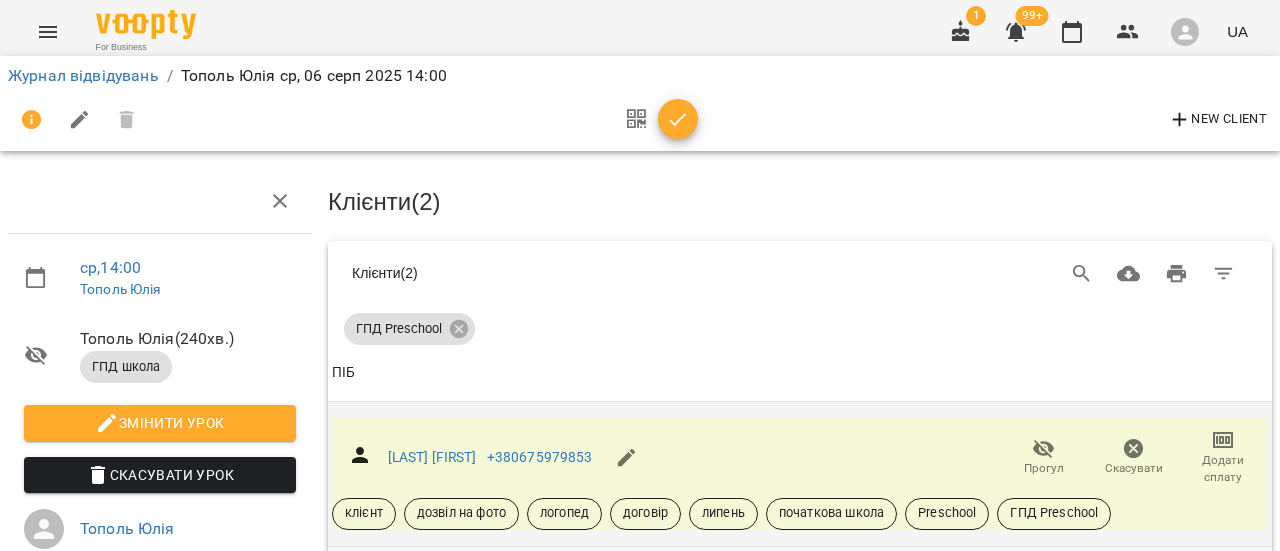 scroll, scrollTop: 500, scrollLeft: 0, axis: vertical 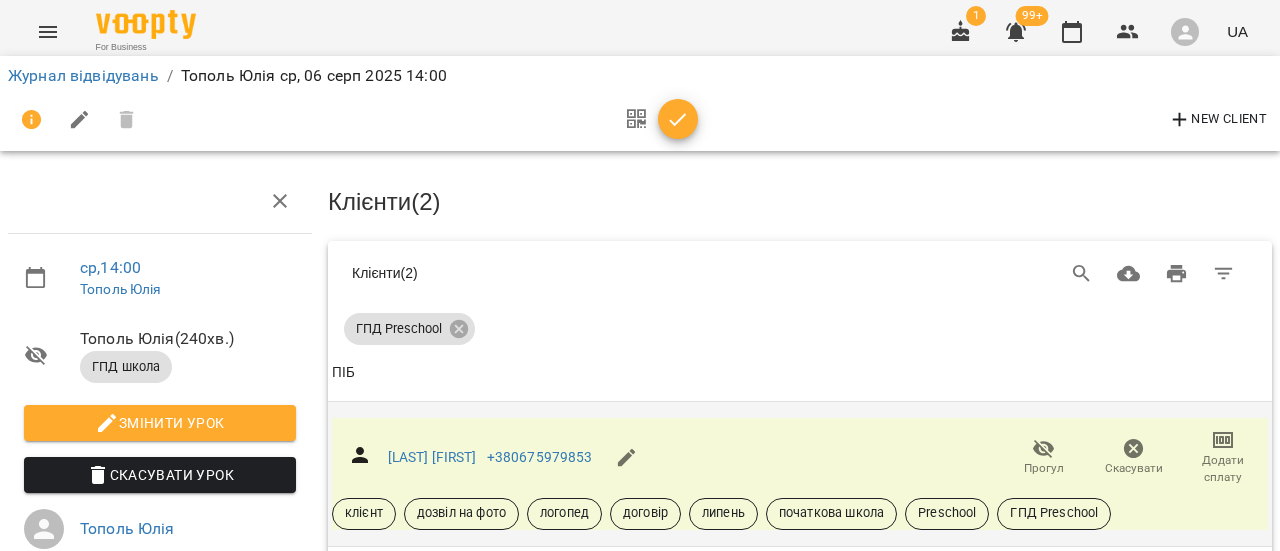 click 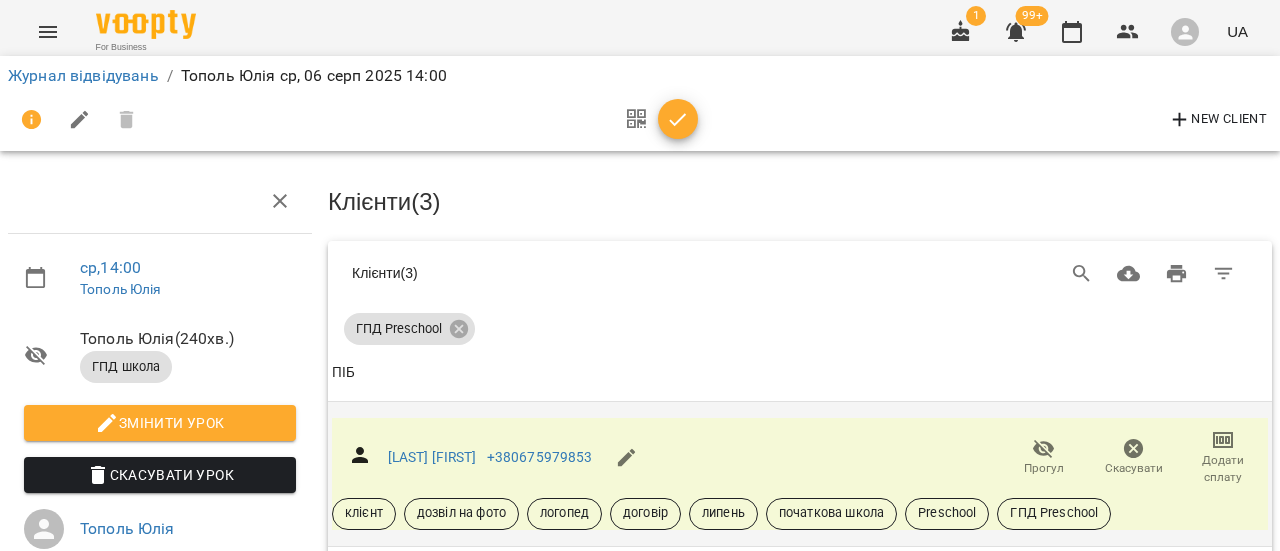 click on "Прогул" at bounding box center [1228, 890] 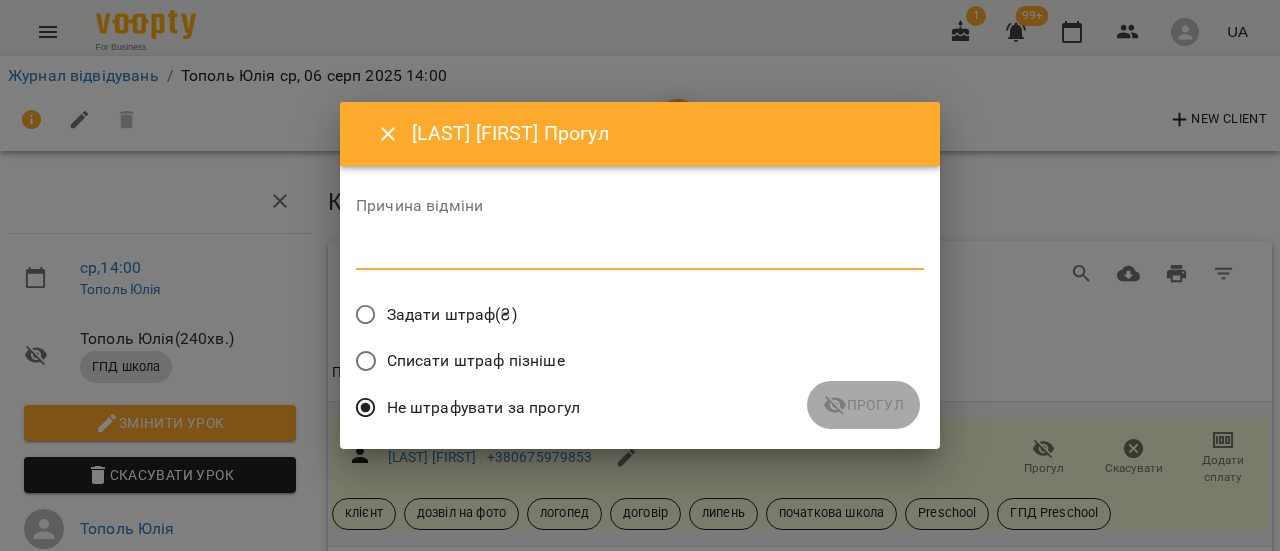 click at bounding box center [640, 253] 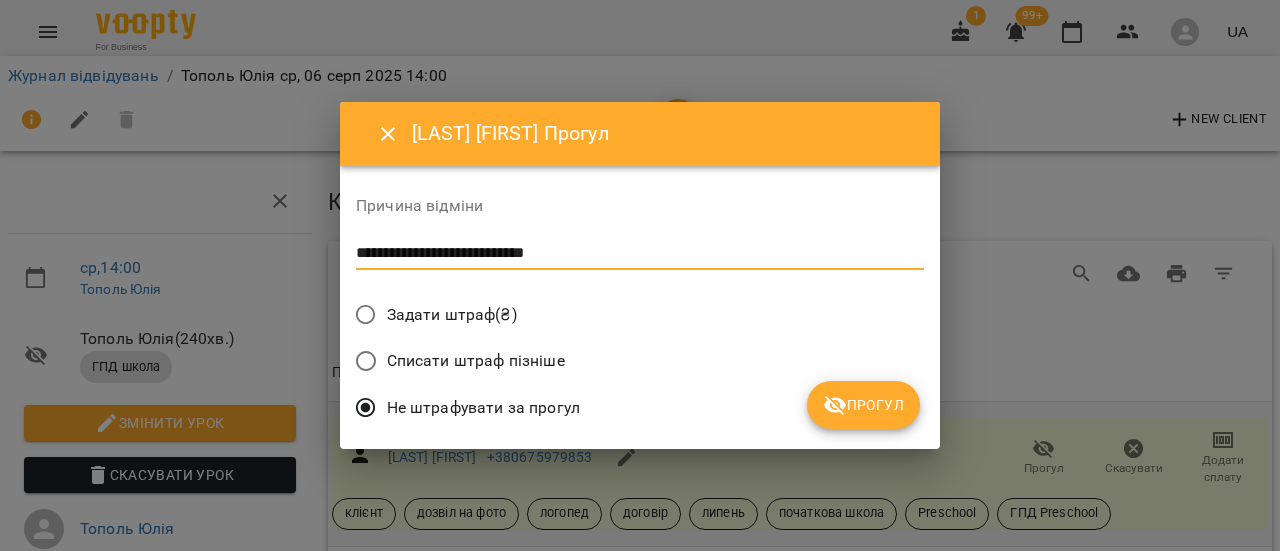 type on "**********" 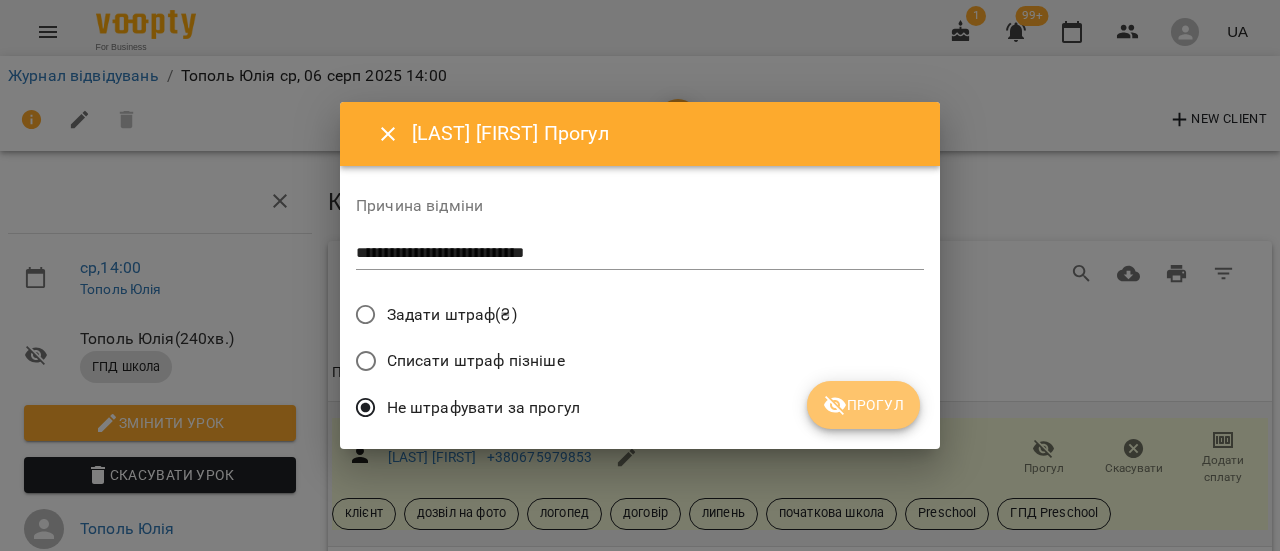 click on "Прогул" at bounding box center [863, 405] 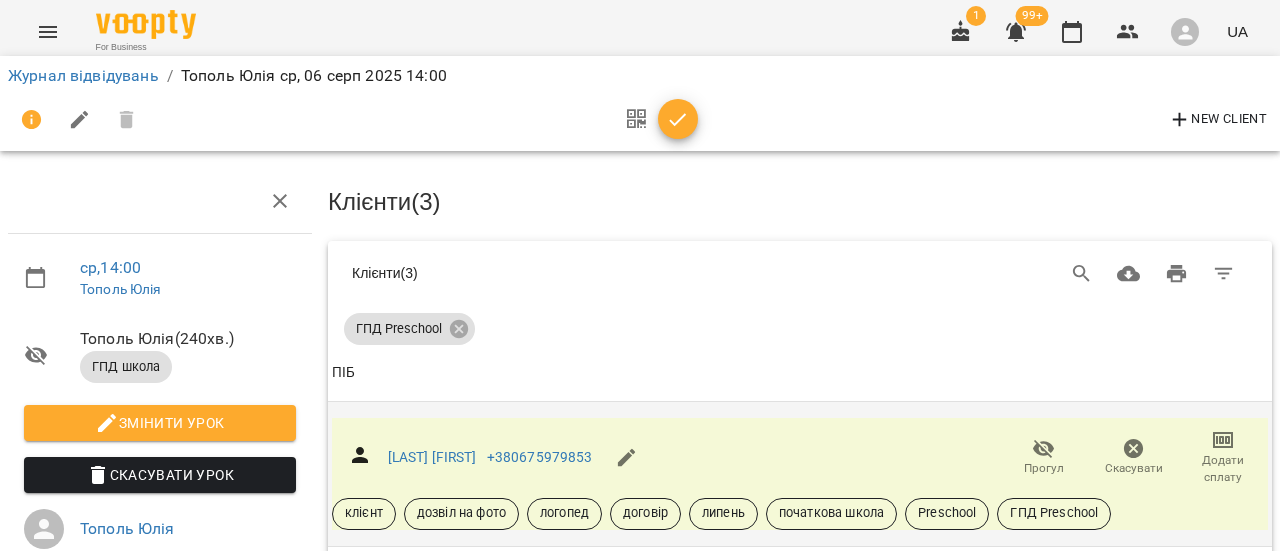 scroll, scrollTop: 673, scrollLeft: 0, axis: vertical 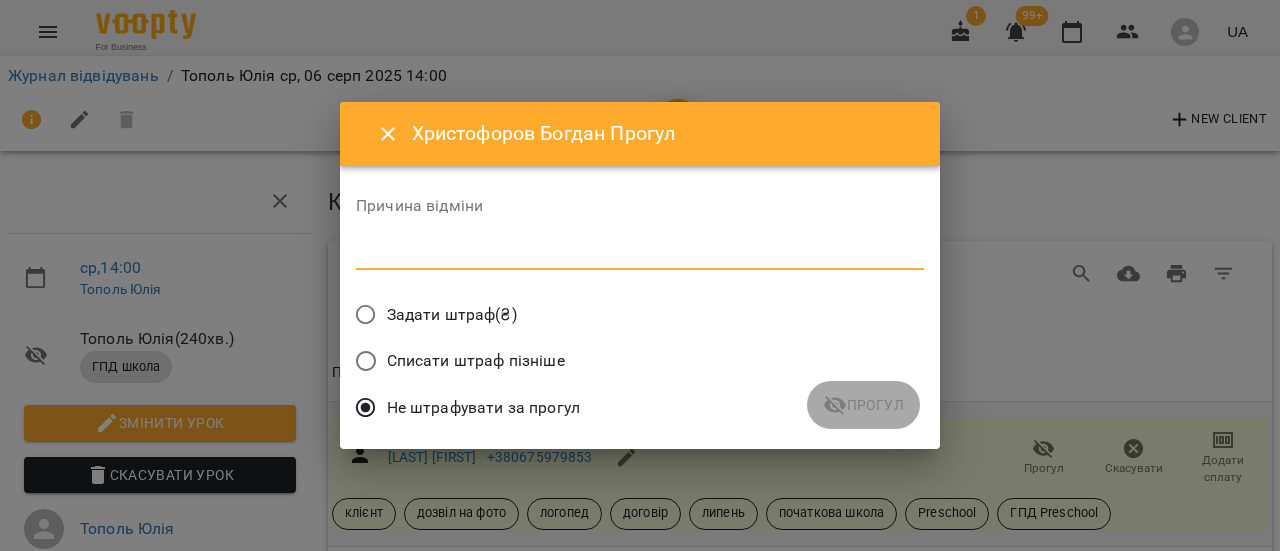 drag, startPoint x: 474, startPoint y: 257, endPoint x: 674, endPoint y: 253, distance: 200.04 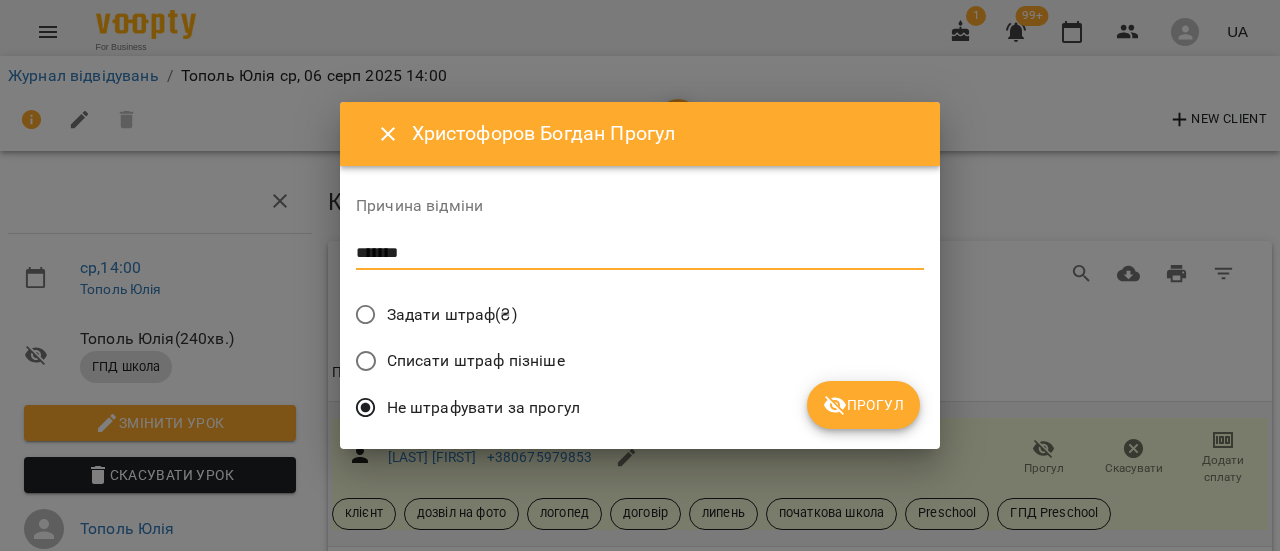 type on "*******" 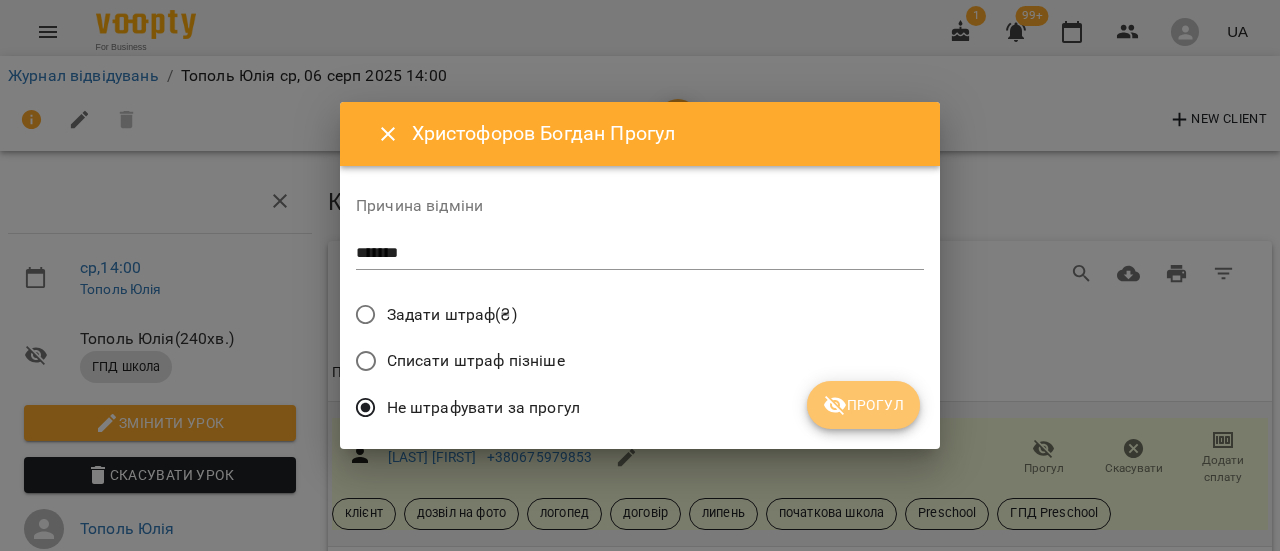 click on "Прогул" at bounding box center (863, 405) 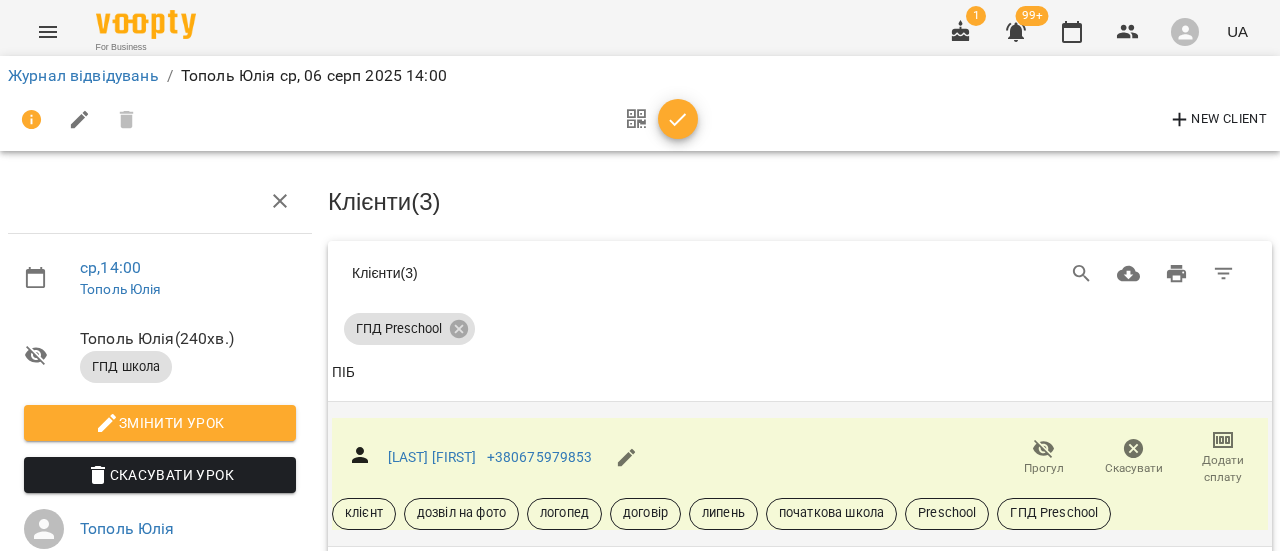 scroll, scrollTop: 0, scrollLeft: 0, axis: both 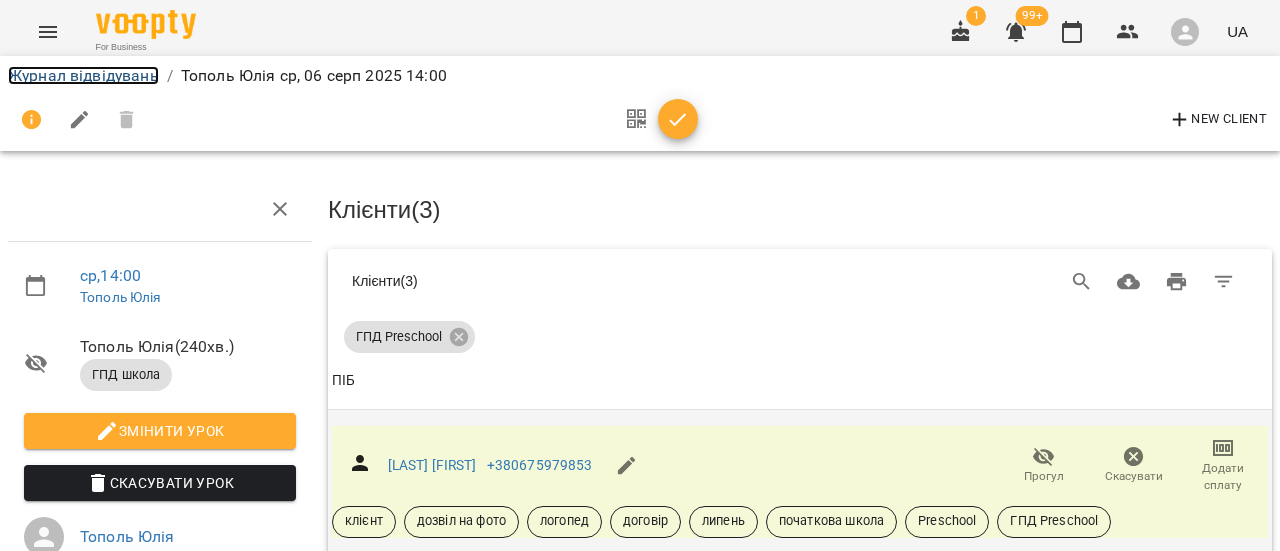 click on "Журнал відвідувань" at bounding box center [83, 75] 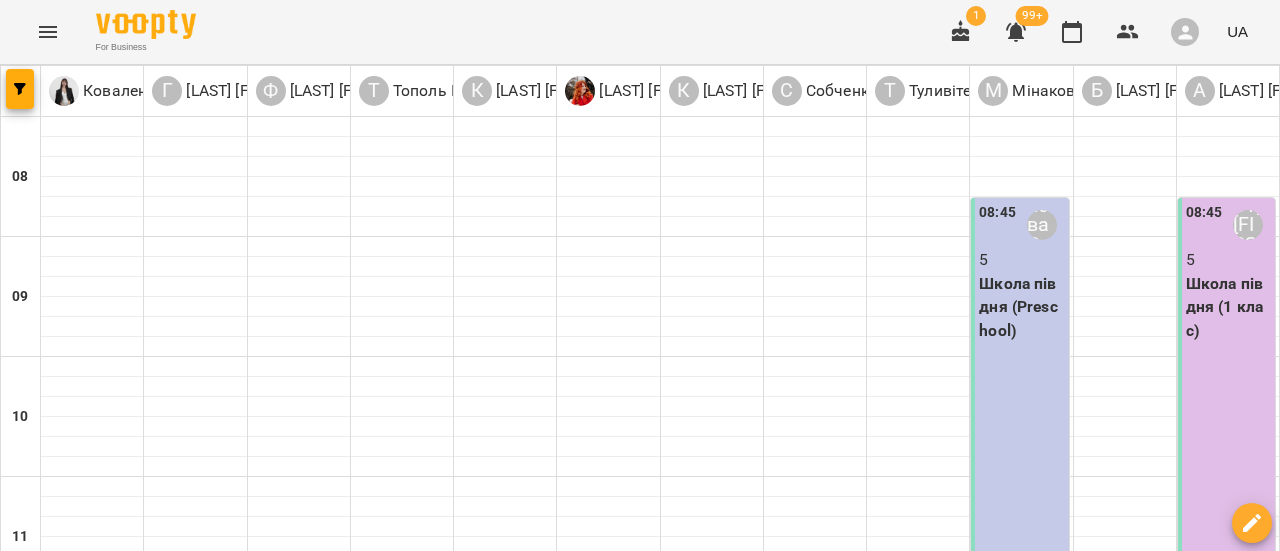 scroll, scrollTop: 500, scrollLeft: 0, axis: vertical 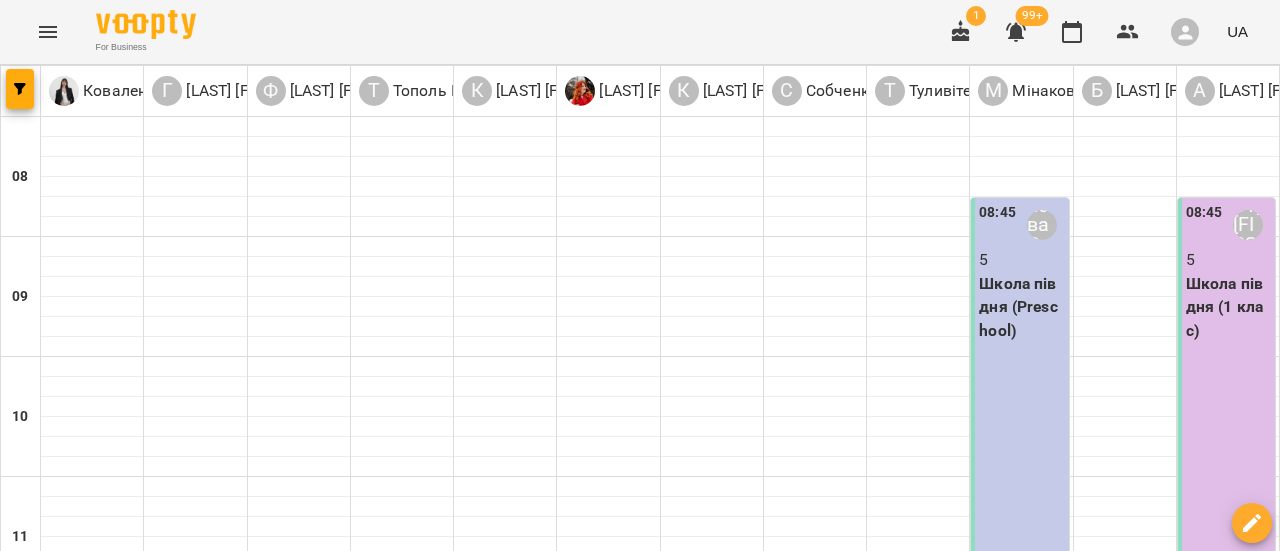 click on "[LAST] [FIRST]" at bounding box center [319, 685] 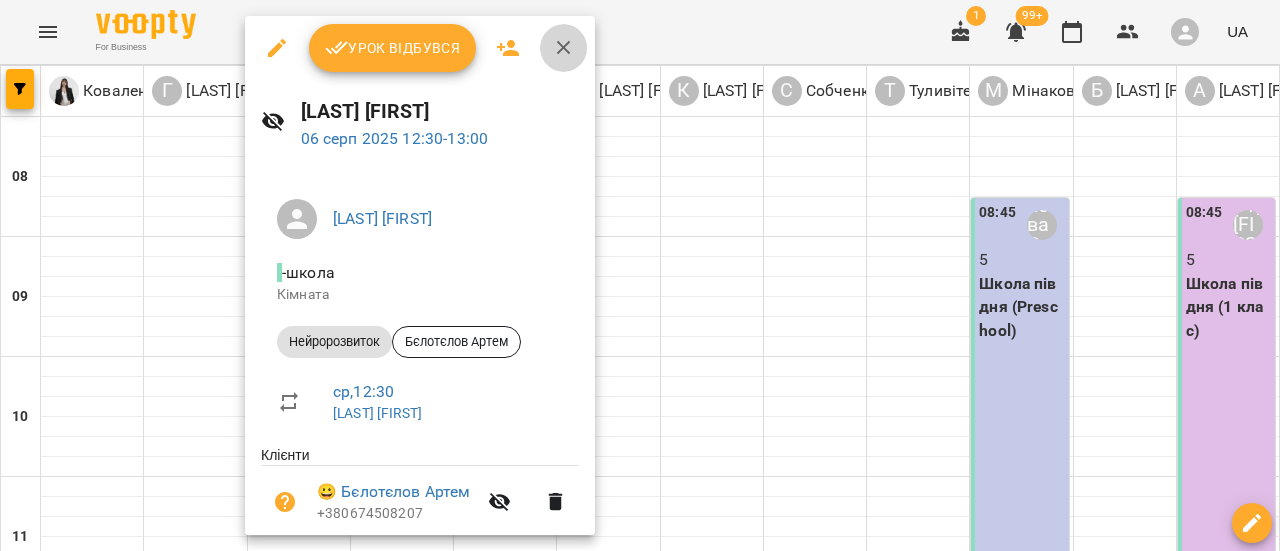 click 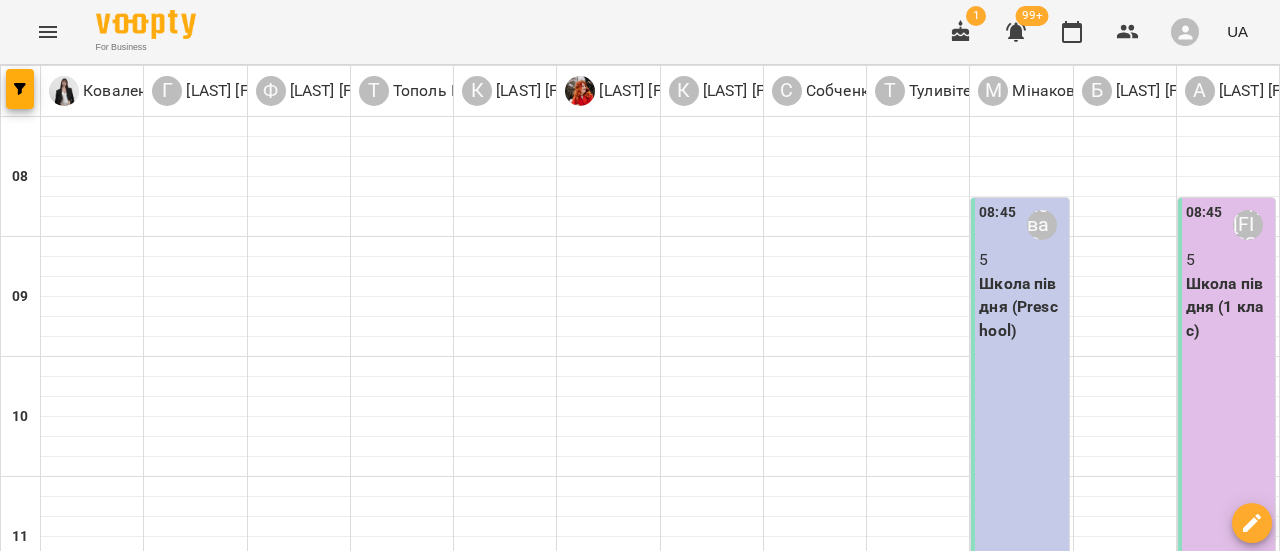 click on "[LAST] [FIRST]" at bounding box center (319, 825) 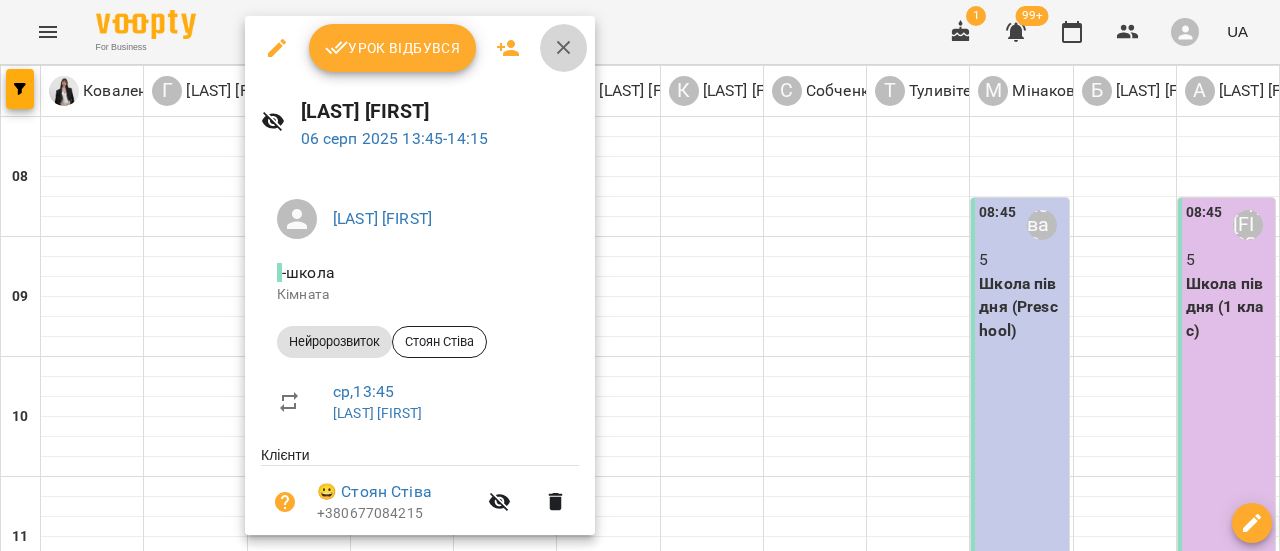 click 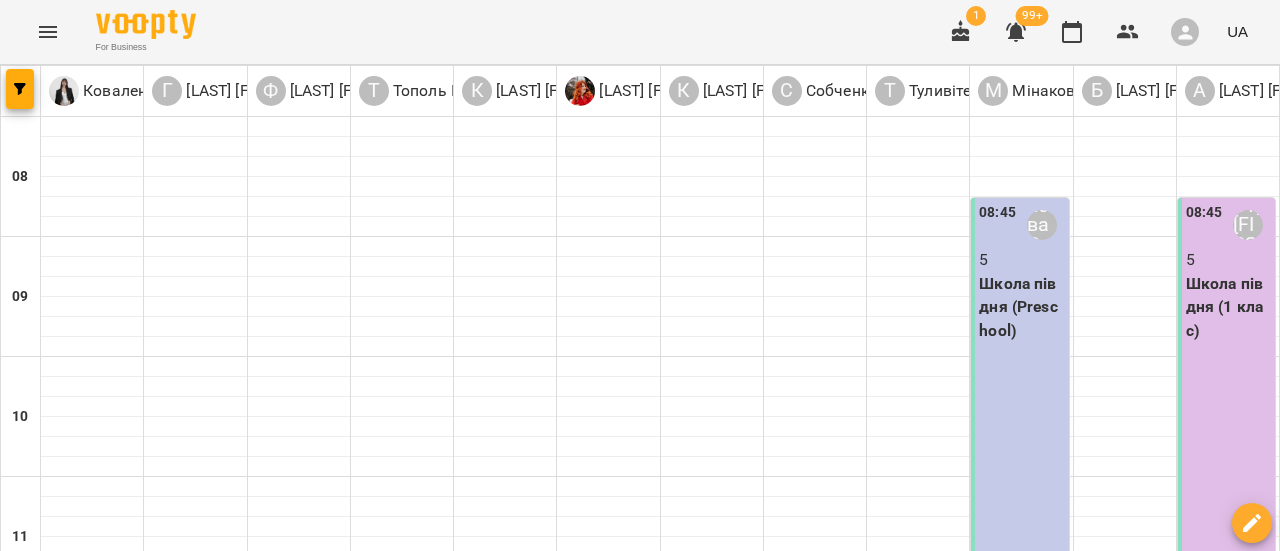 scroll, scrollTop: 0, scrollLeft: 0, axis: both 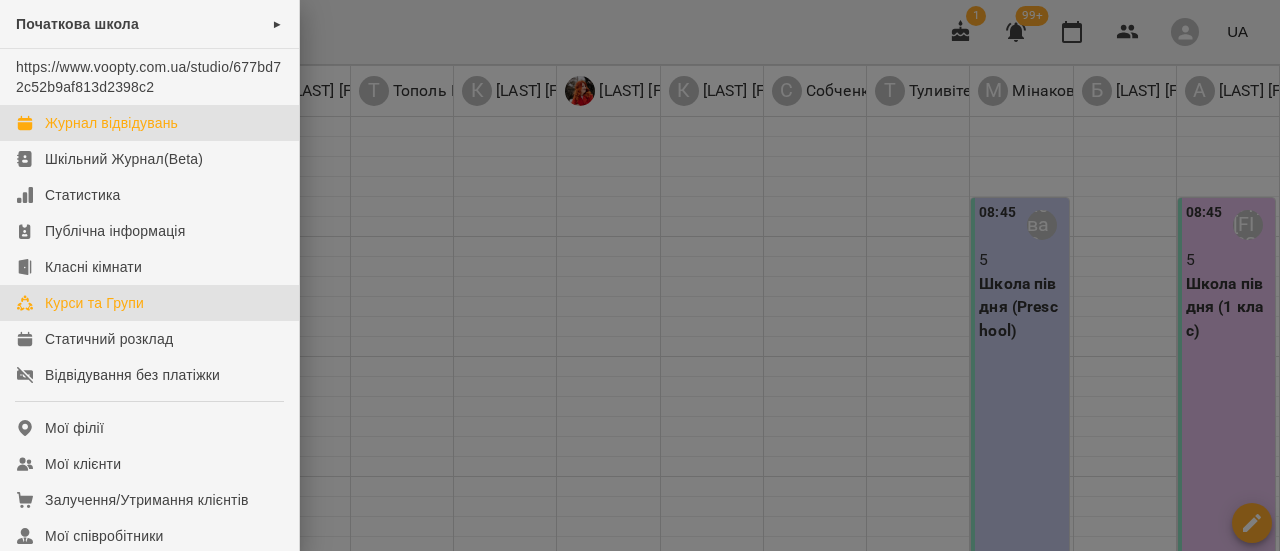 click on "Курси та Групи" at bounding box center [94, 303] 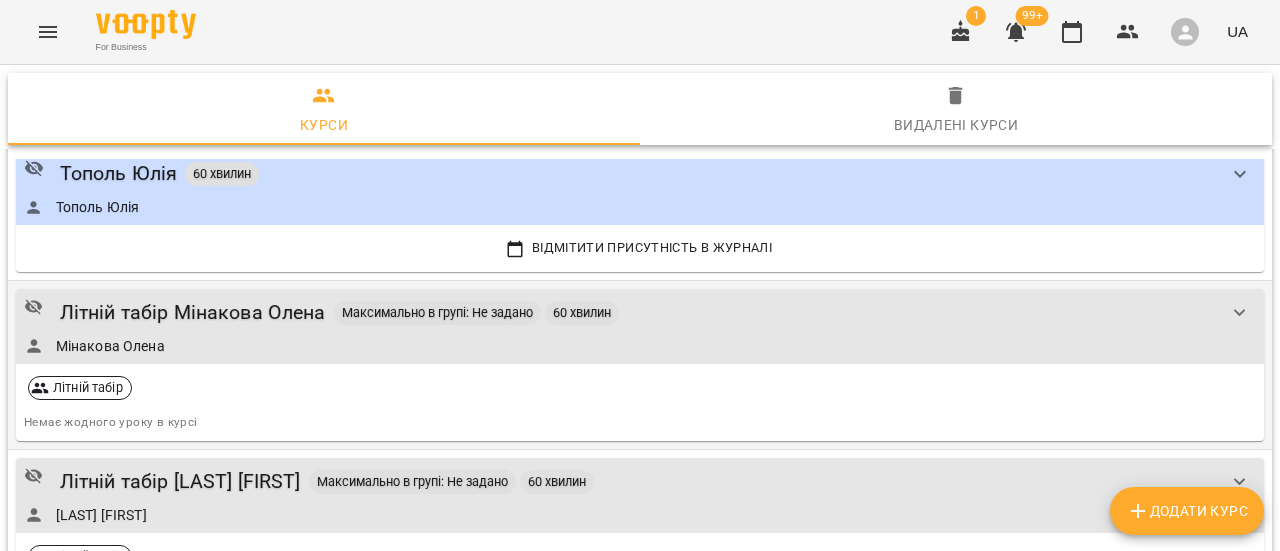 scroll, scrollTop: 3580, scrollLeft: 0, axis: vertical 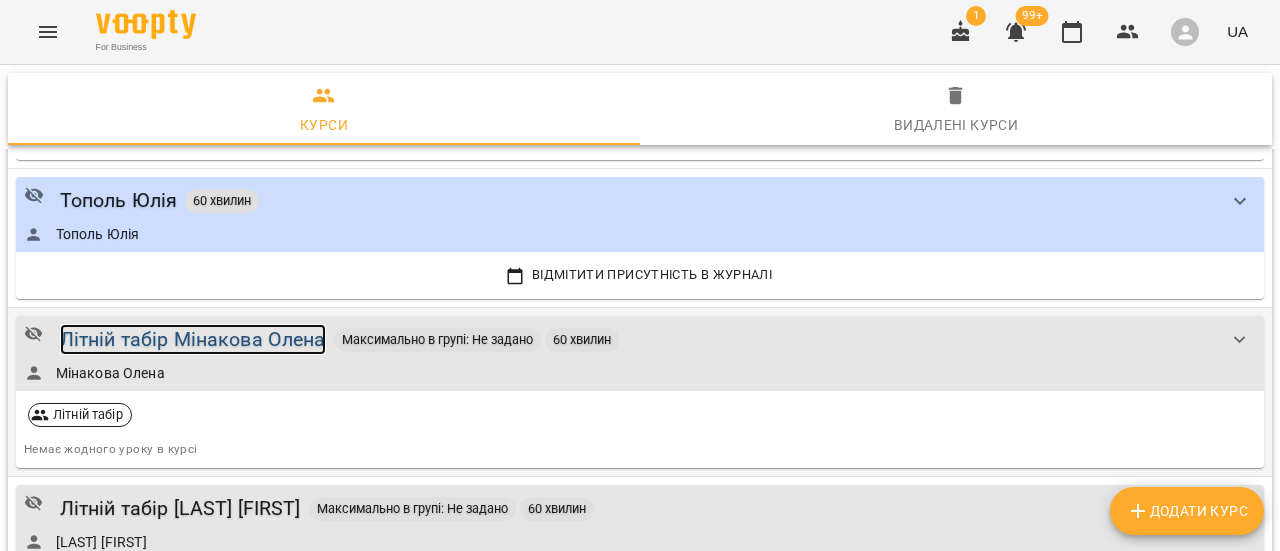click on "Літній табір Мінакова Олена" at bounding box center (193, 339) 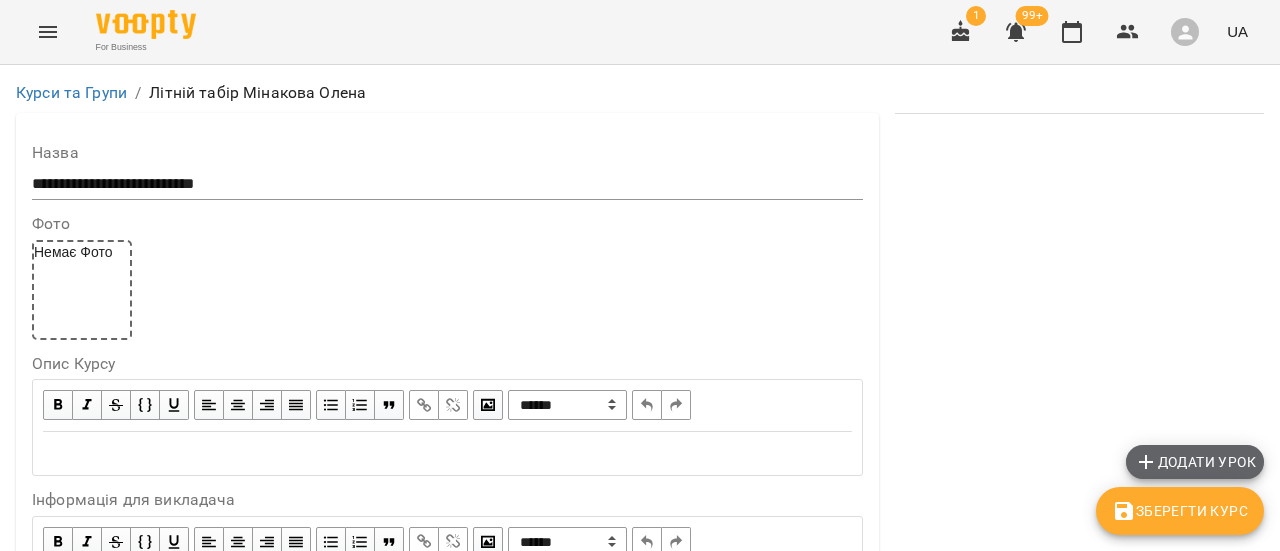 click on "Додати урок" at bounding box center (1195, 462) 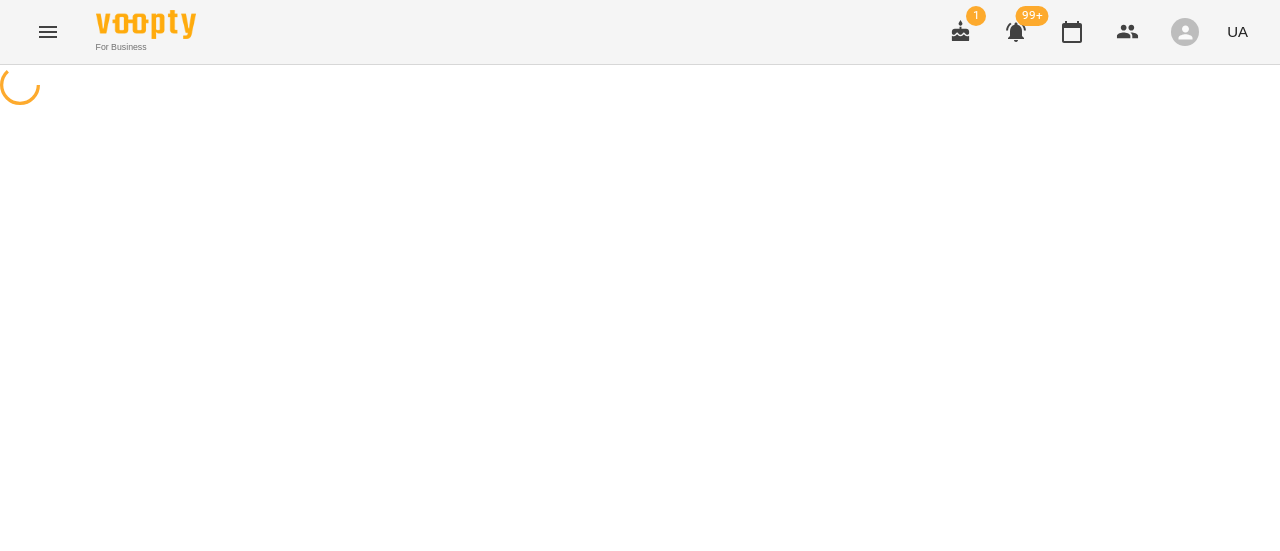 select on "**********" 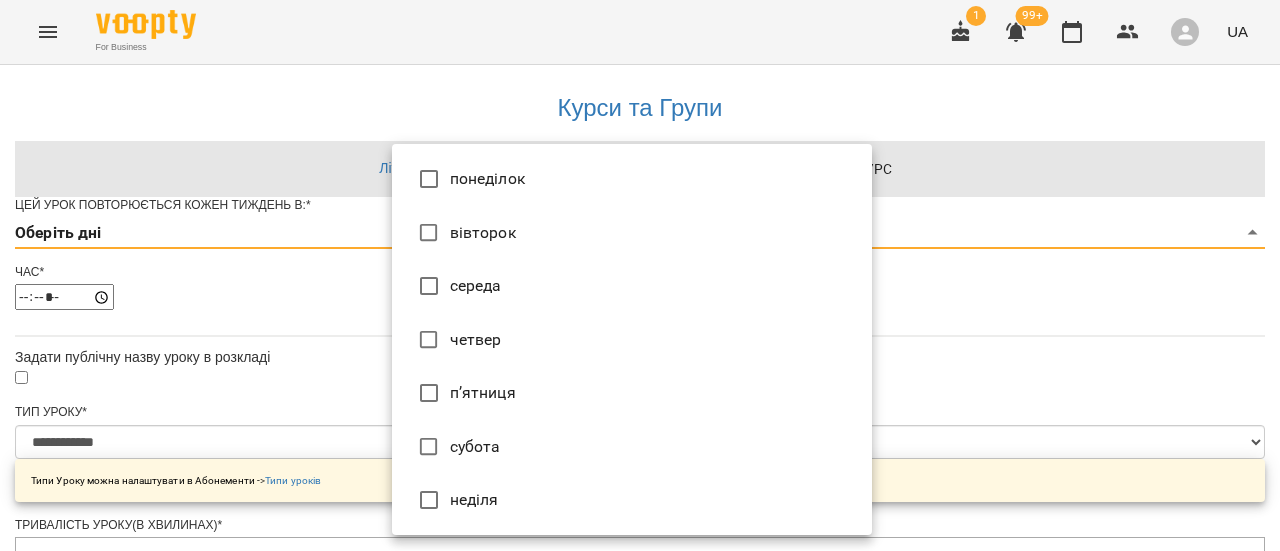 click on "**********" at bounding box center (640, 661) 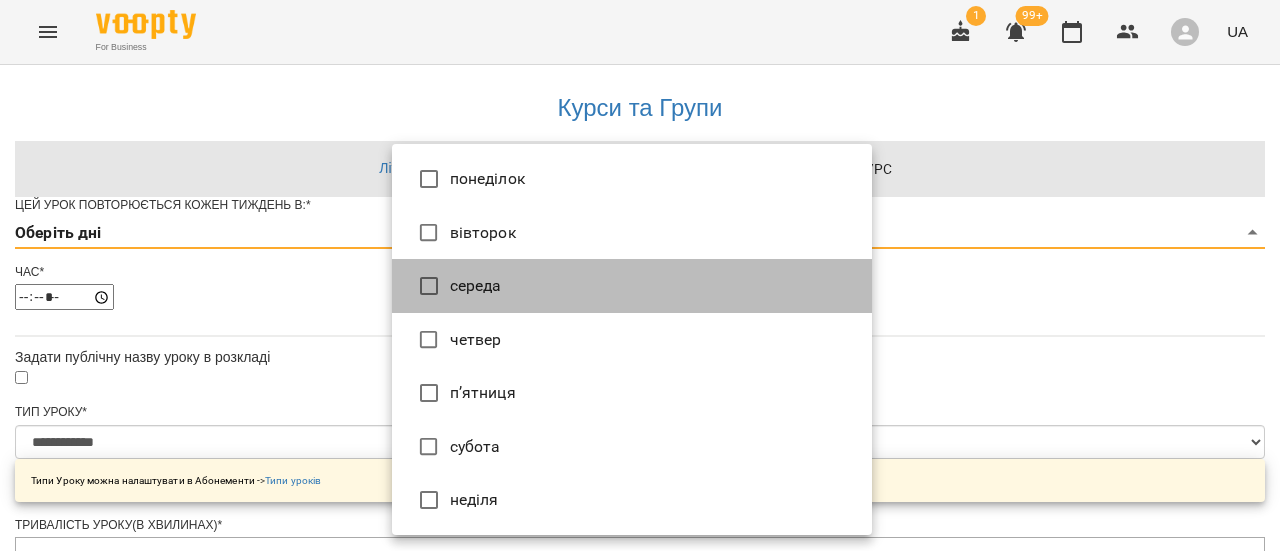 click on "середа" at bounding box center (632, 286) 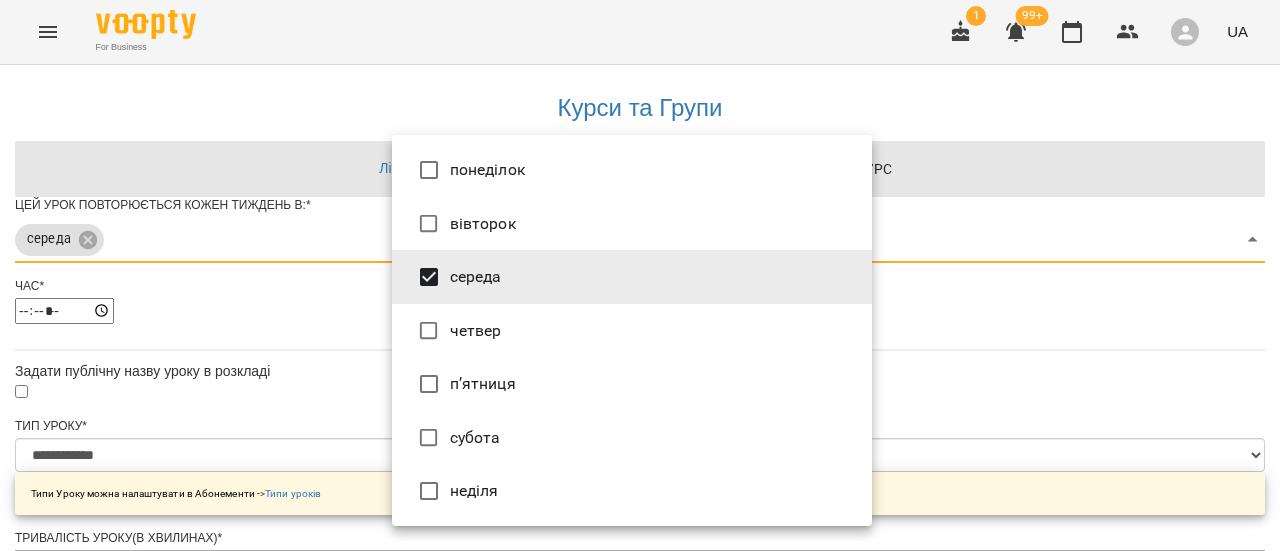click at bounding box center [640, 275] 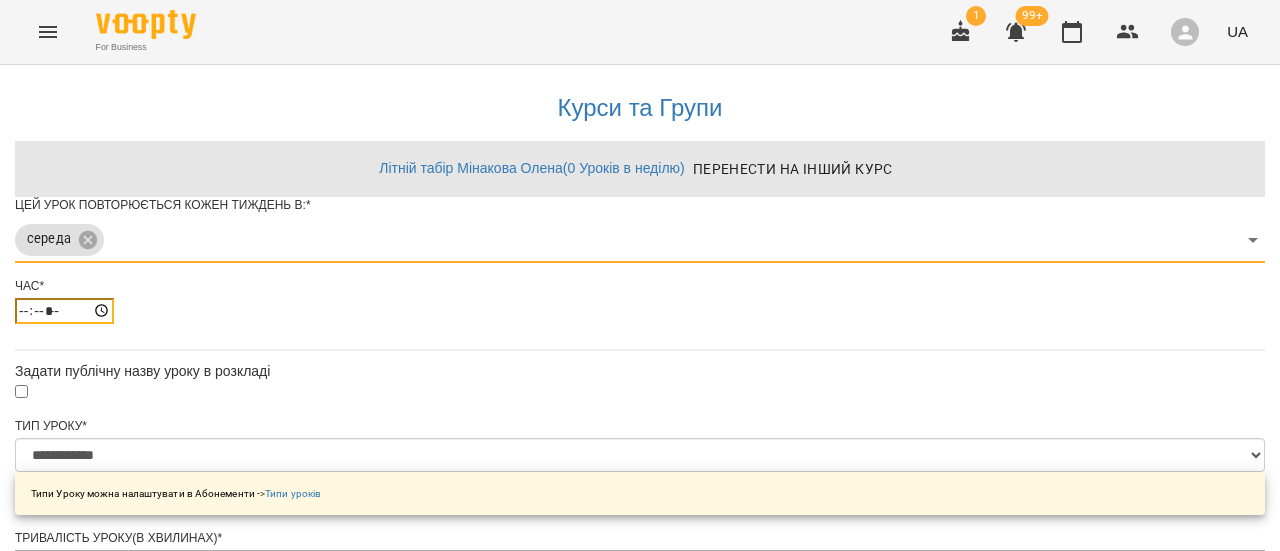click on "*****" at bounding box center [64, 311] 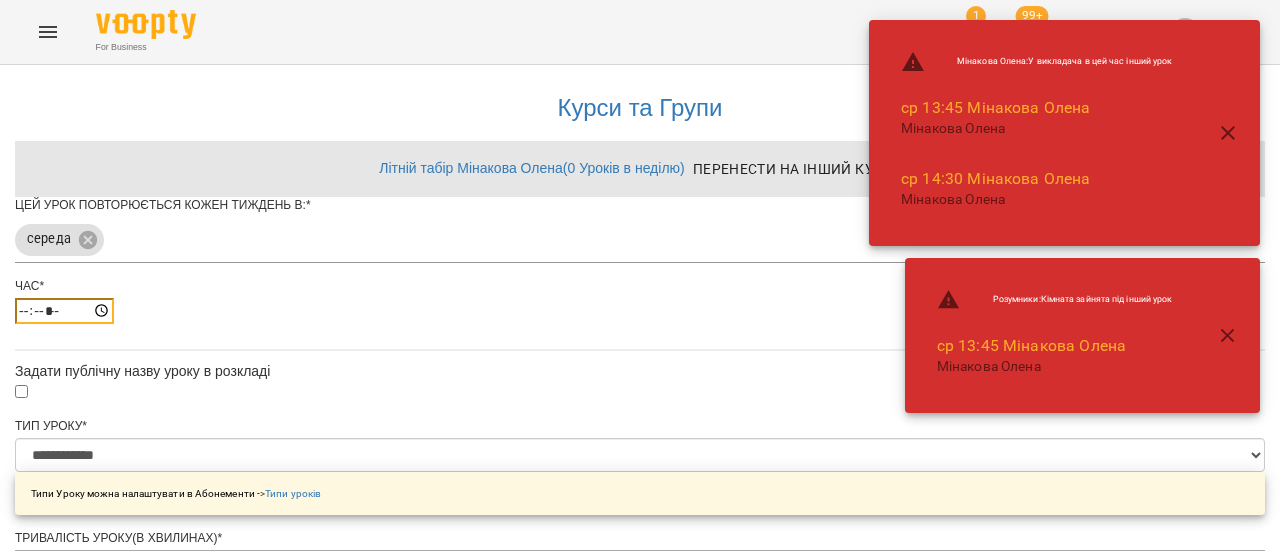 type on "*****" 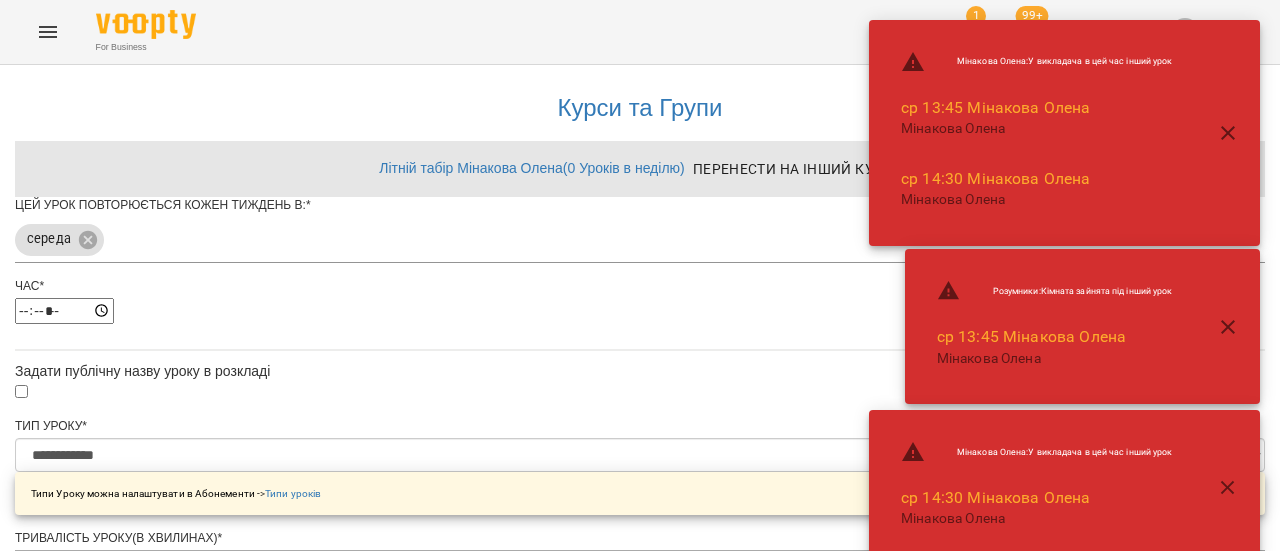 click on "*****" at bounding box center (640, 311) 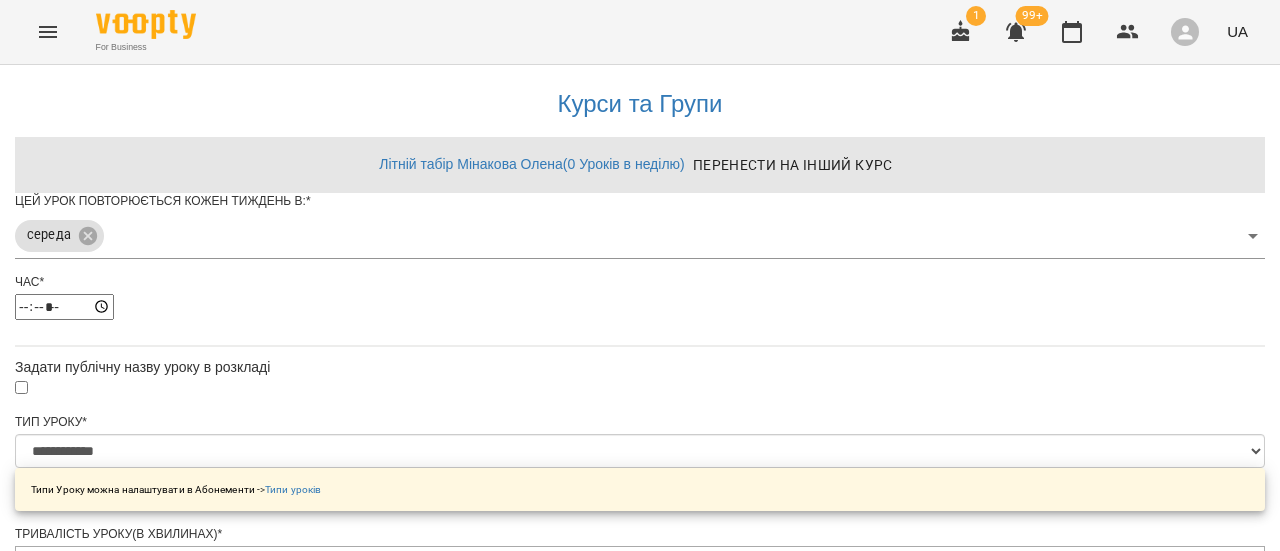 scroll, scrollTop: 0, scrollLeft: 0, axis: both 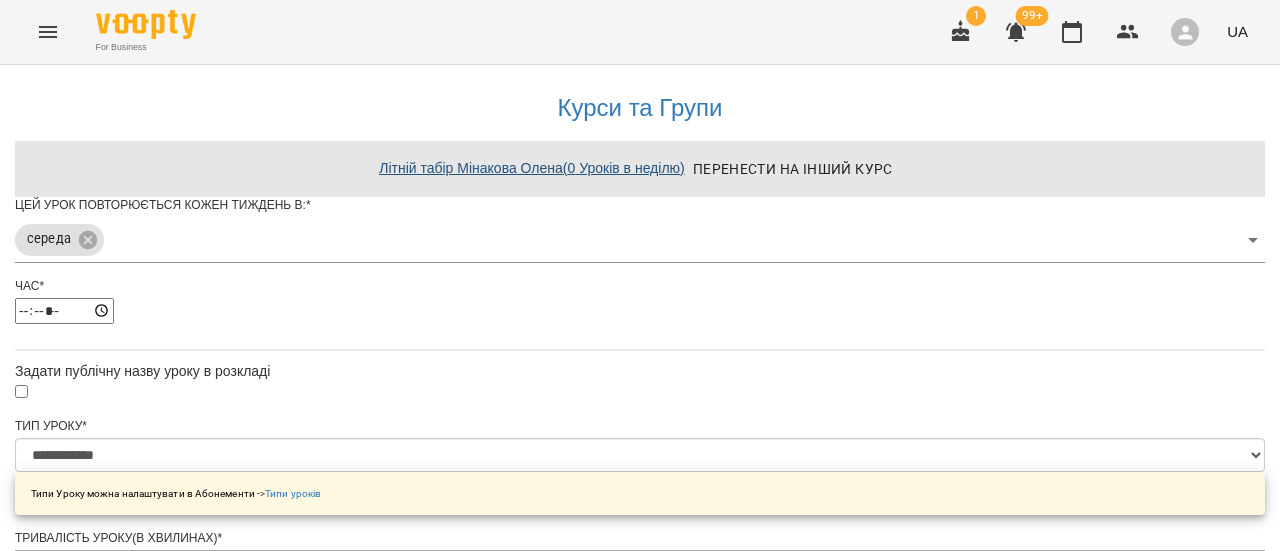 click on "Літній табір [LAST] [FIRST] ( 0   Уроків в неділю )" at bounding box center [532, 168] 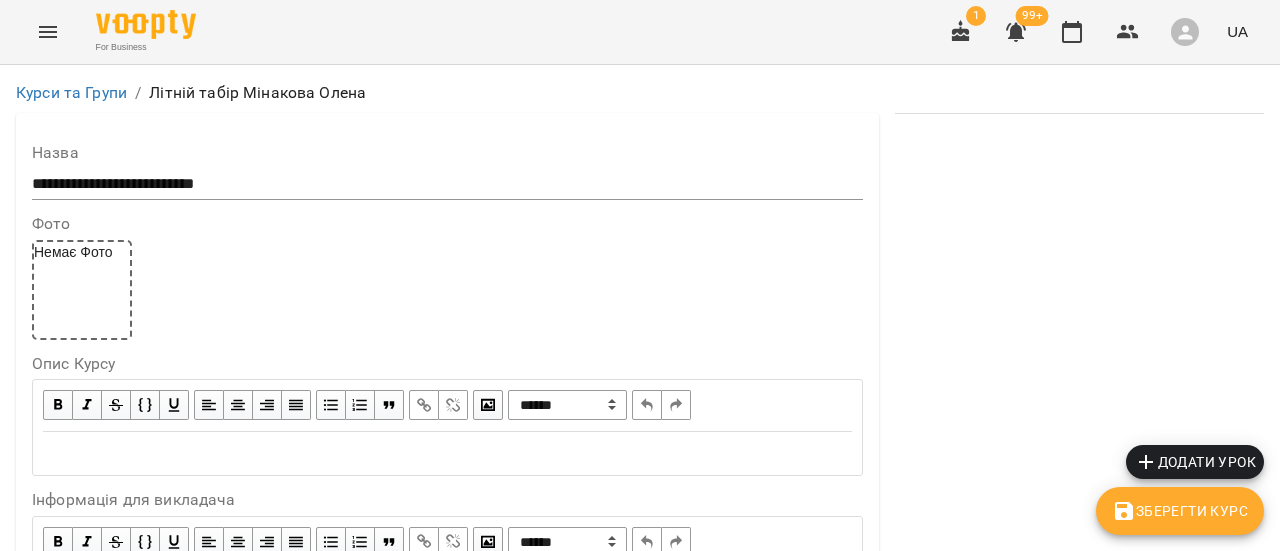 scroll, scrollTop: 1864, scrollLeft: 0, axis: vertical 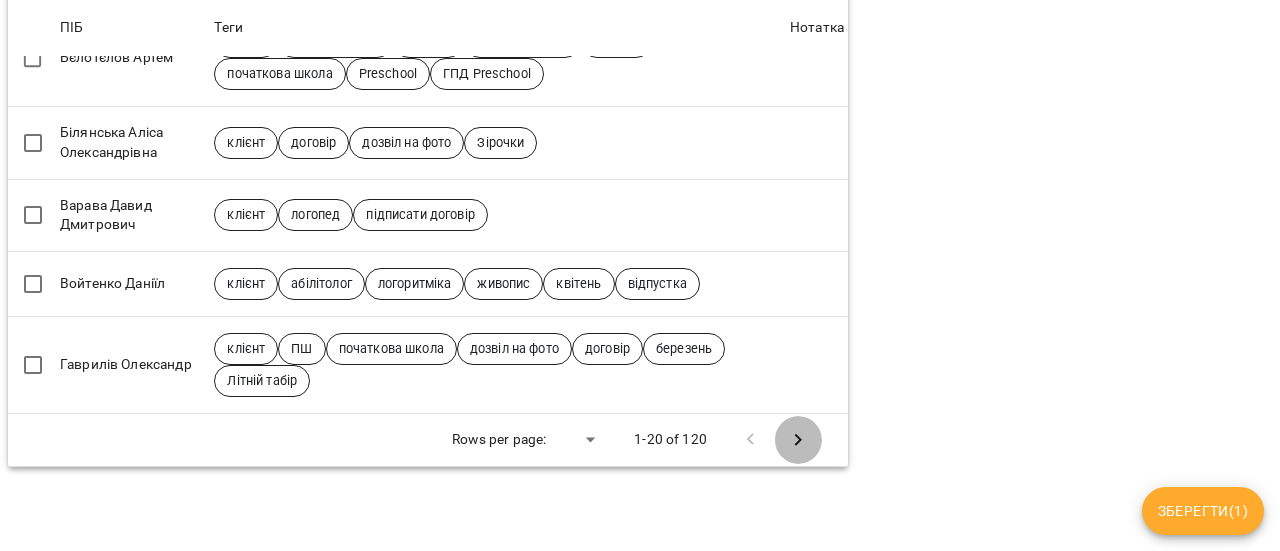 click 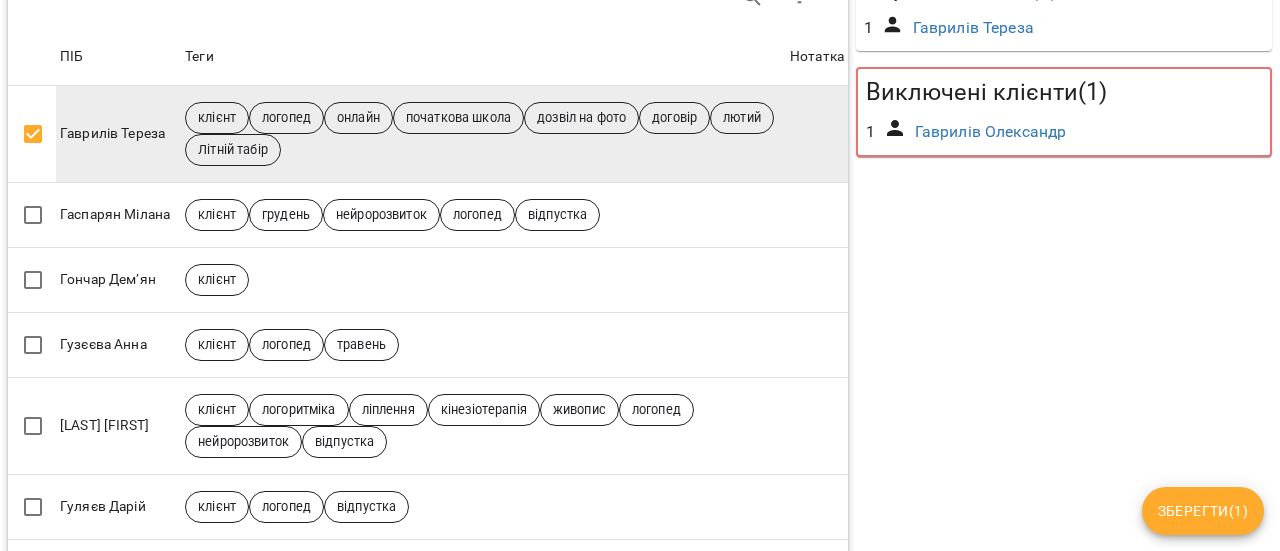 scroll, scrollTop: 271, scrollLeft: 0, axis: vertical 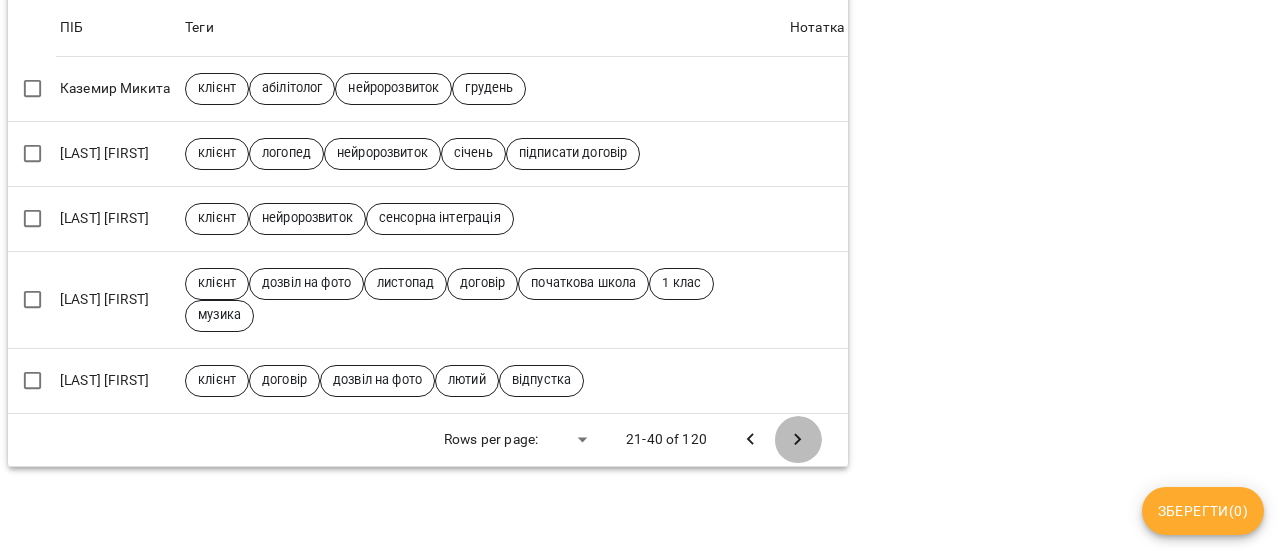 click 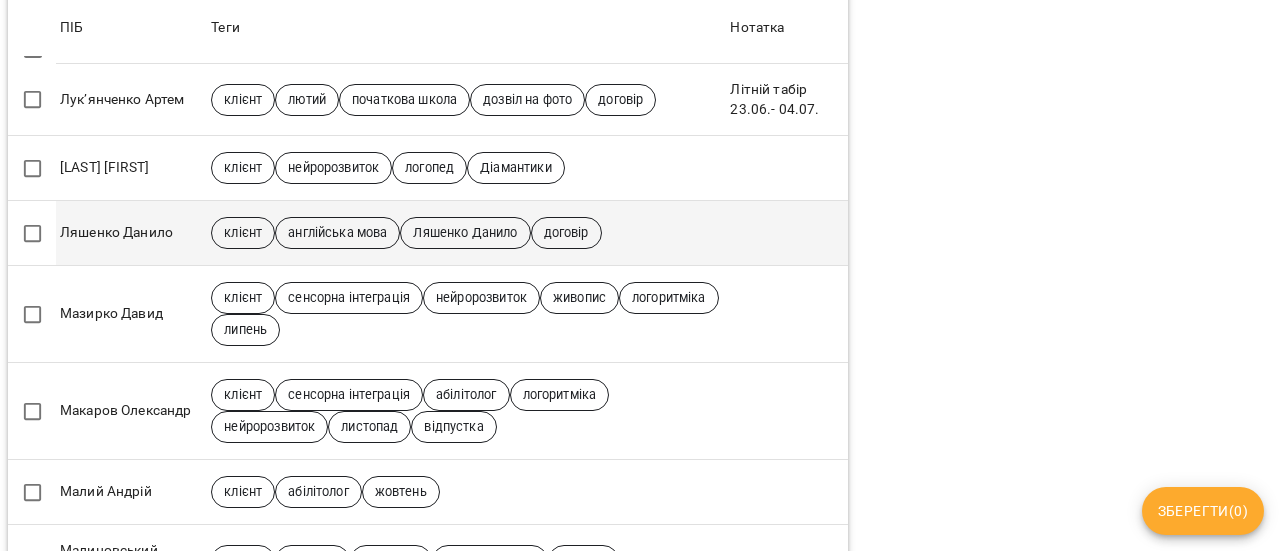 scroll, scrollTop: 942, scrollLeft: 0, axis: vertical 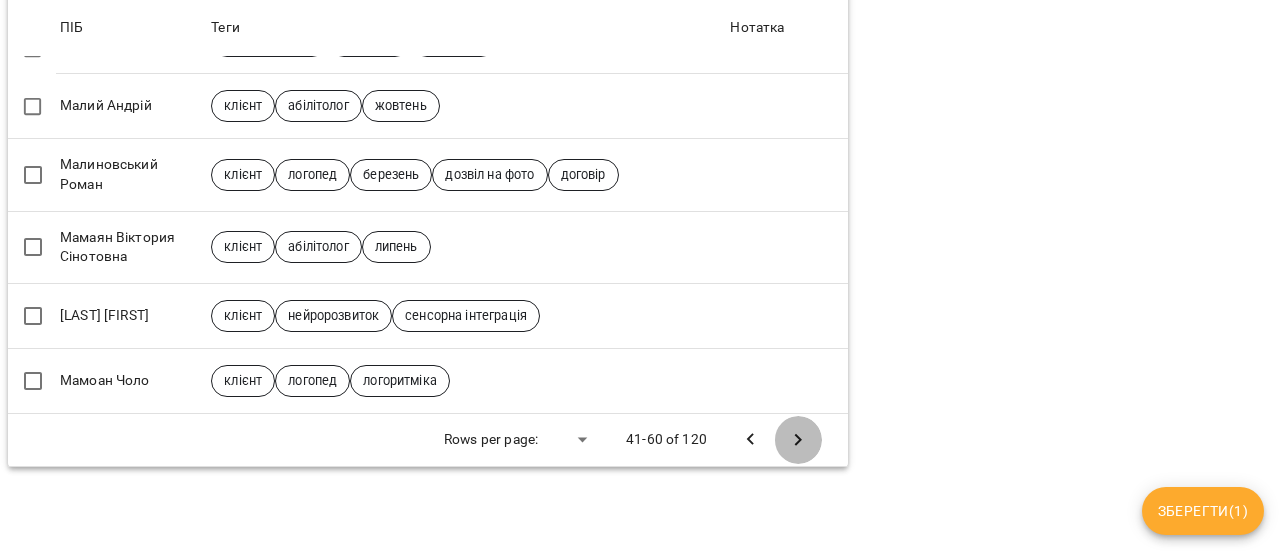 click 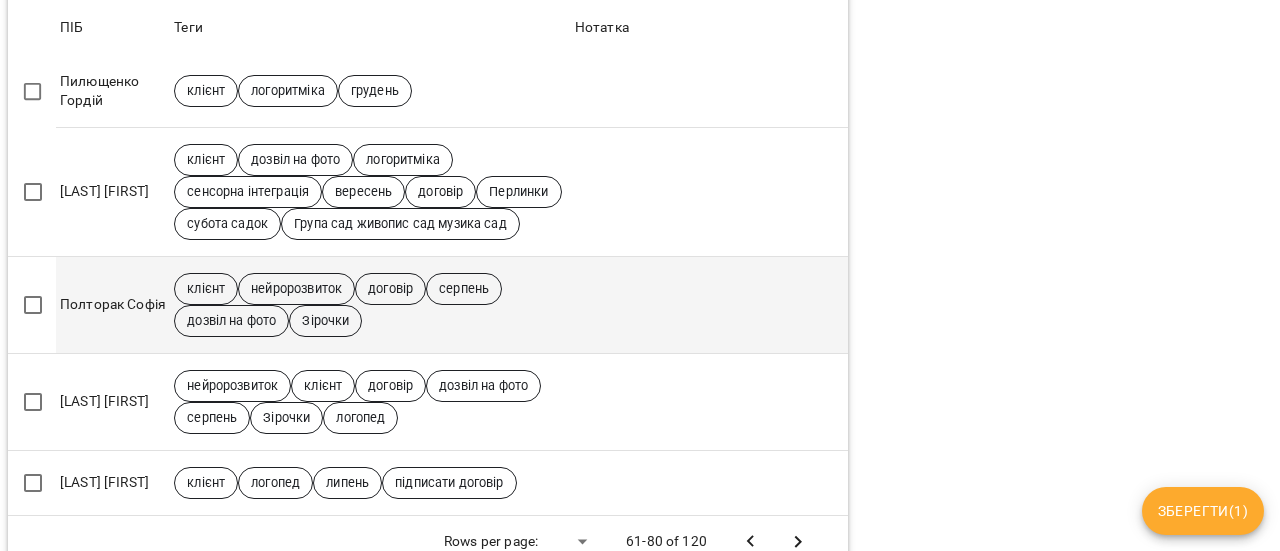 scroll, scrollTop: 1734, scrollLeft: 0, axis: vertical 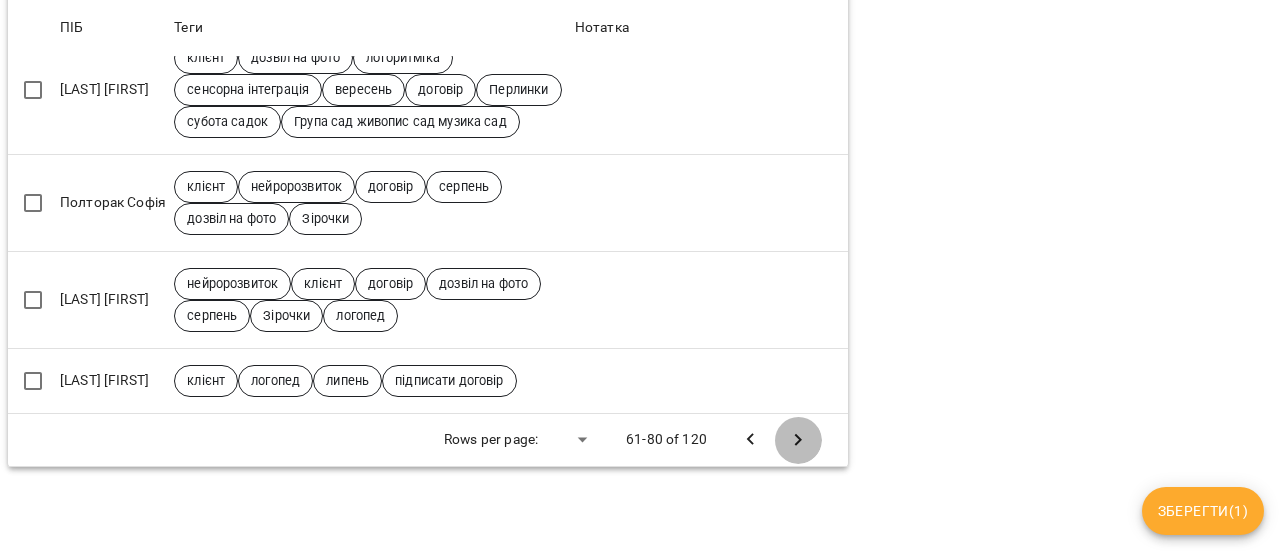 click 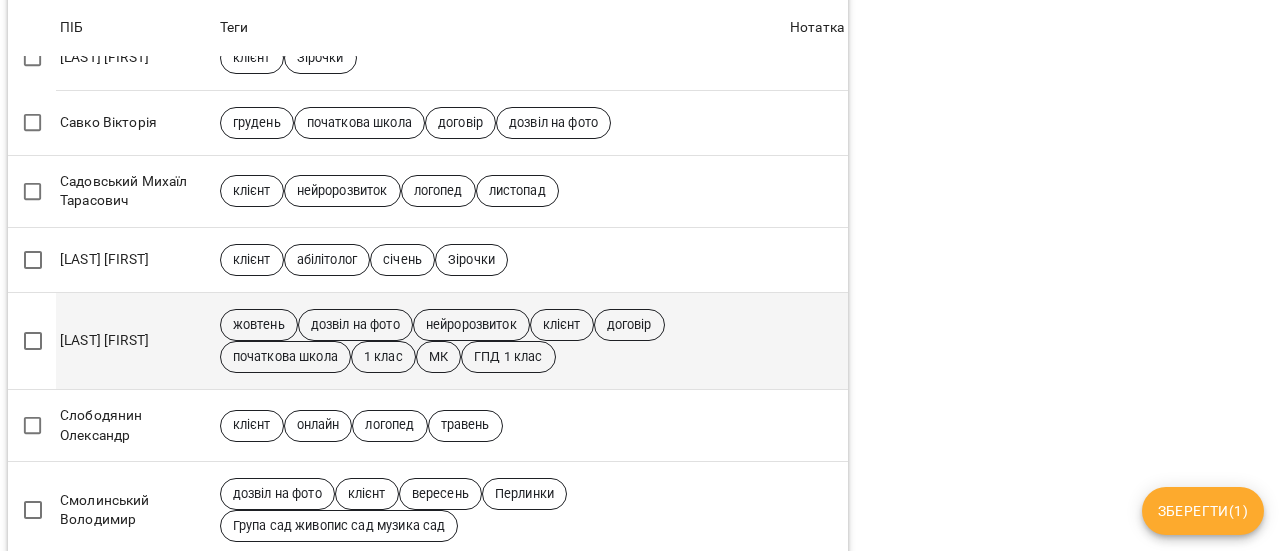 scroll, scrollTop: 800, scrollLeft: 0, axis: vertical 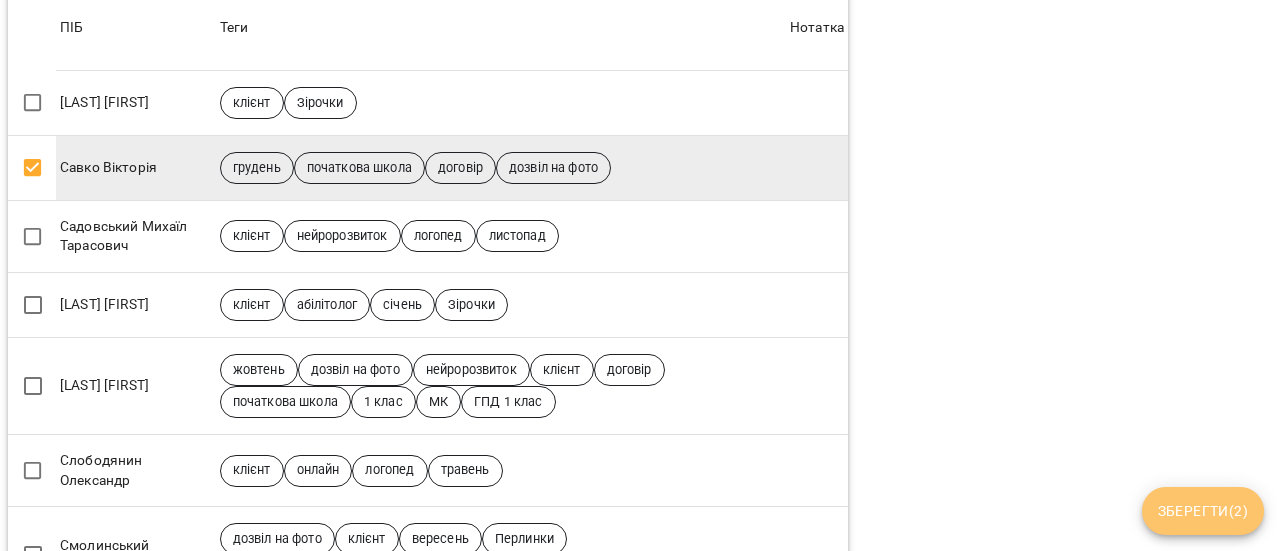 click on "Зберегти ( 2 )" at bounding box center [1203, 511] 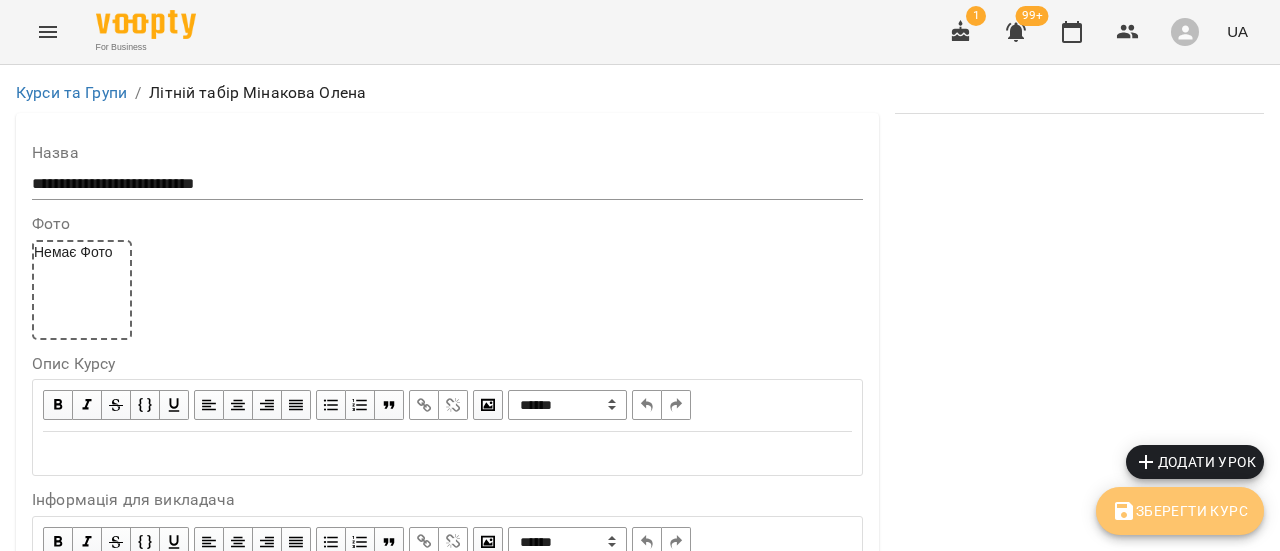 click on "Зберегти Курс" at bounding box center (1180, 511) 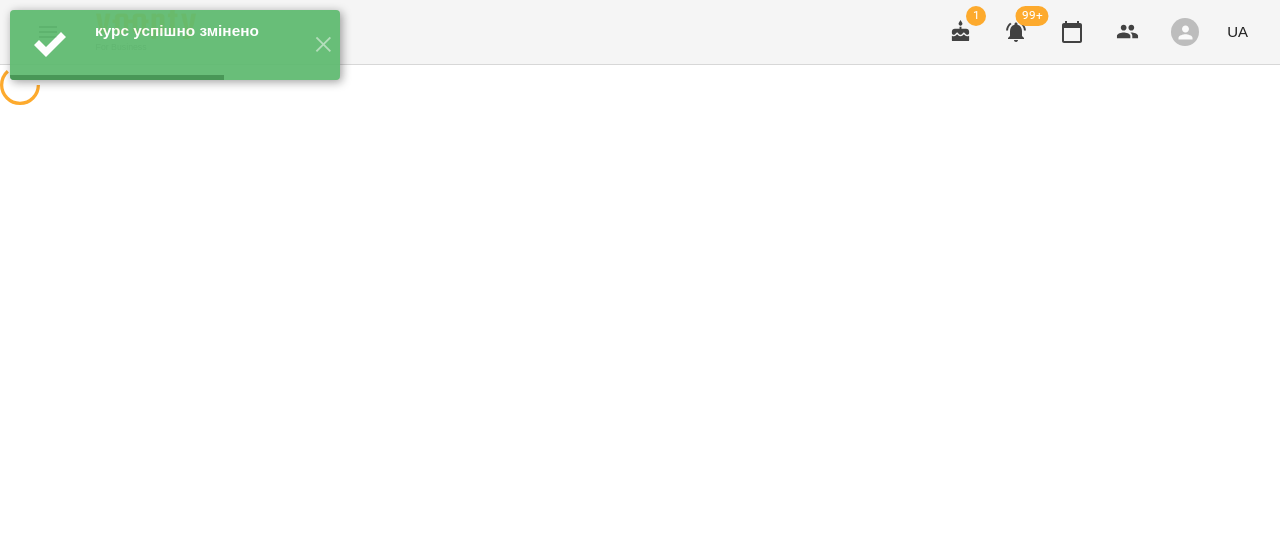 scroll, scrollTop: 0, scrollLeft: 0, axis: both 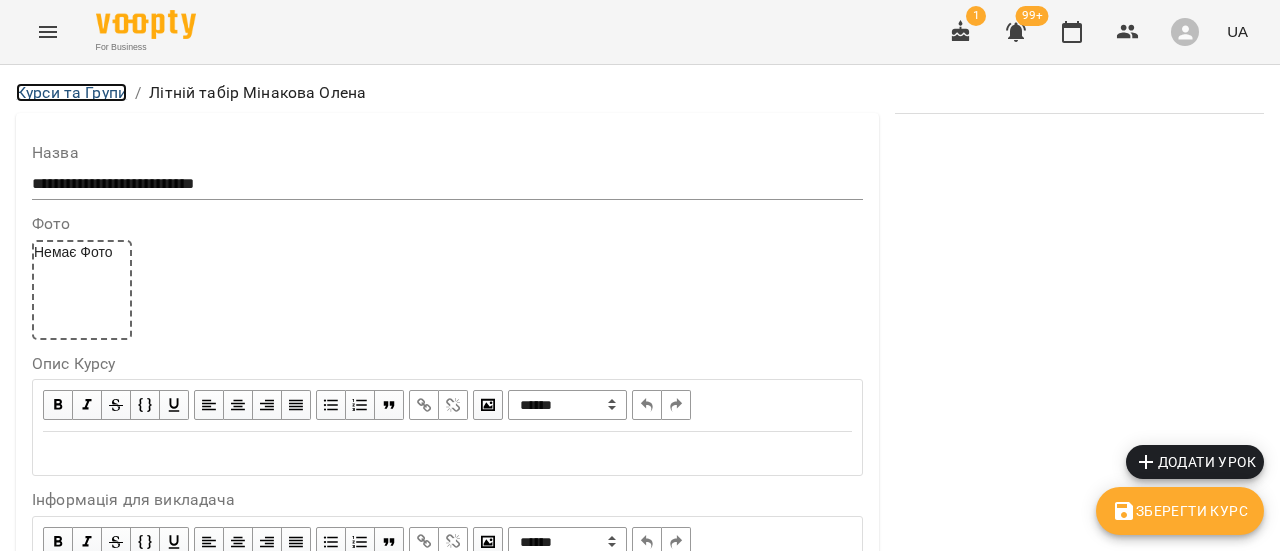 click on "Курси та Групи" at bounding box center (71, 92) 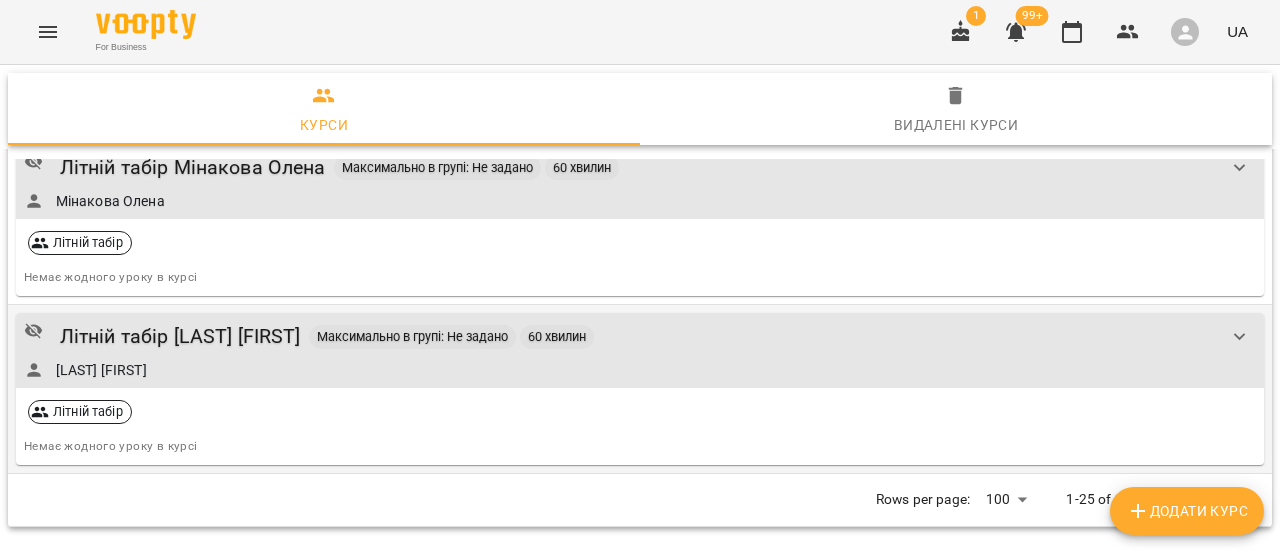 scroll, scrollTop: 3680, scrollLeft: 0, axis: vertical 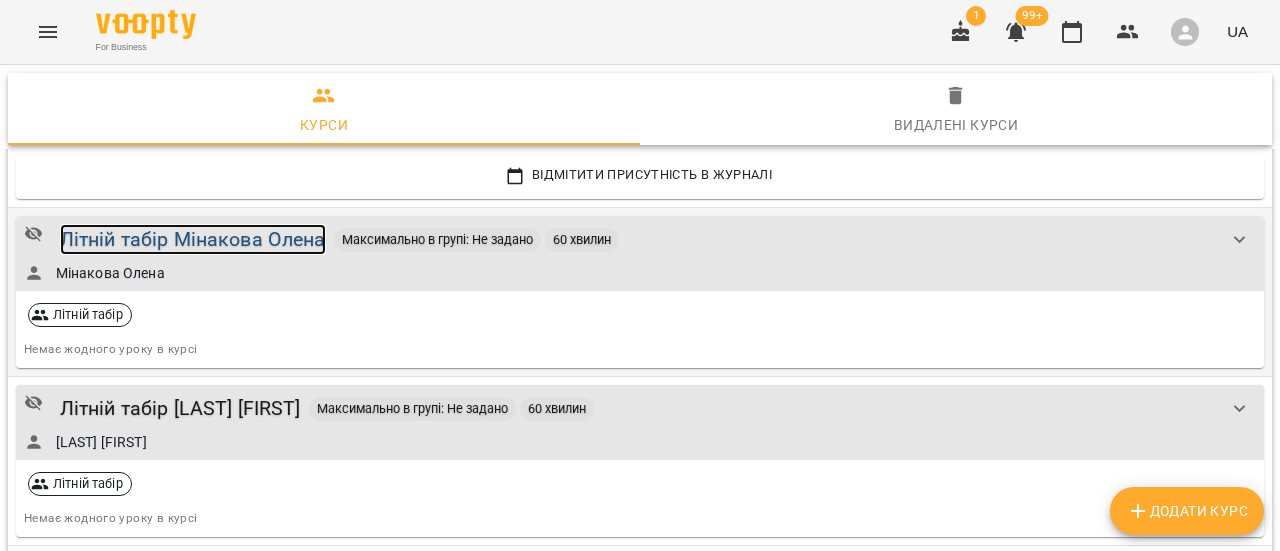 click on "Літній табір Мінакова Олена" at bounding box center (193, 239) 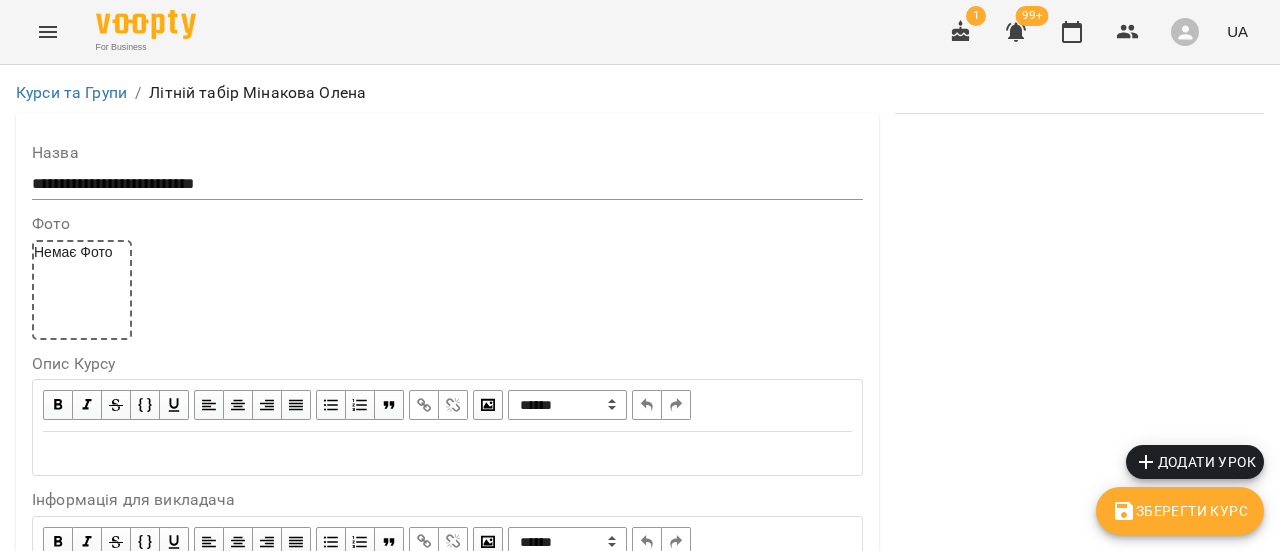 scroll, scrollTop: 1800, scrollLeft: 0, axis: vertical 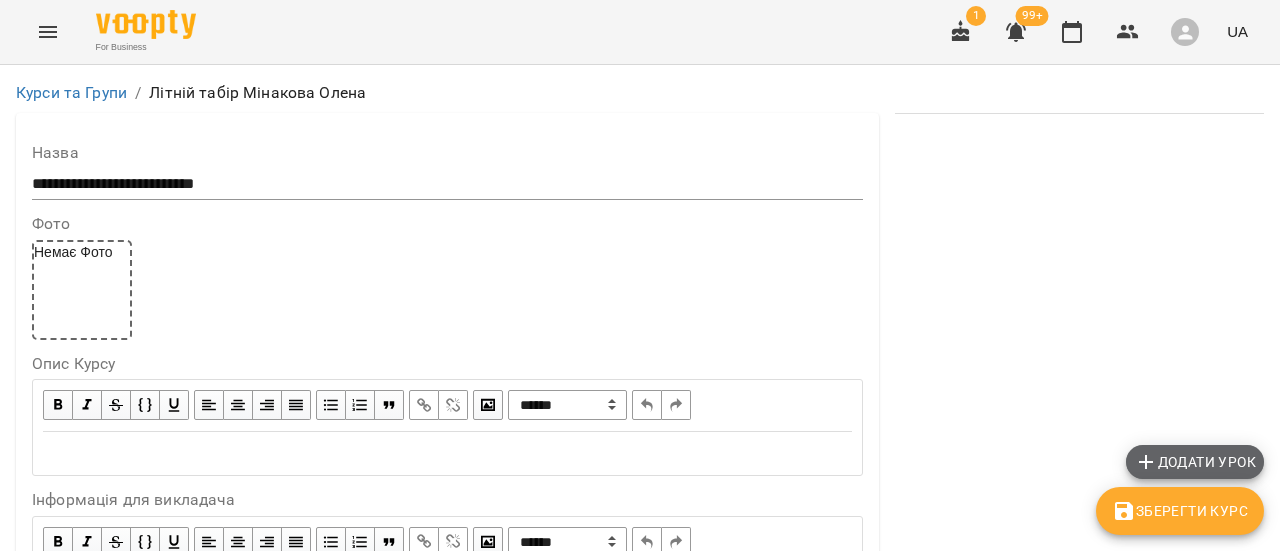 click on "Додати урок" at bounding box center [1195, 462] 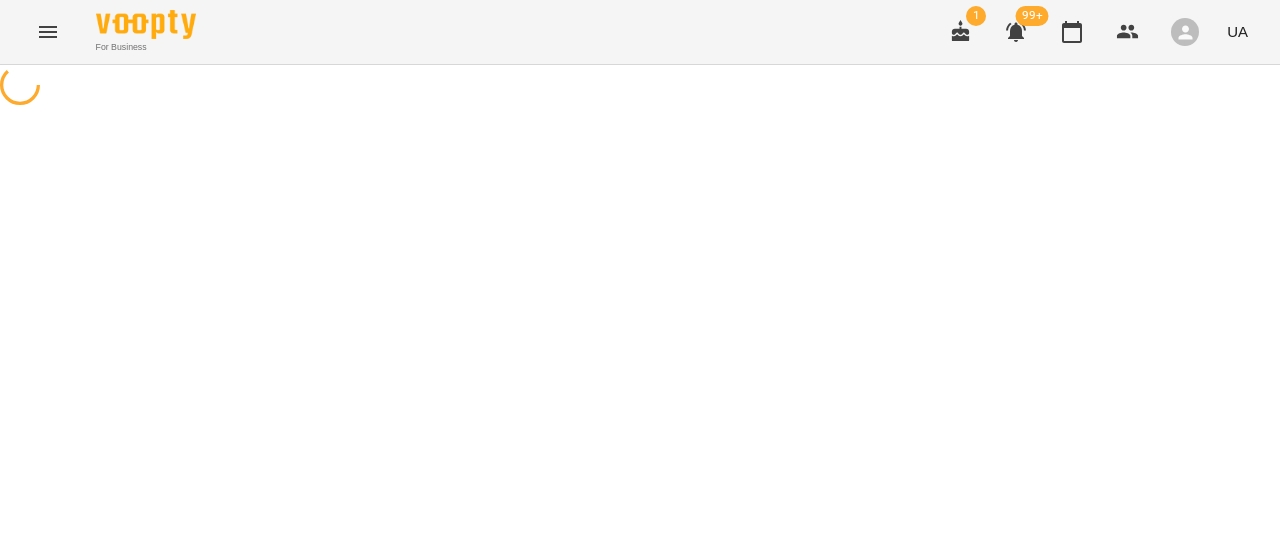 select on "**********" 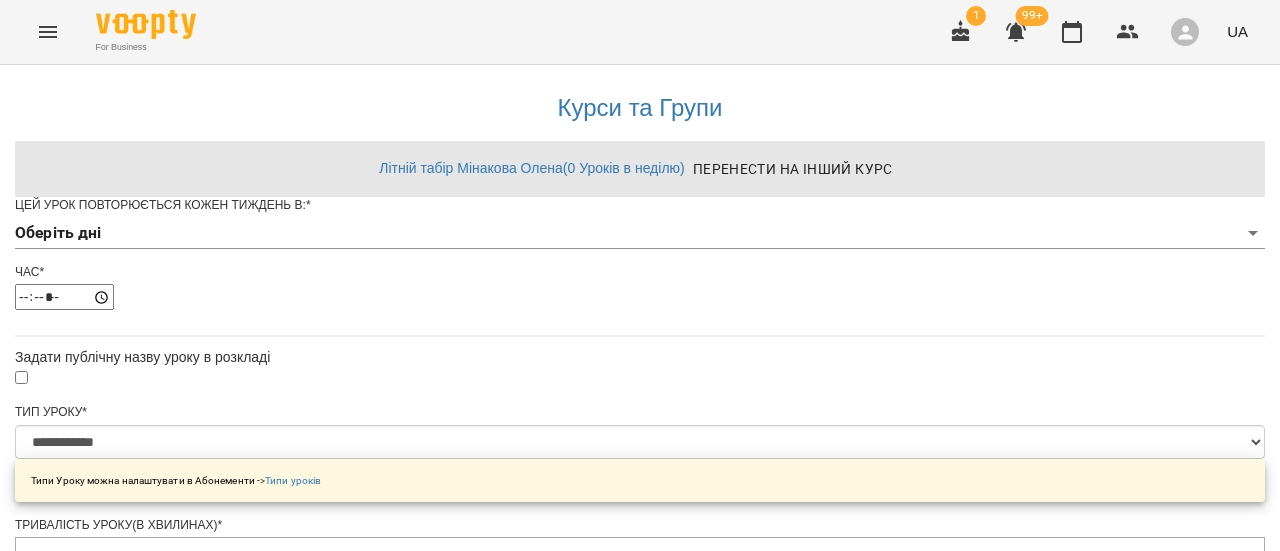 click on "**********" at bounding box center (640, 661) 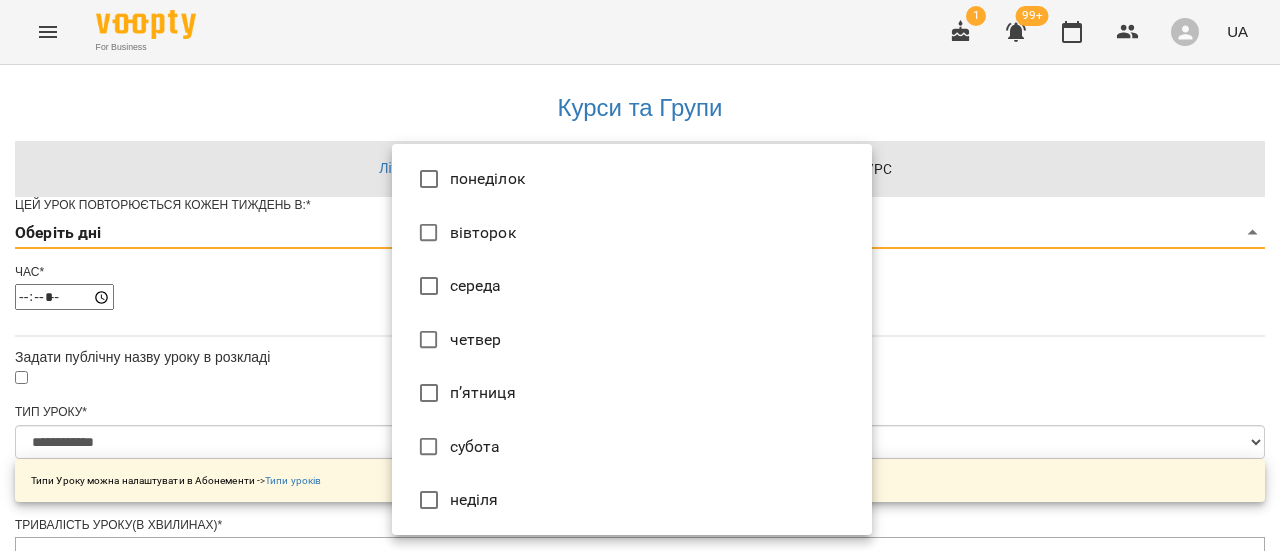 click on "середа" at bounding box center [632, 286] 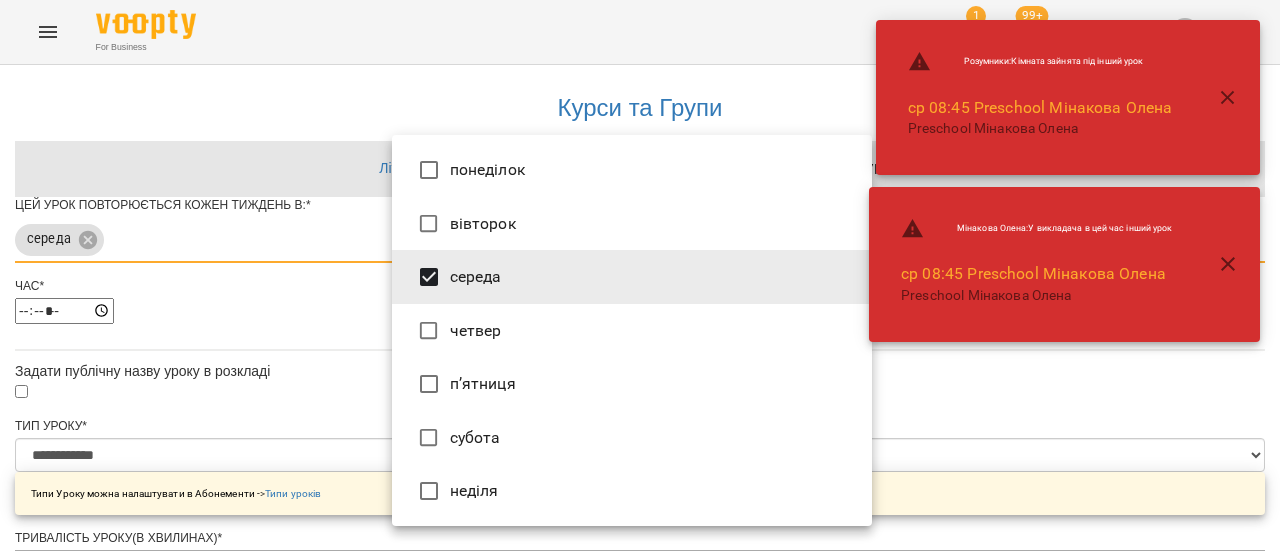 click at bounding box center (640, 275) 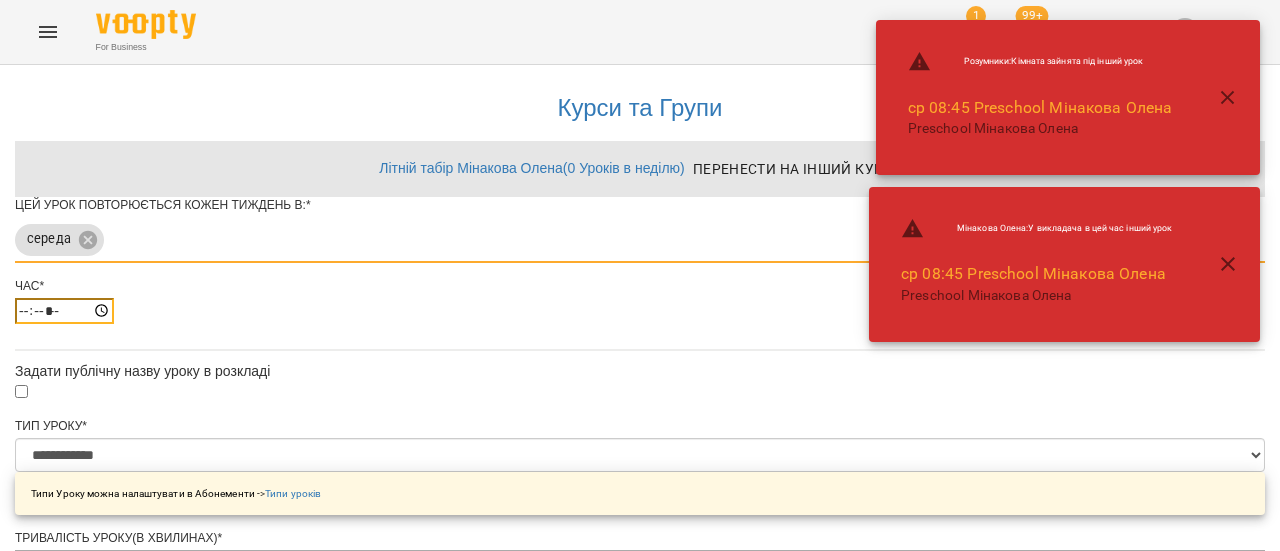 drag, startPoint x: 409, startPoint y: 346, endPoint x: 463, endPoint y: 331, distance: 56.044624 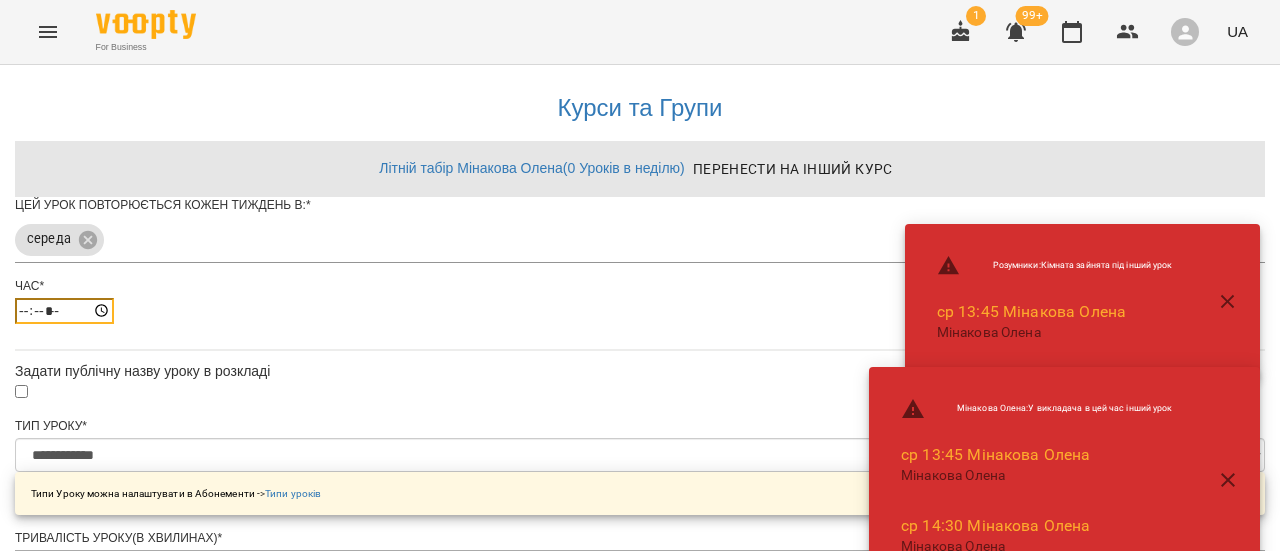 type on "*****" 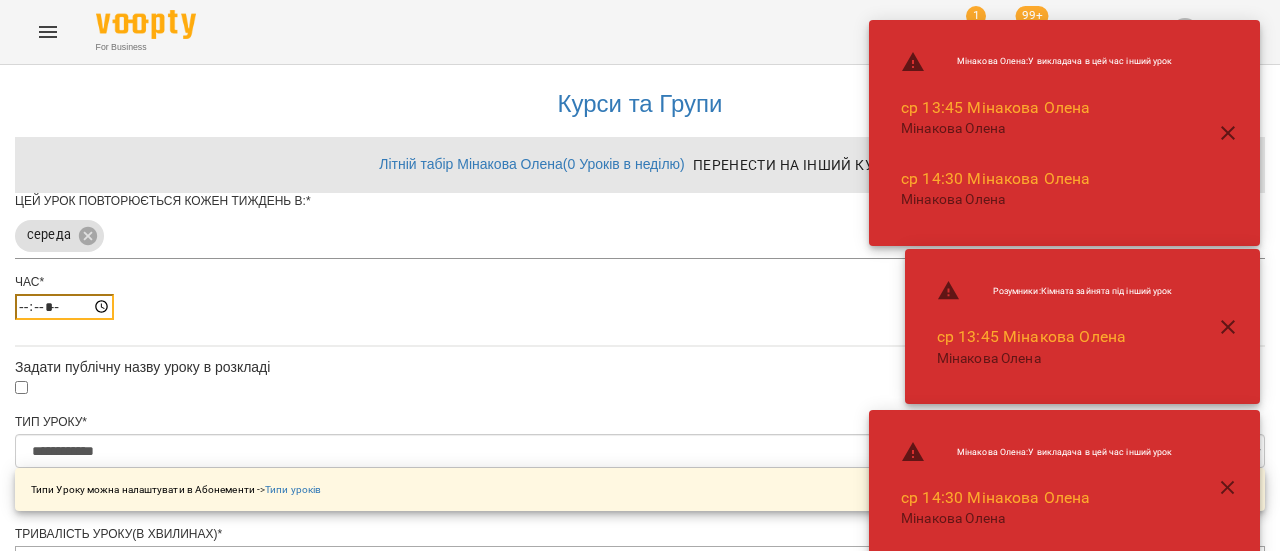 scroll, scrollTop: 884, scrollLeft: 0, axis: vertical 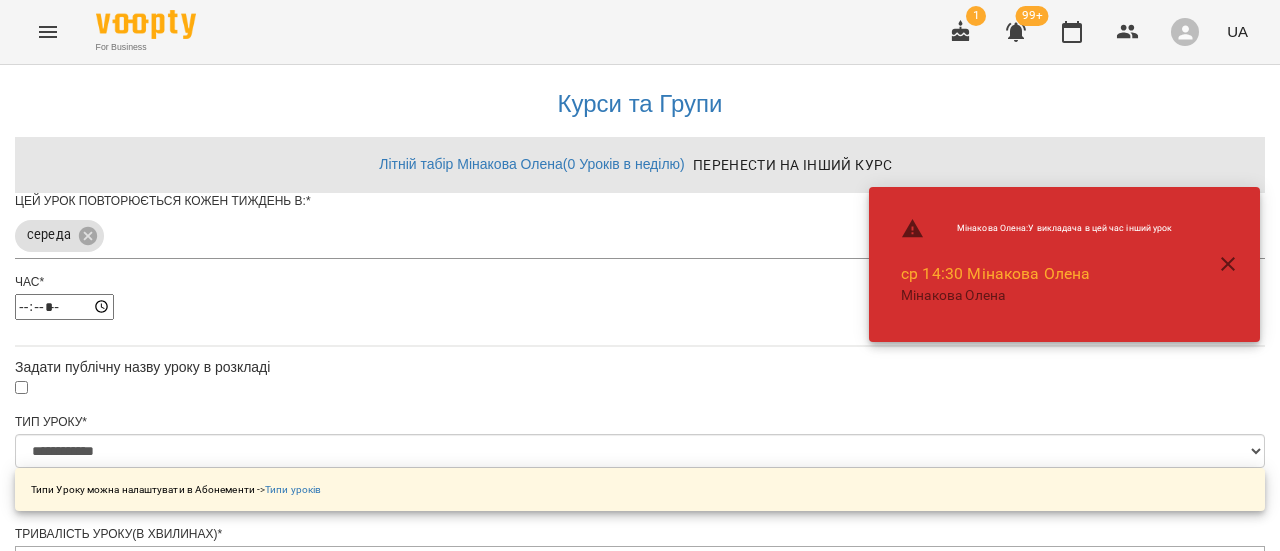 click on "**********" at bounding box center [640, 764] 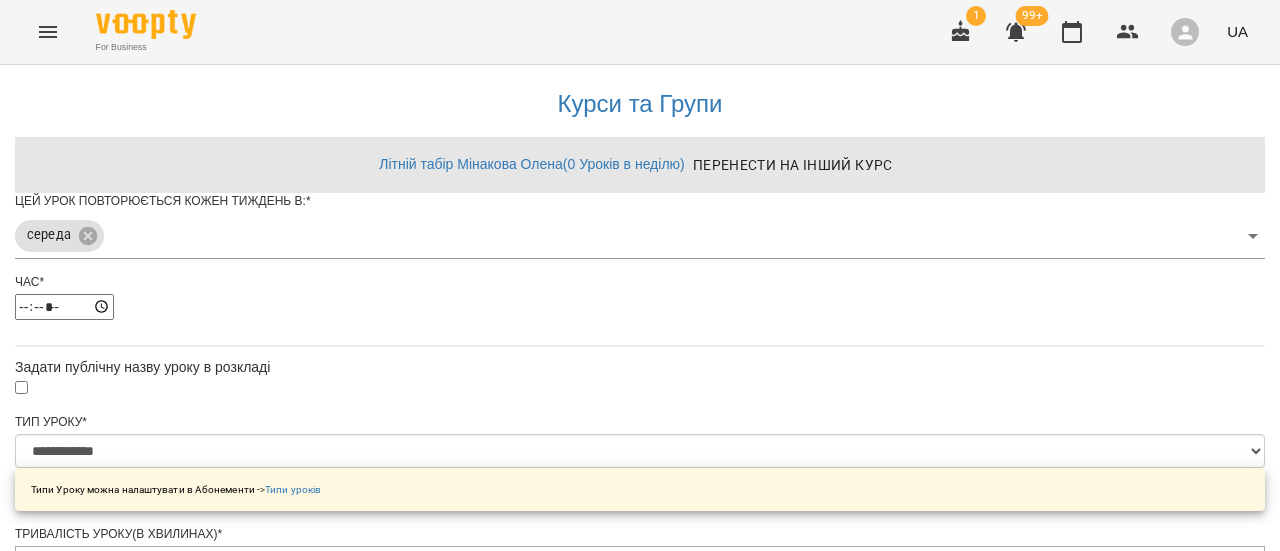 click on "**********" at bounding box center (108, 1257) 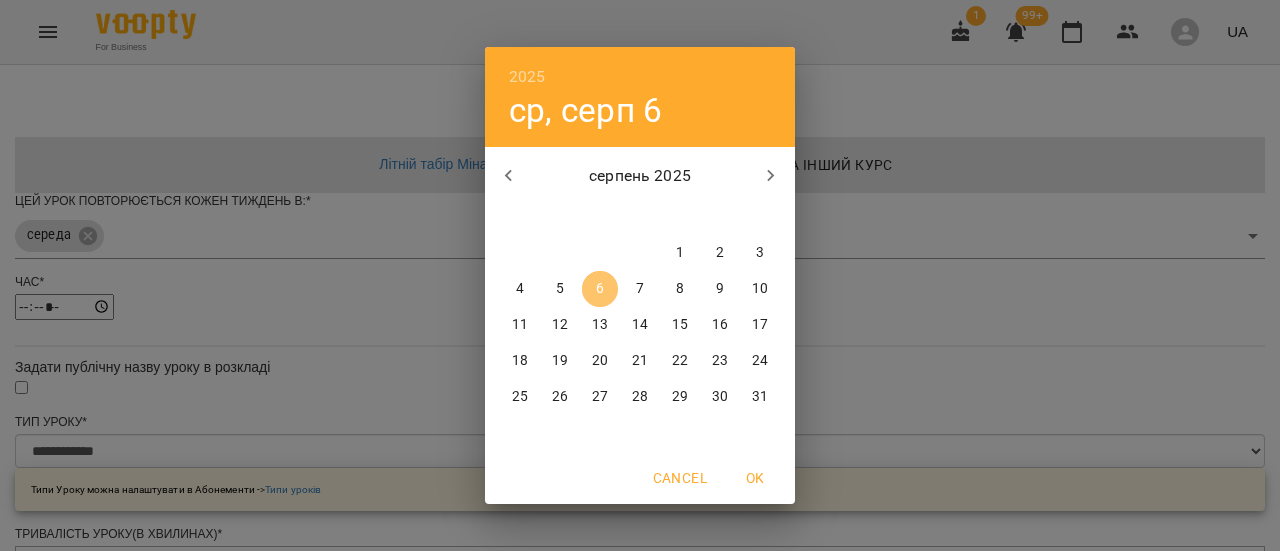 click on "6" at bounding box center [600, 289] 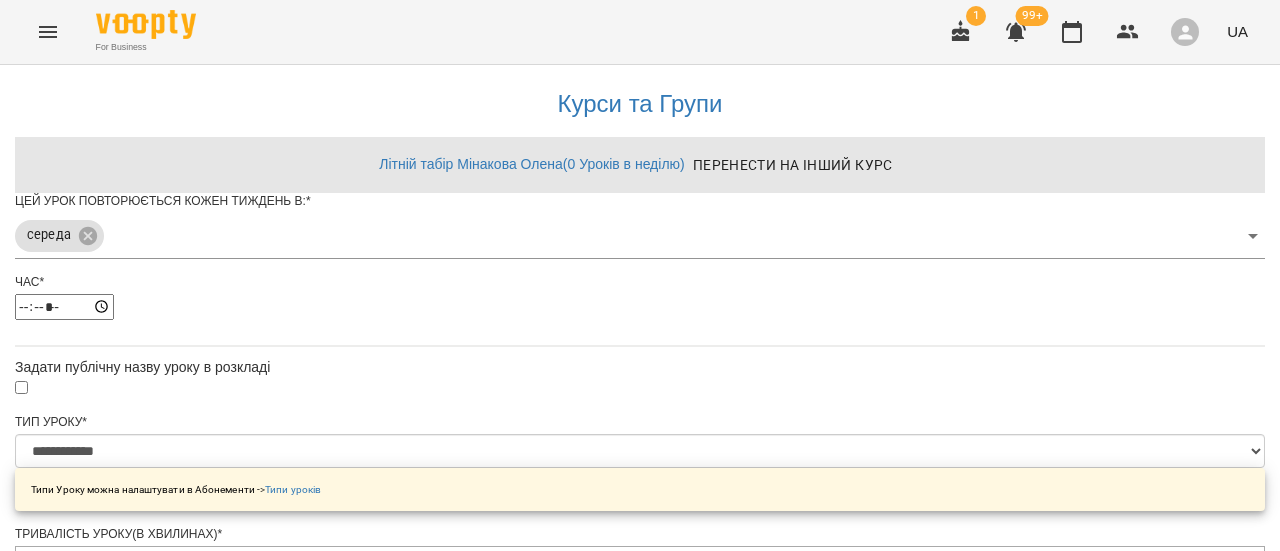 scroll, scrollTop: 940, scrollLeft: 0, axis: vertical 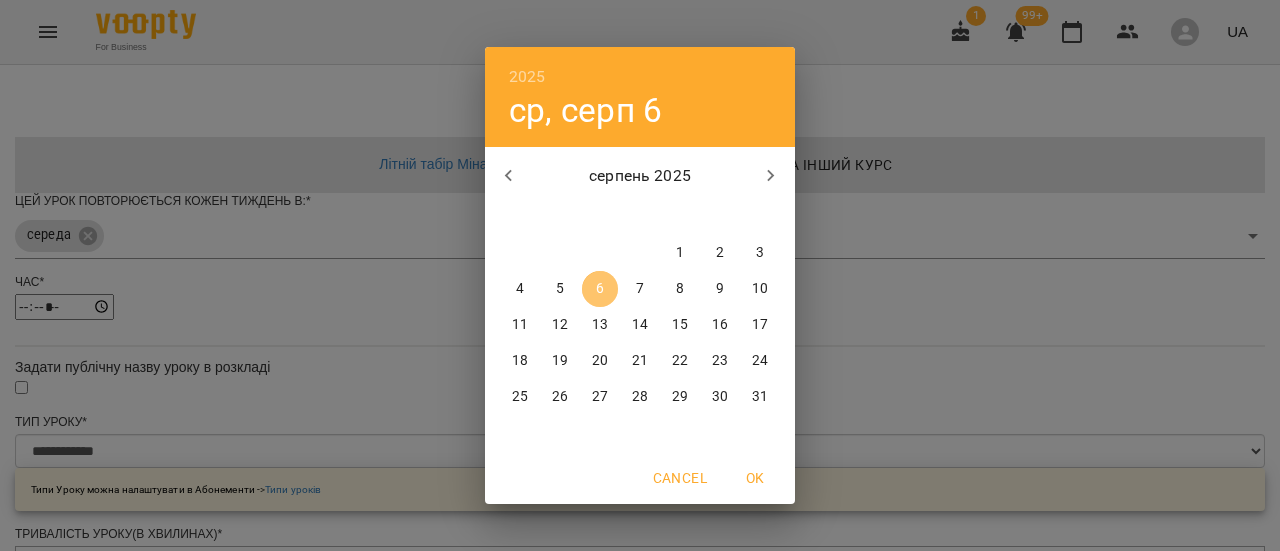click on "6" at bounding box center [600, 289] 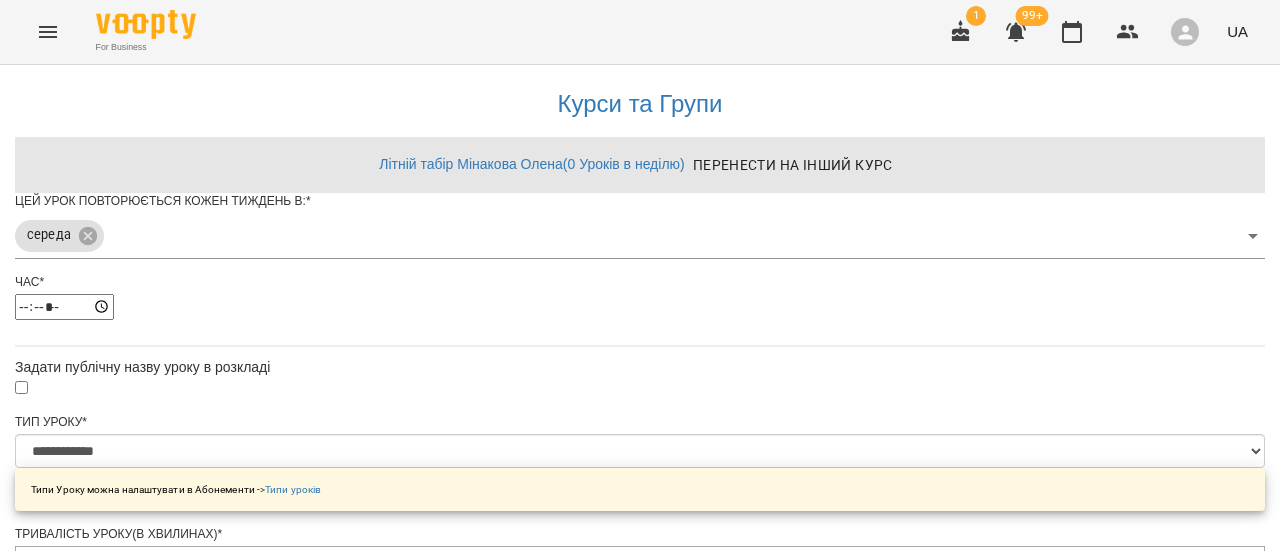 scroll, scrollTop: 1010, scrollLeft: 0, axis: vertical 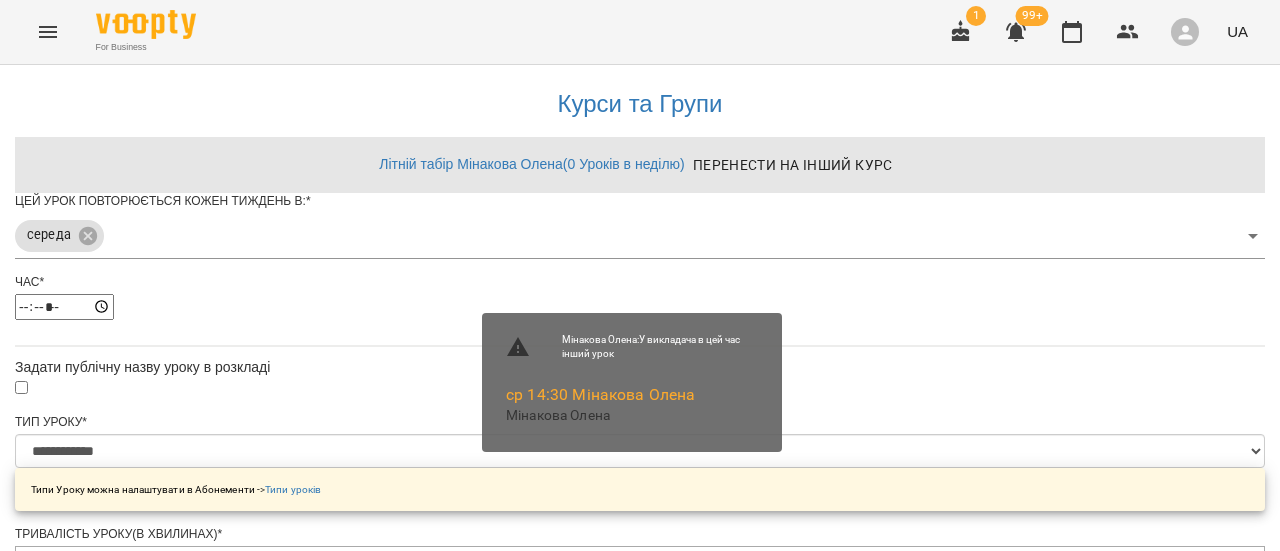 click on "Зберегти" at bounding box center (640, 1431) 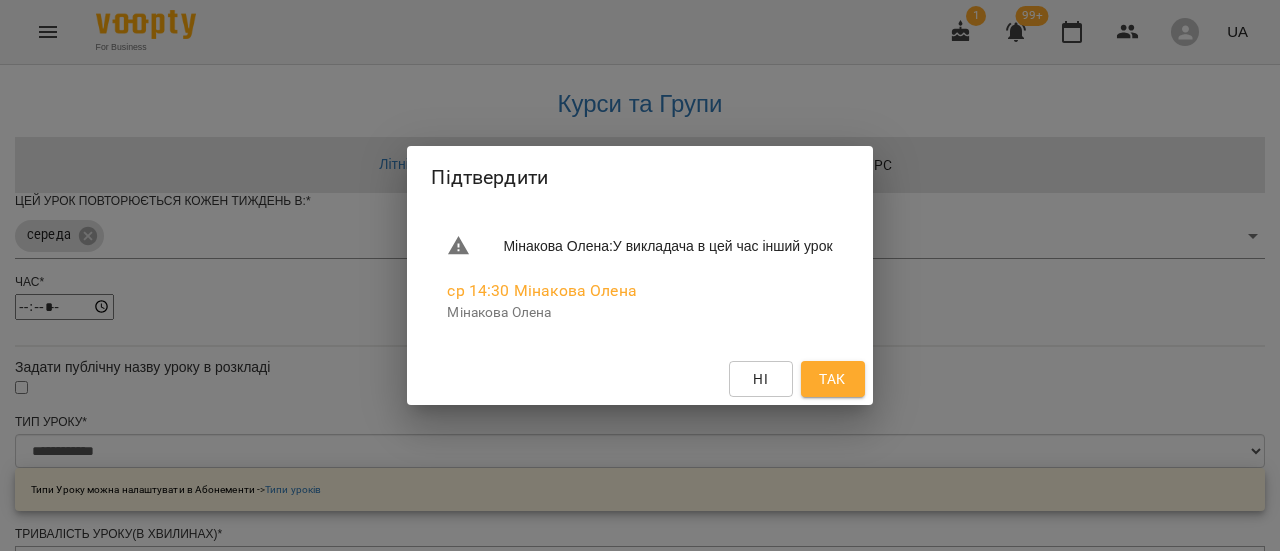 click on "Так" at bounding box center (832, 379) 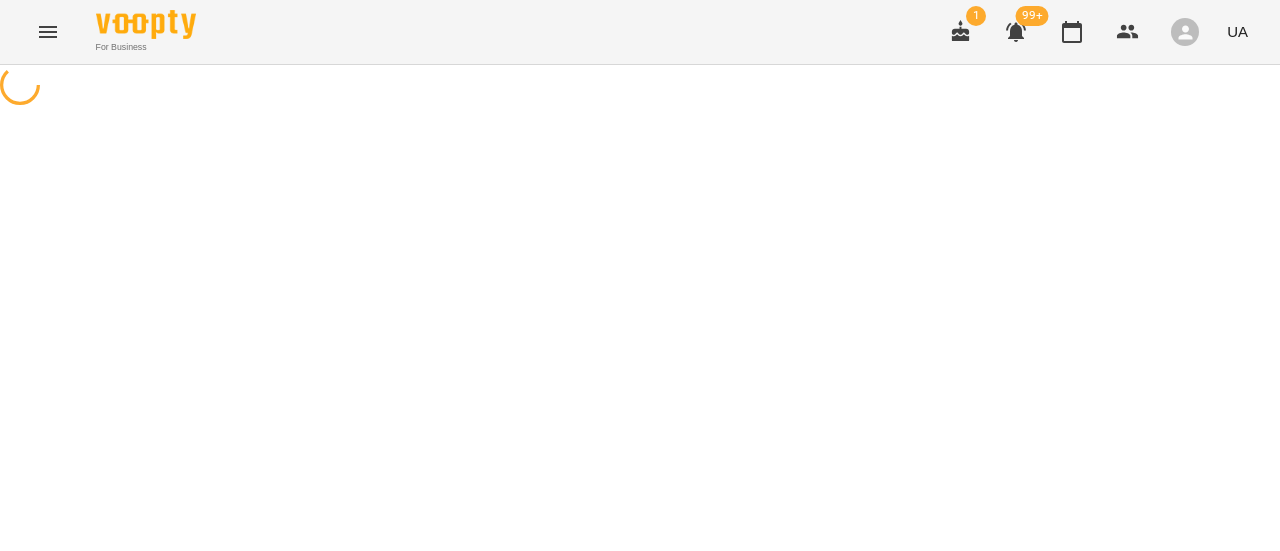 scroll, scrollTop: 0, scrollLeft: 0, axis: both 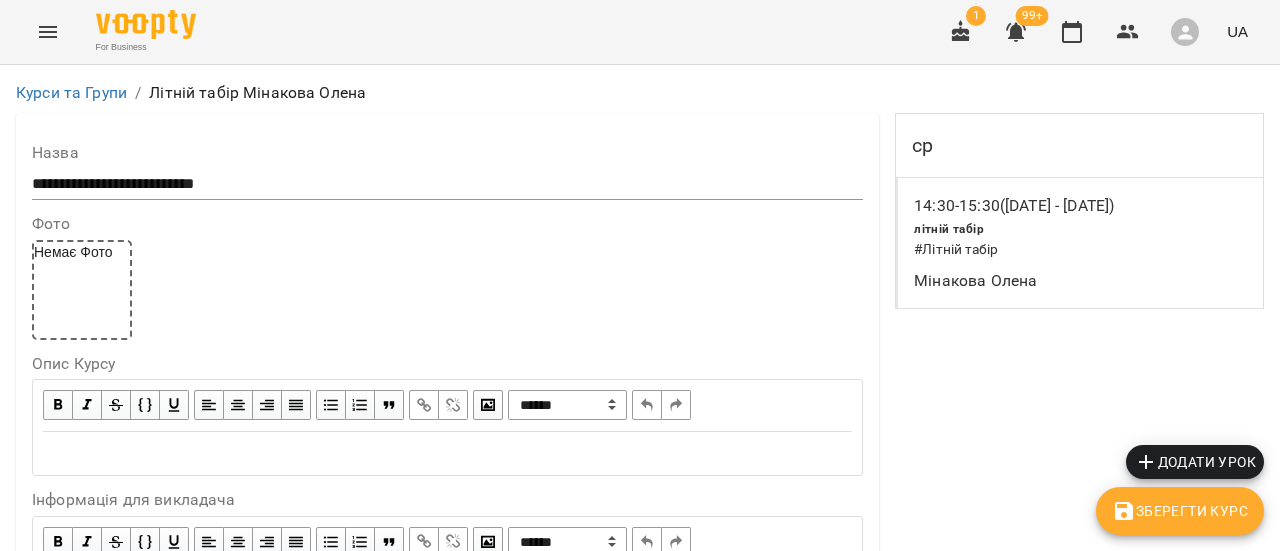 click 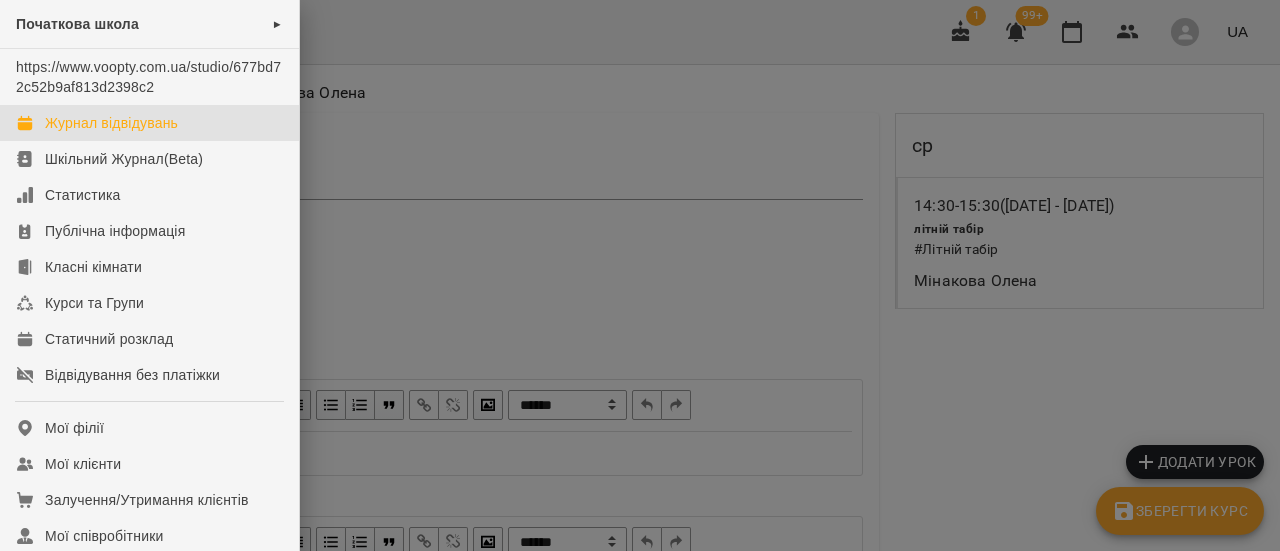 click on "Журнал відвідувань" at bounding box center (111, 123) 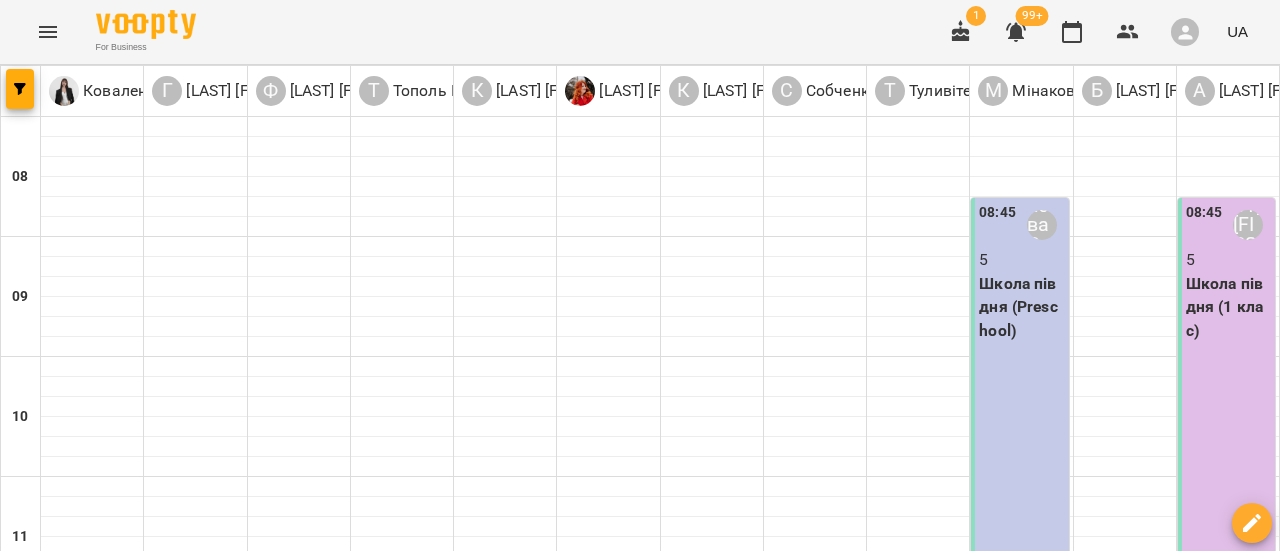 scroll, scrollTop: 700, scrollLeft: 0, axis: vertical 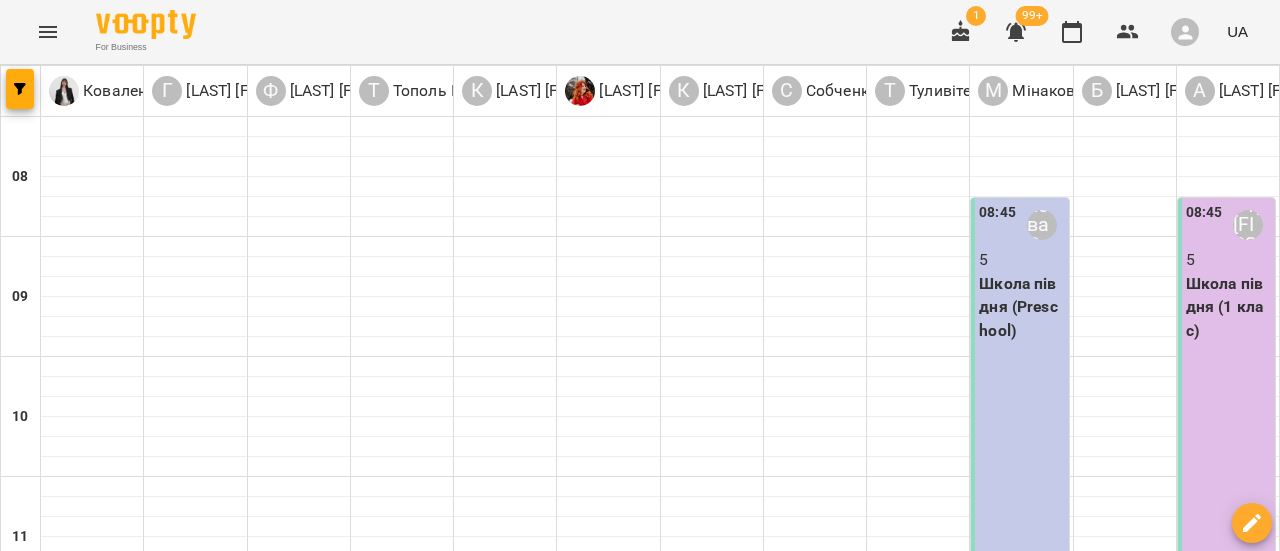click on "літній табір - Літній табір" at bounding box center [1021, 983] 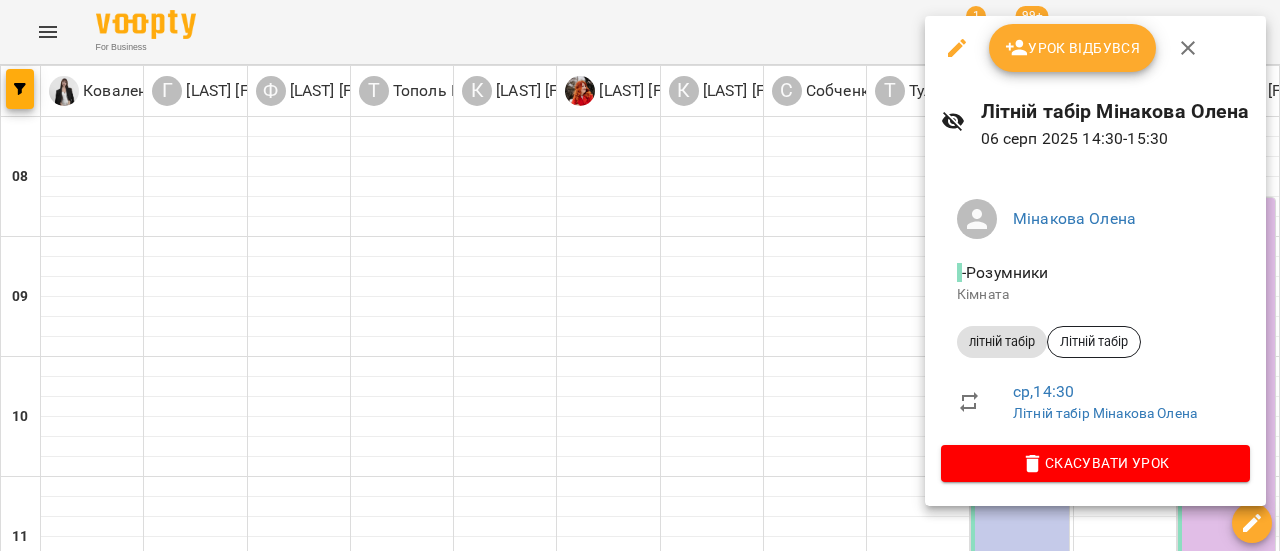 click on "Урок відбувся" at bounding box center [1073, 48] 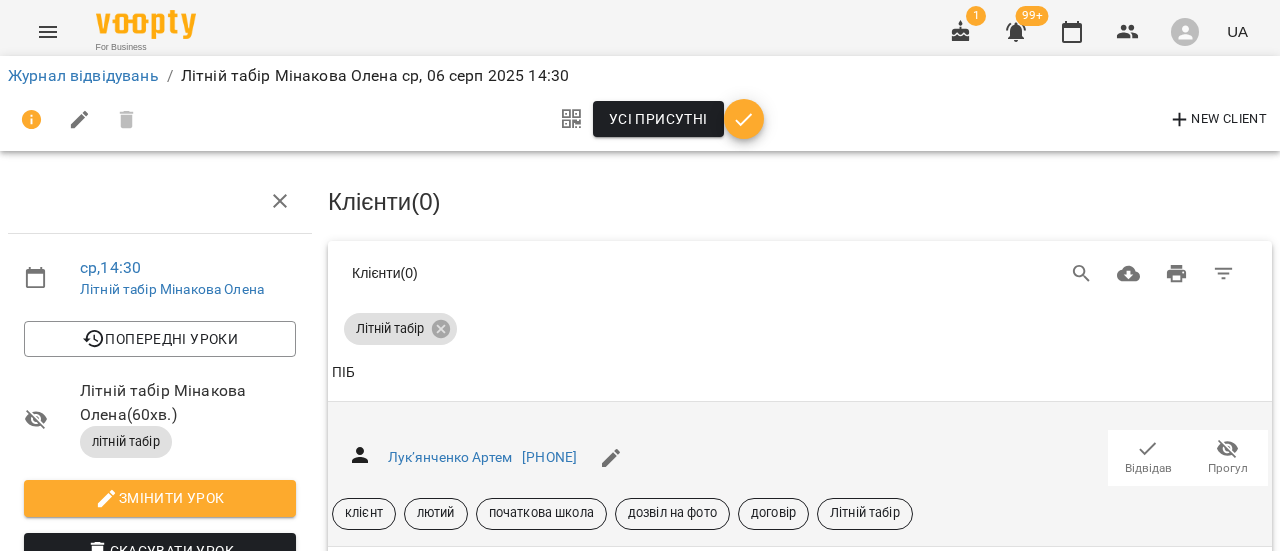 scroll, scrollTop: 200, scrollLeft: 0, axis: vertical 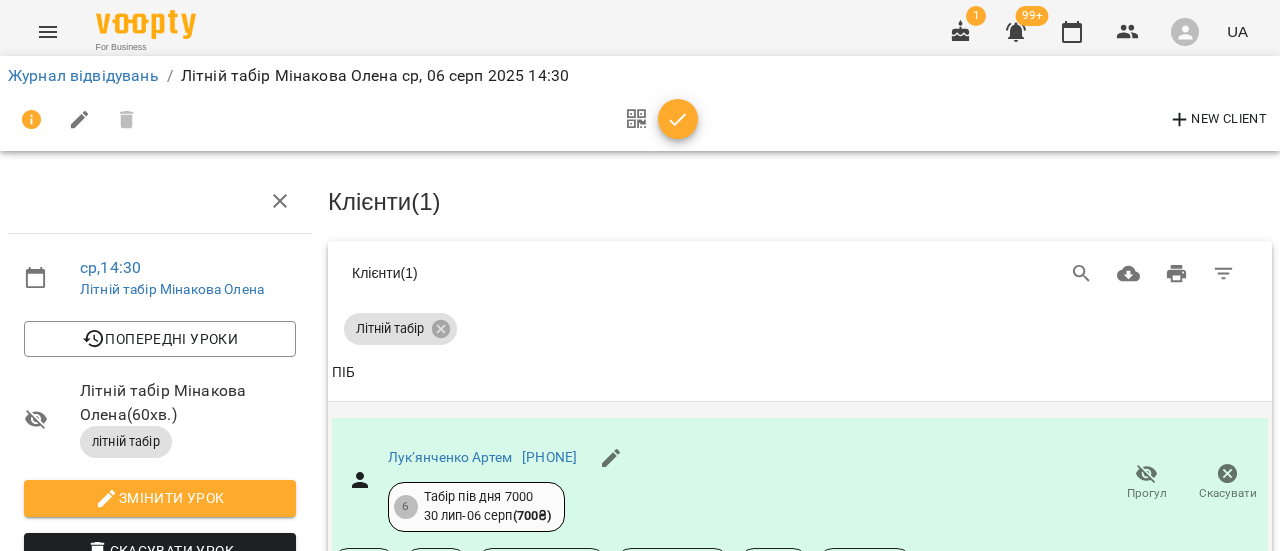 click on "Відвідав" at bounding box center [1148, 663] 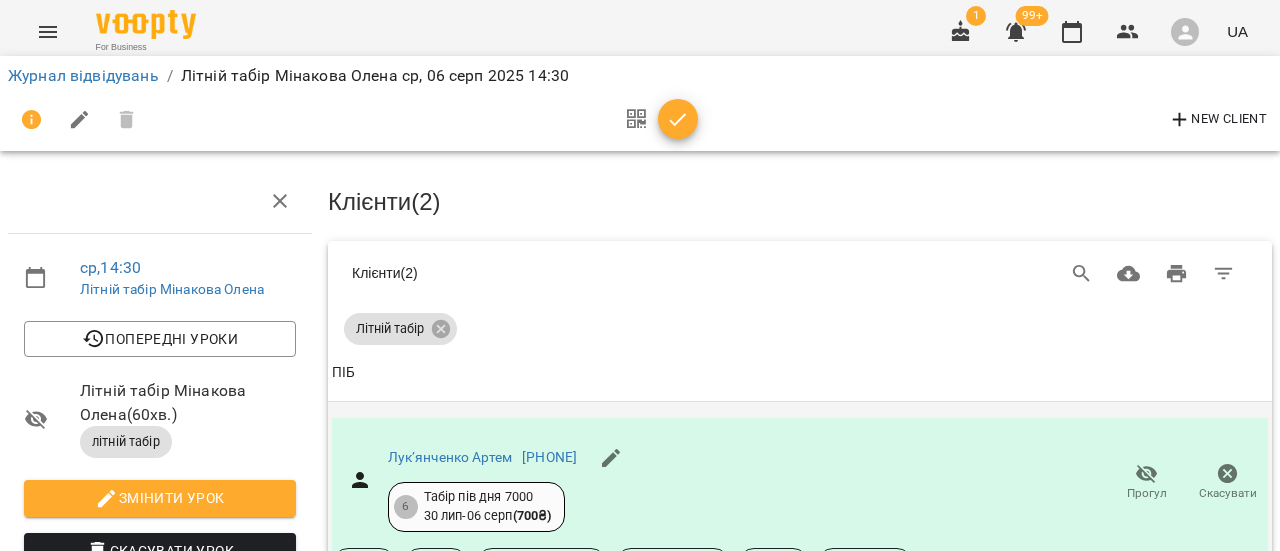scroll, scrollTop: 0, scrollLeft: 0, axis: both 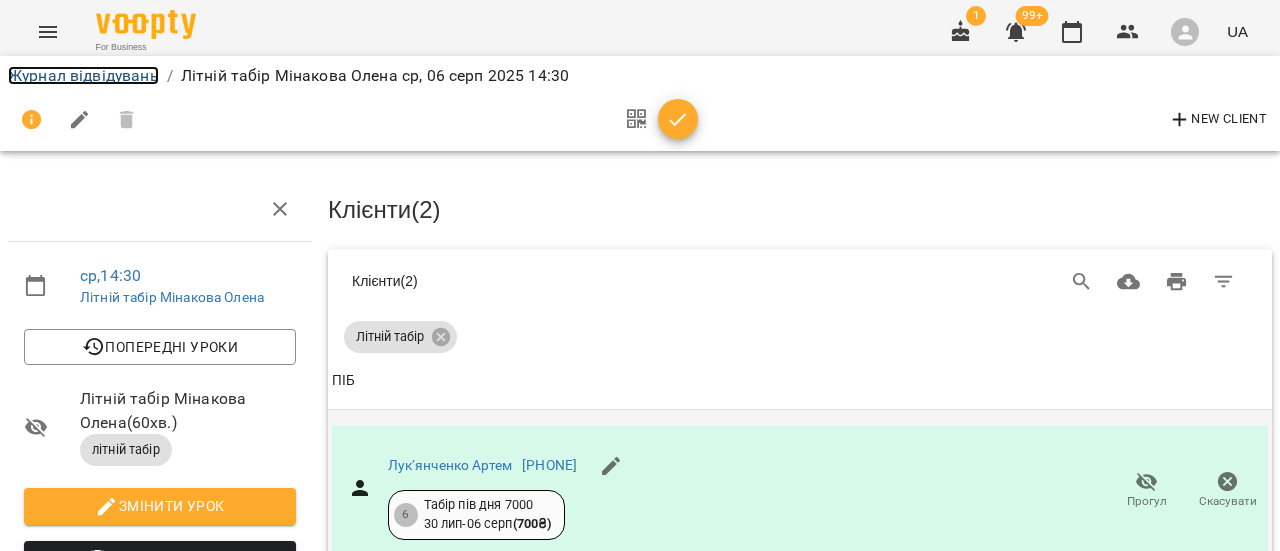 click on "Журнал відвідувань" at bounding box center (83, 75) 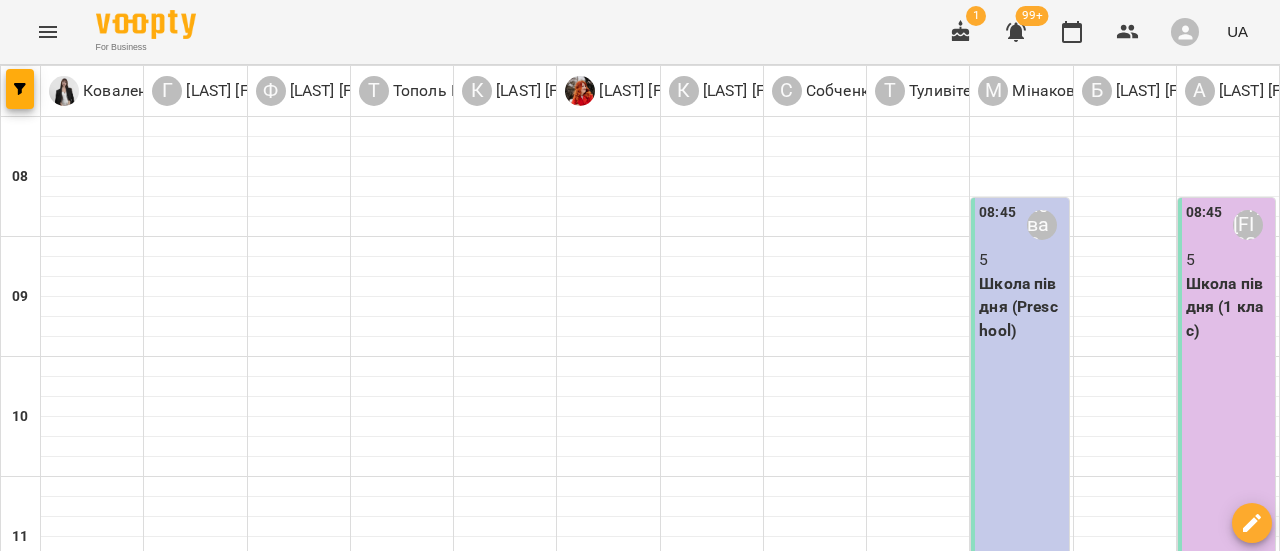 scroll, scrollTop: 500, scrollLeft: 0, axis: vertical 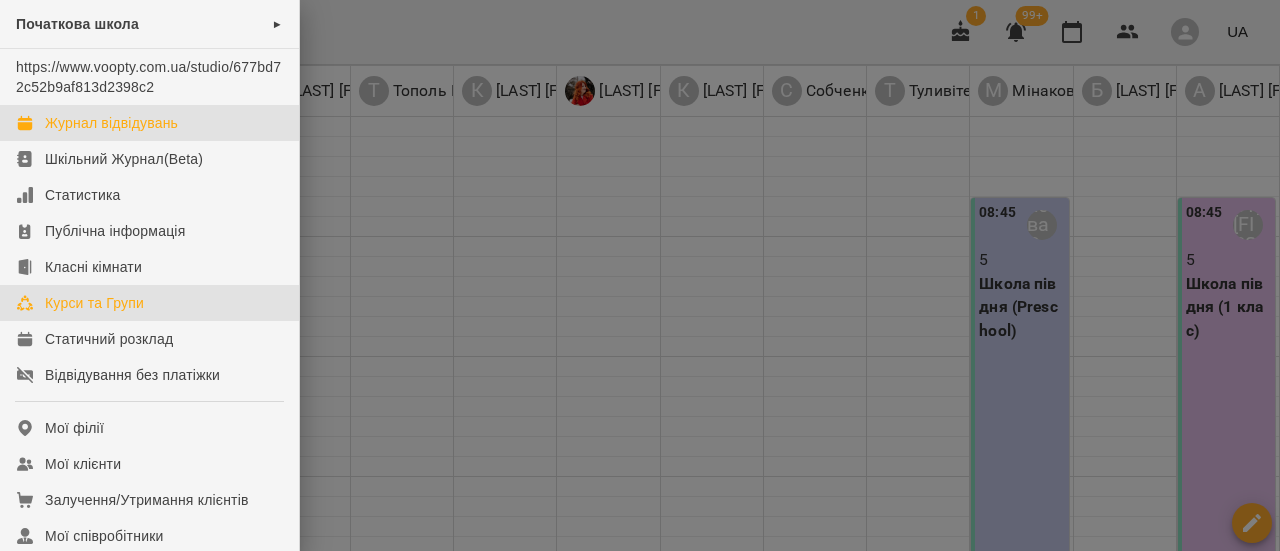 click on "Курси та Групи" at bounding box center [149, 303] 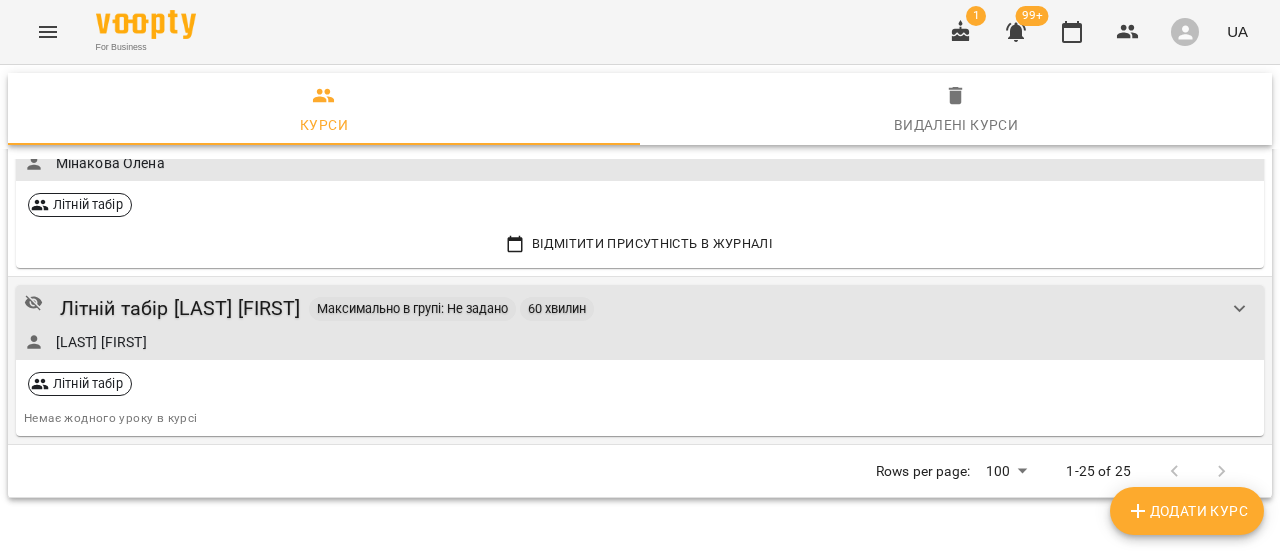 scroll, scrollTop: 3690, scrollLeft: 0, axis: vertical 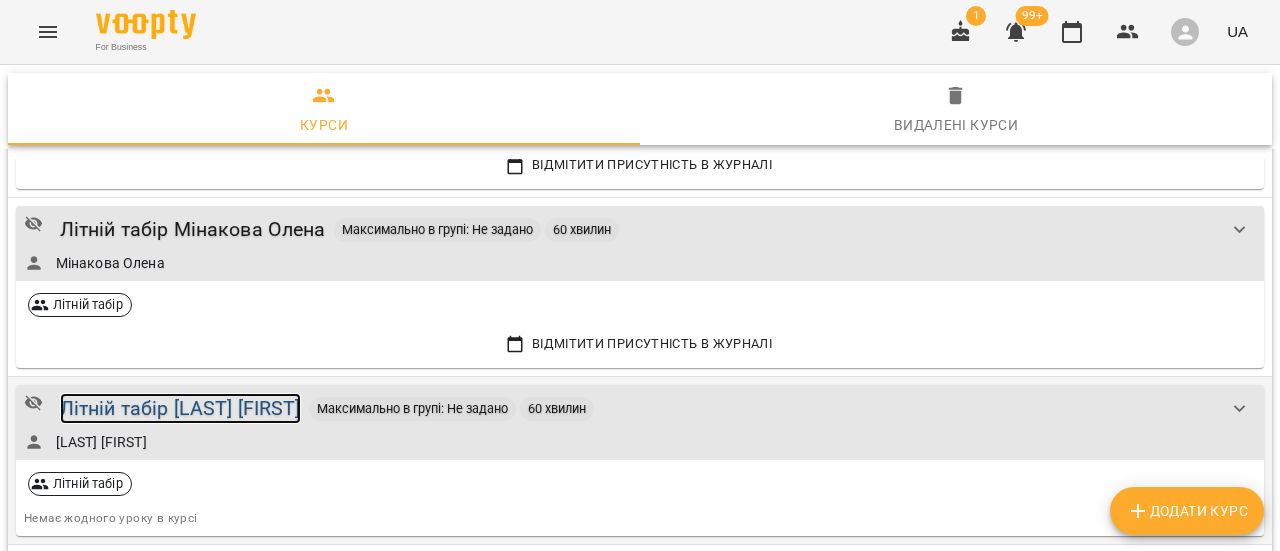 click on "Літній табір [LAST] [FIRST]" at bounding box center (180, 408) 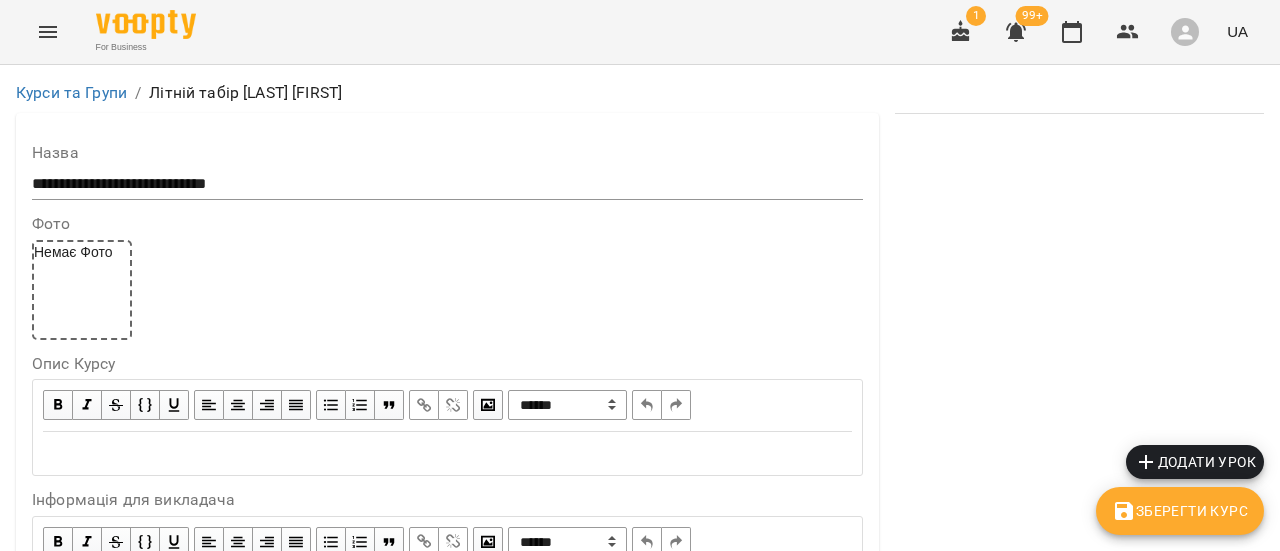 scroll, scrollTop: 1800, scrollLeft: 0, axis: vertical 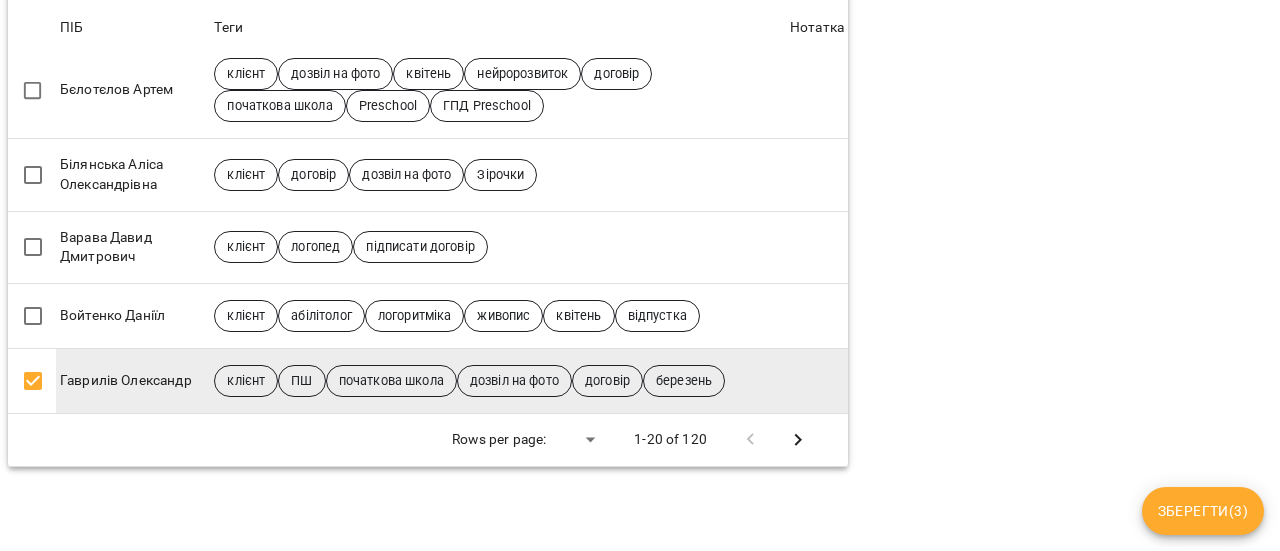 click 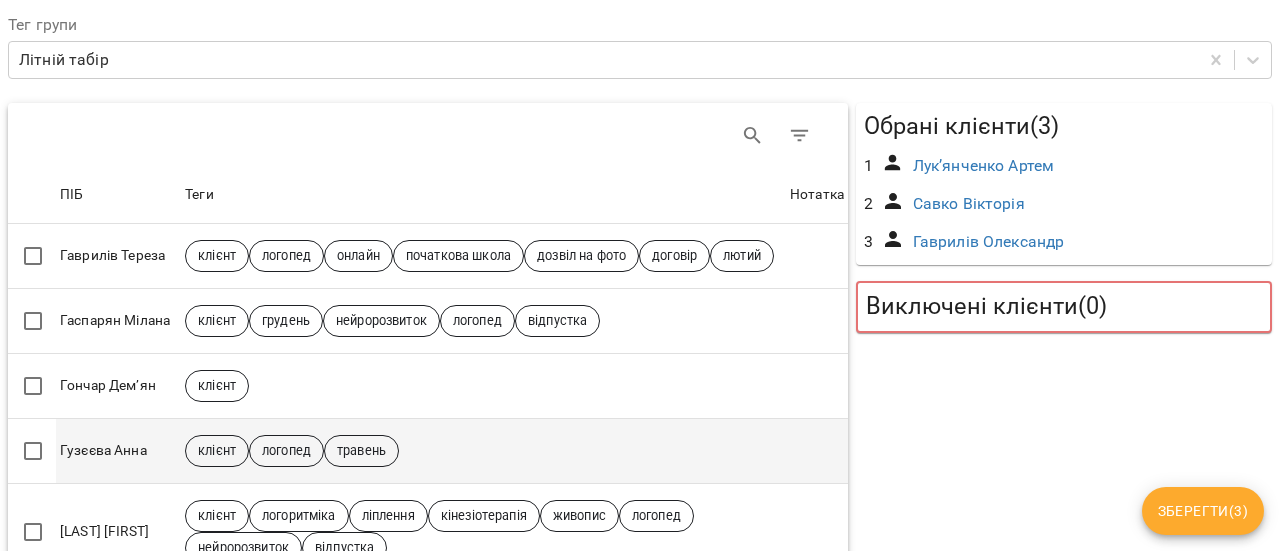 scroll, scrollTop: 300, scrollLeft: 0, axis: vertical 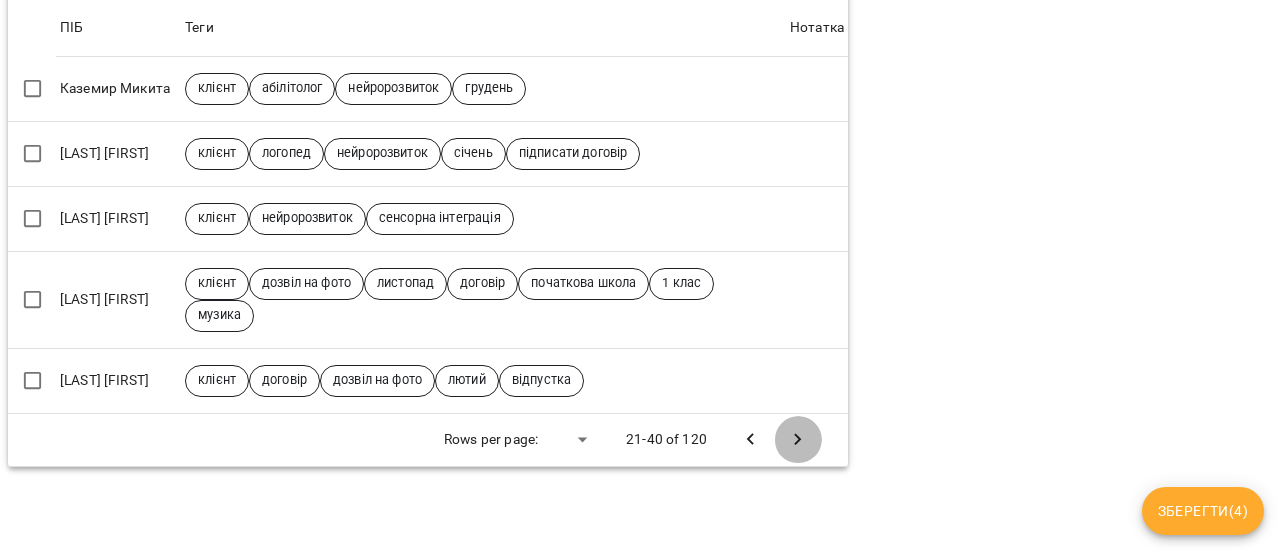 click 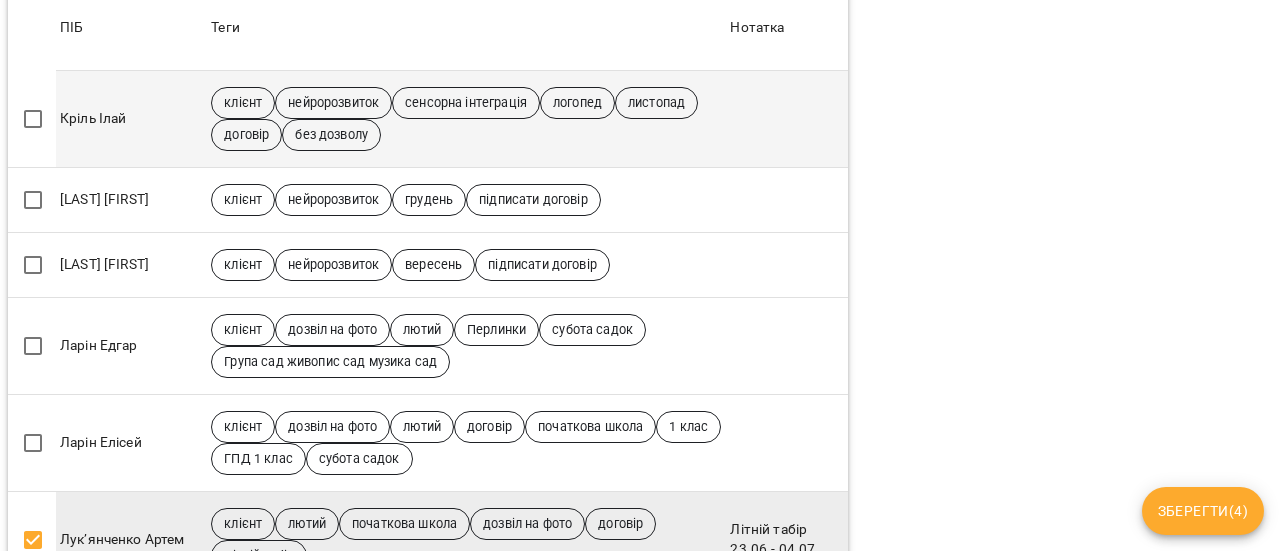 scroll, scrollTop: 867, scrollLeft: 0, axis: vertical 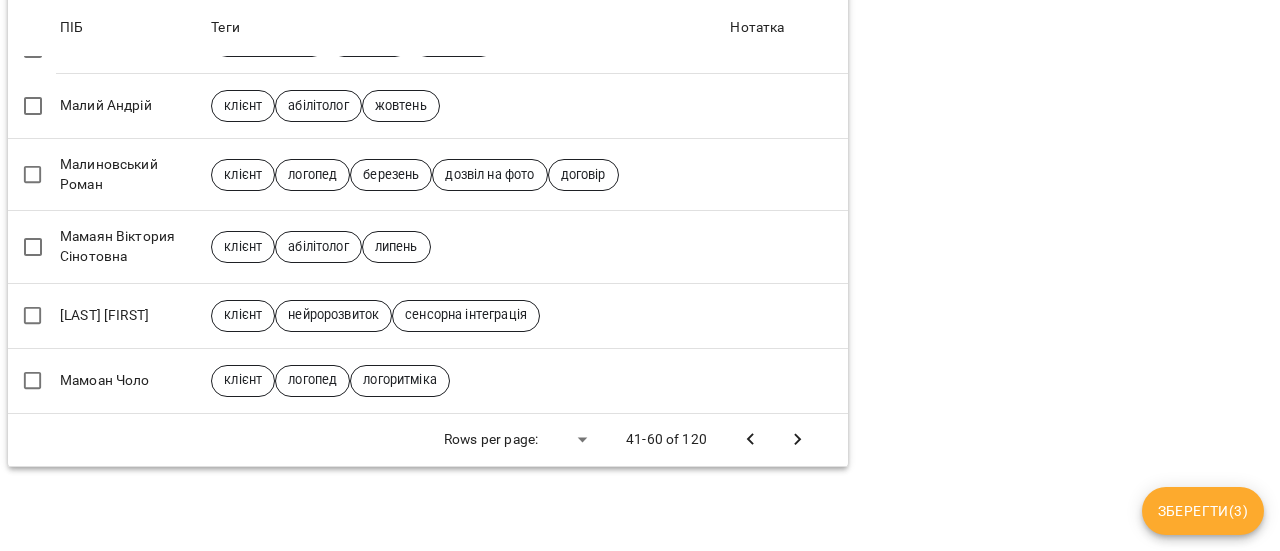 click 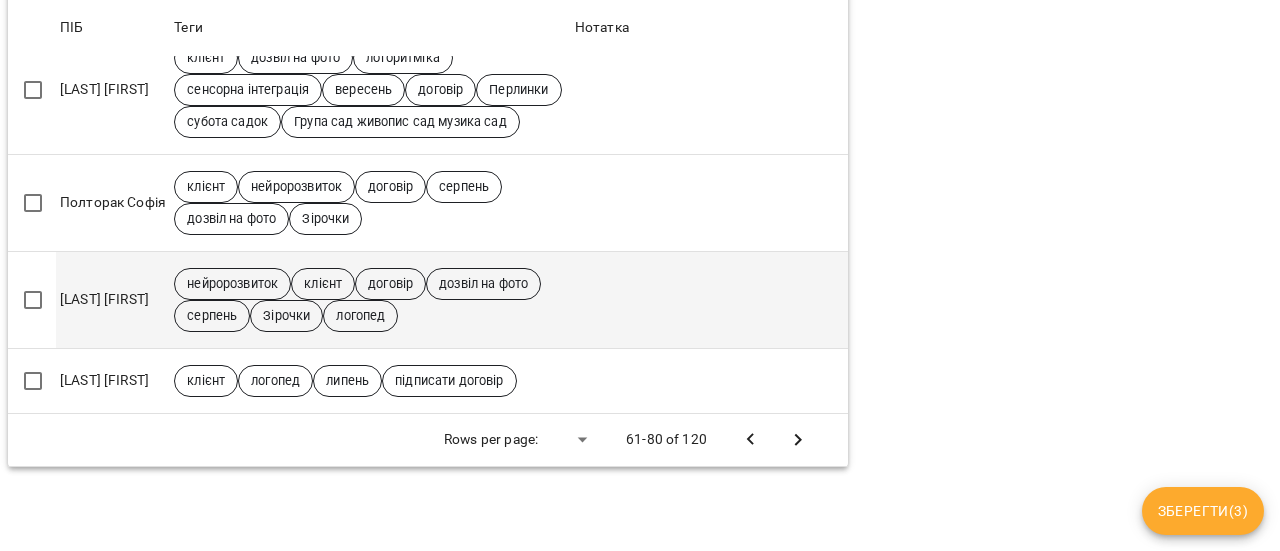 scroll, scrollTop: 1734, scrollLeft: 0, axis: vertical 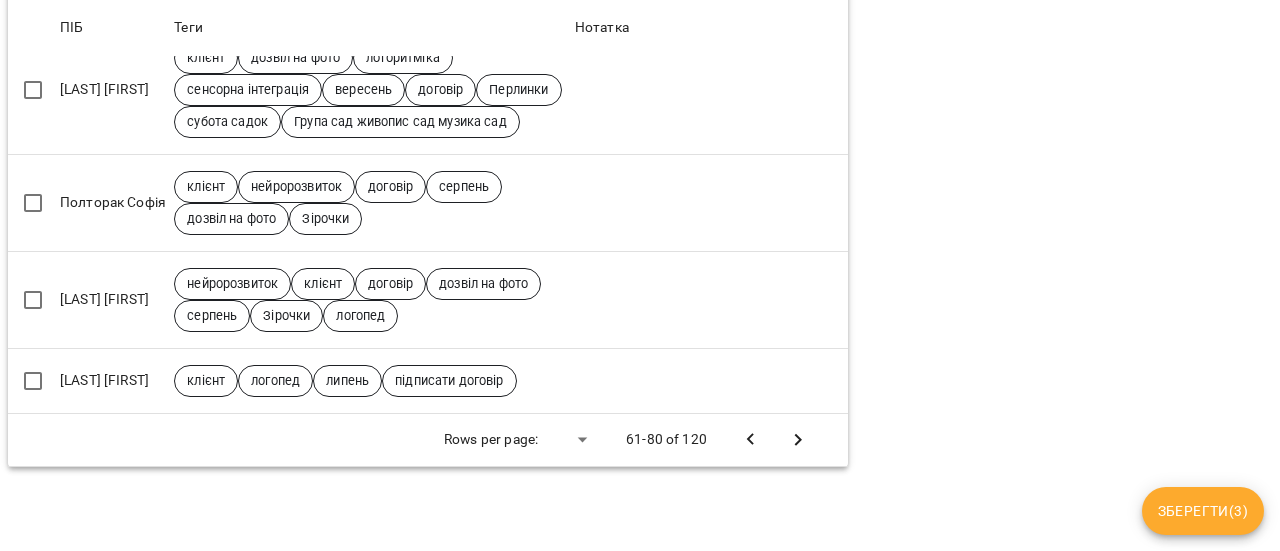 click 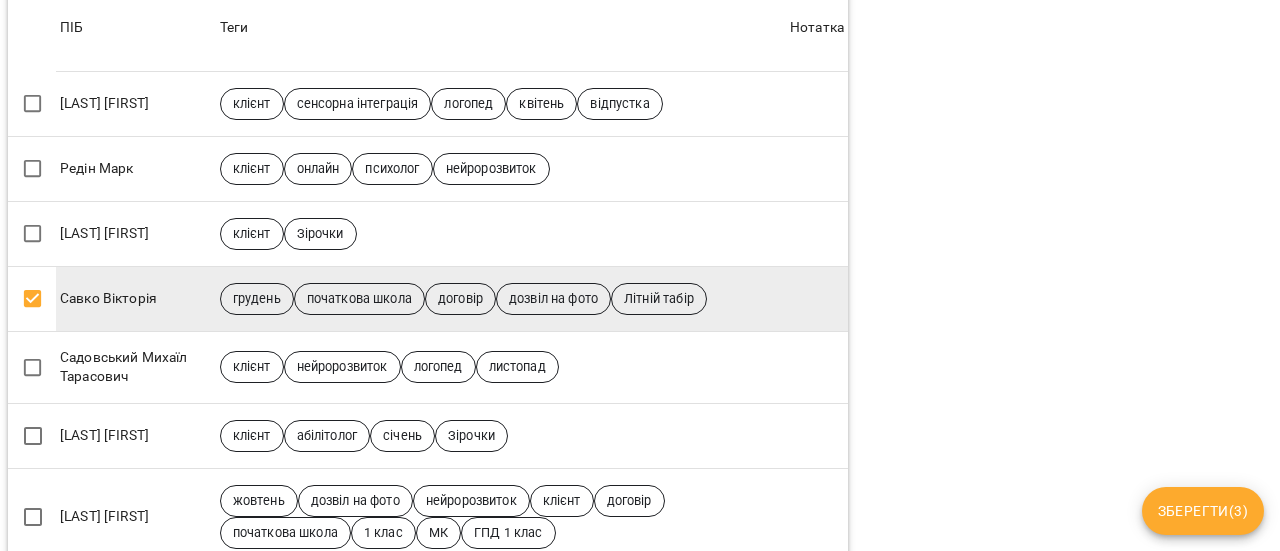 scroll, scrollTop: 700, scrollLeft: 0, axis: vertical 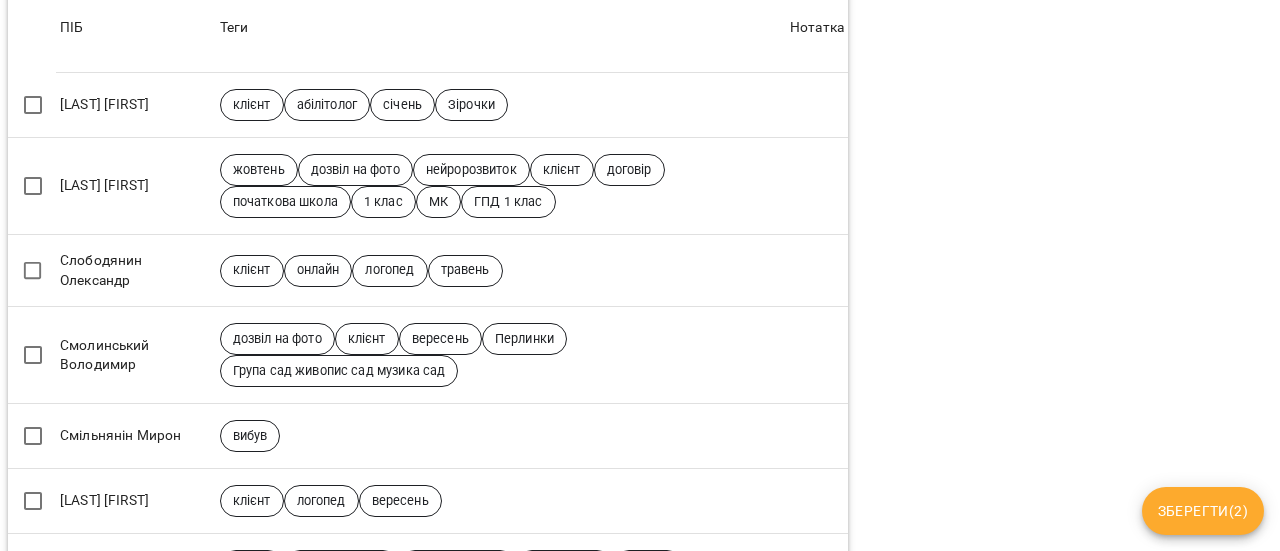 click on "Зберегти ( 2 )" at bounding box center (1203, 511) 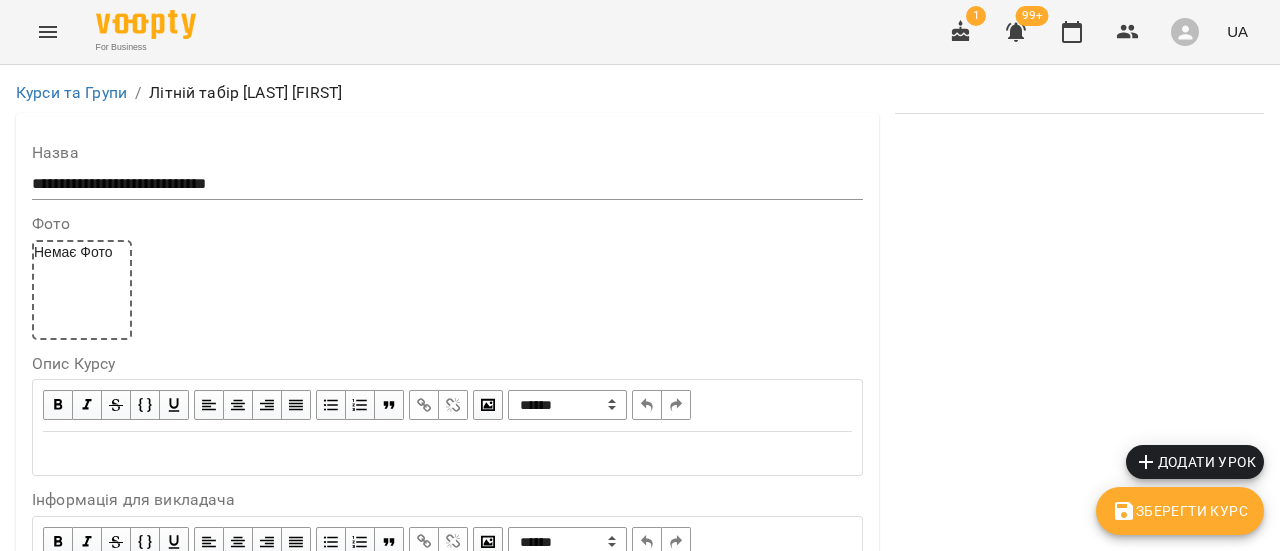 click on "Зберегти Курс" at bounding box center (1180, 511) 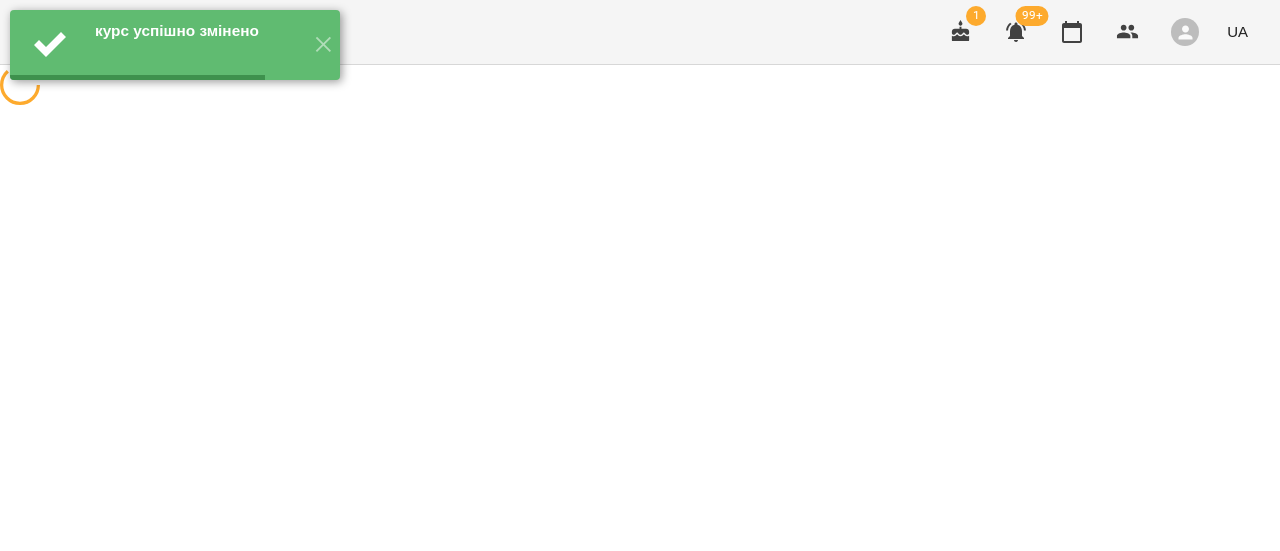 scroll, scrollTop: 0, scrollLeft: 0, axis: both 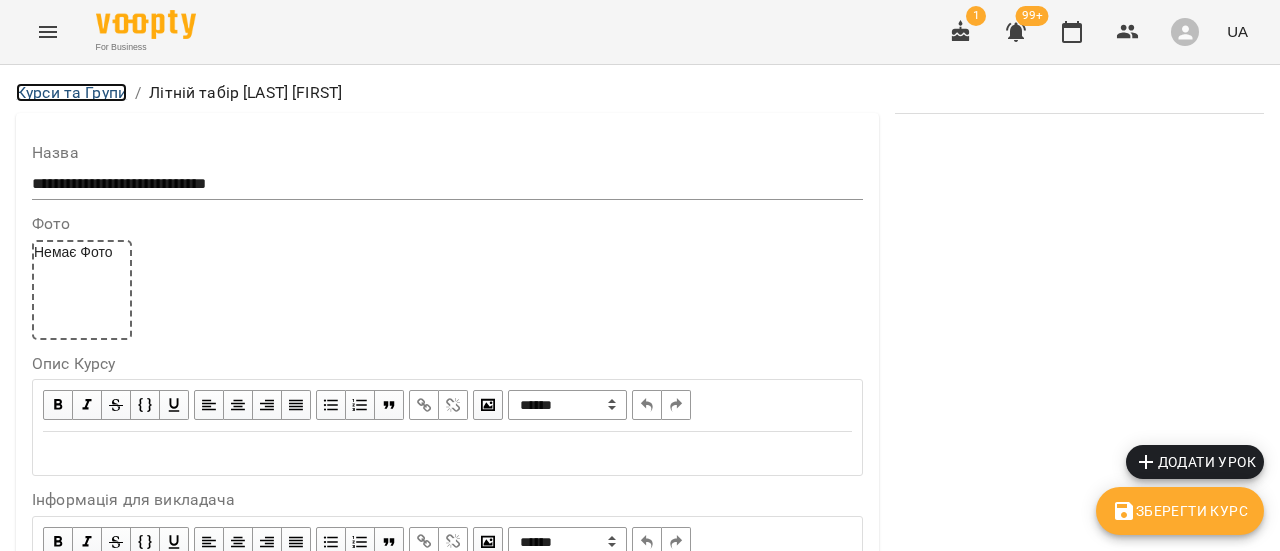 click on "Курси та Групи" at bounding box center (71, 92) 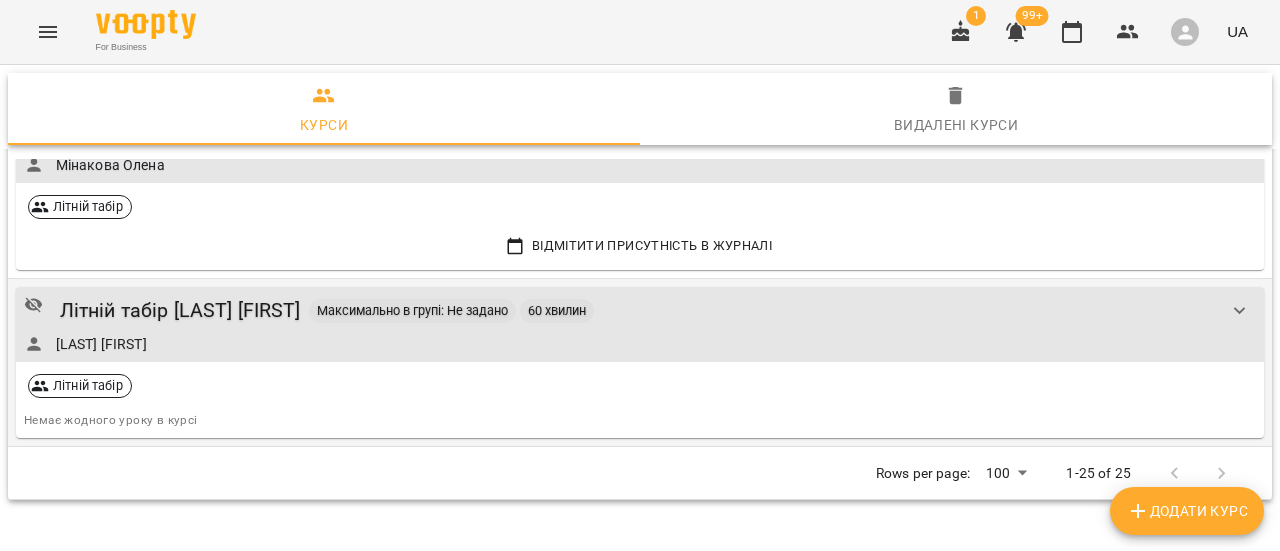 scroll, scrollTop: 3790, scrollLeft: 0, axis: vertical 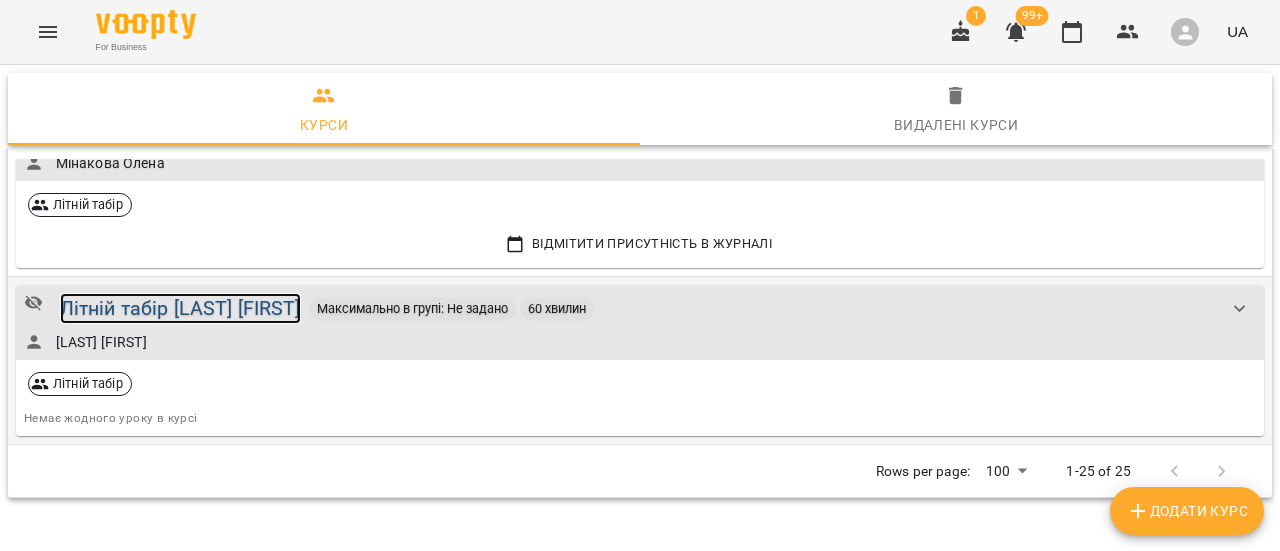 click on "Літній табір [LAST] [FIRST]" at bounding box center [180, 308] 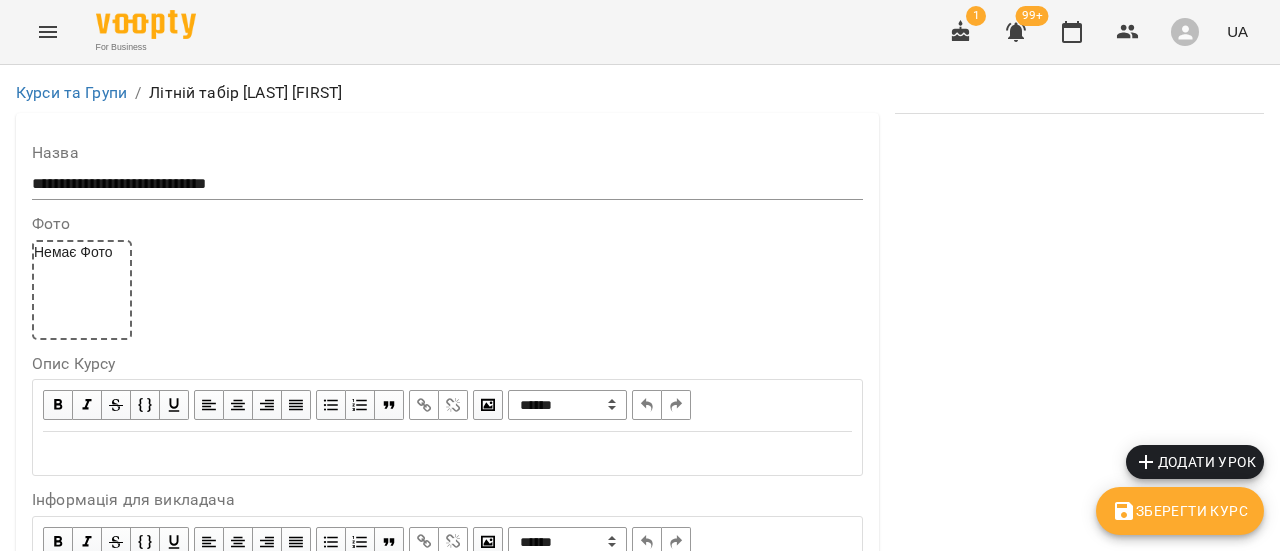 scroll, scrollTop: 0, scrollLeft: 0, axis: both 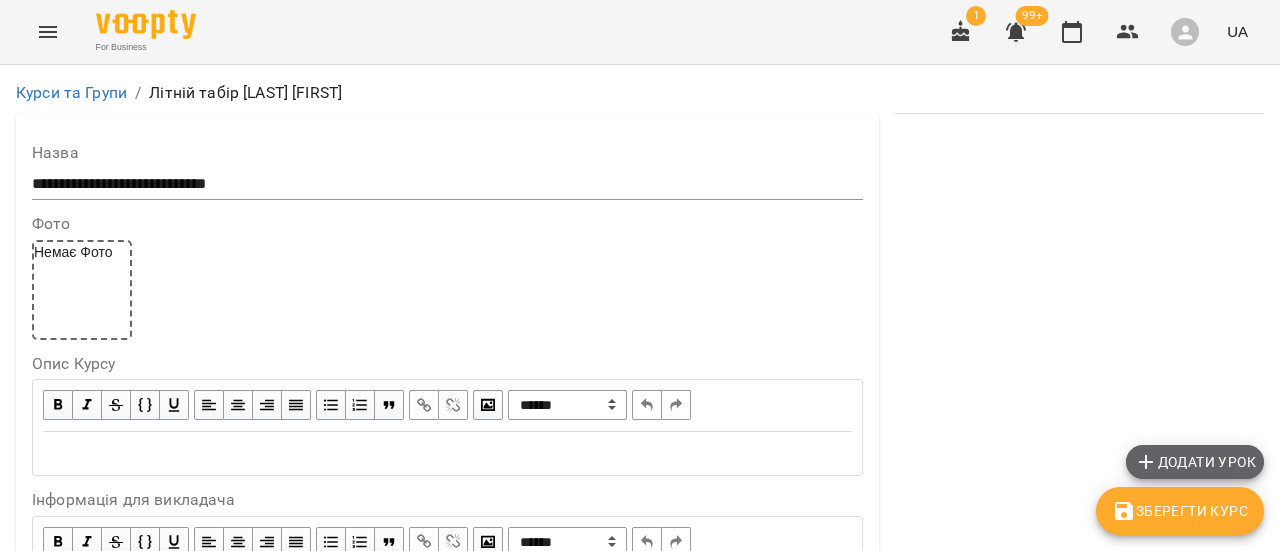 click on "Додати урок" at bounding box center [1195, 462] 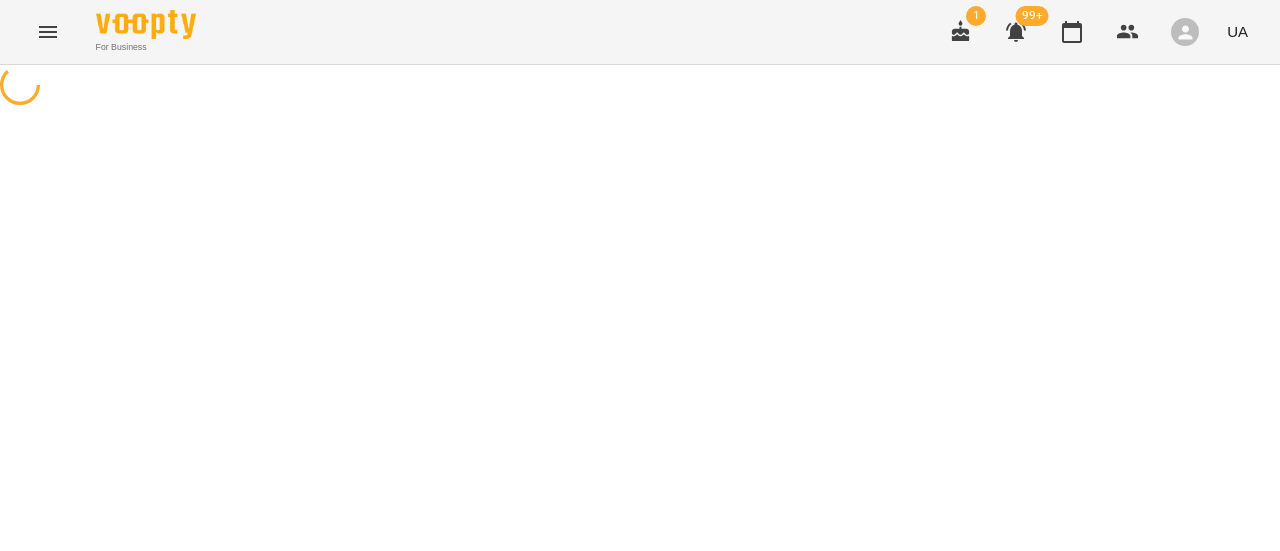 select on "**********" 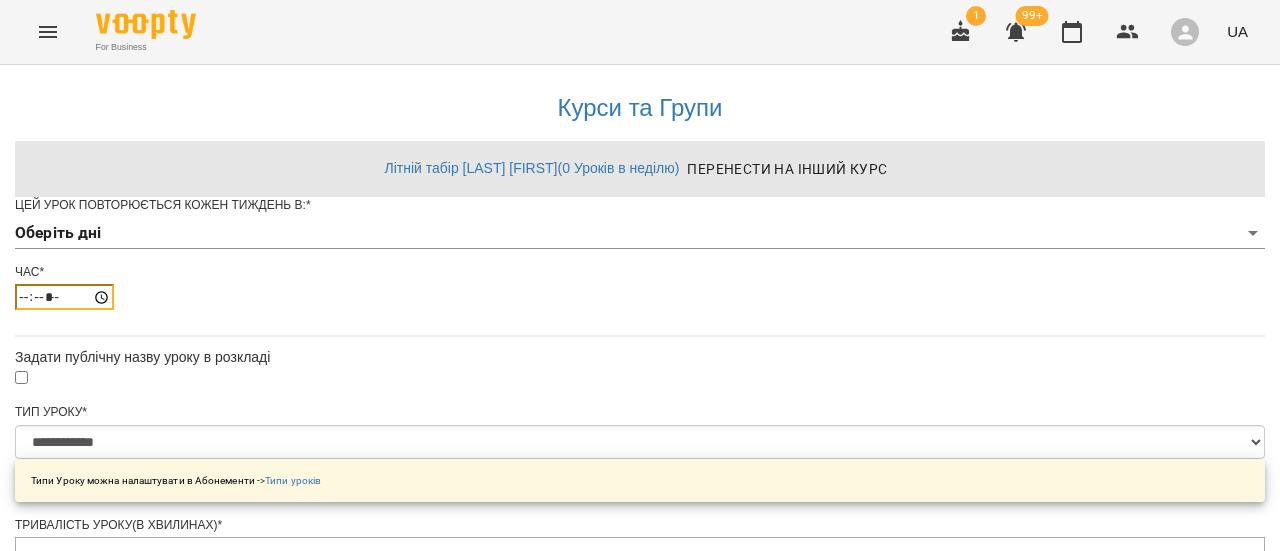 click on "*****" at bounding box center (64, 297) 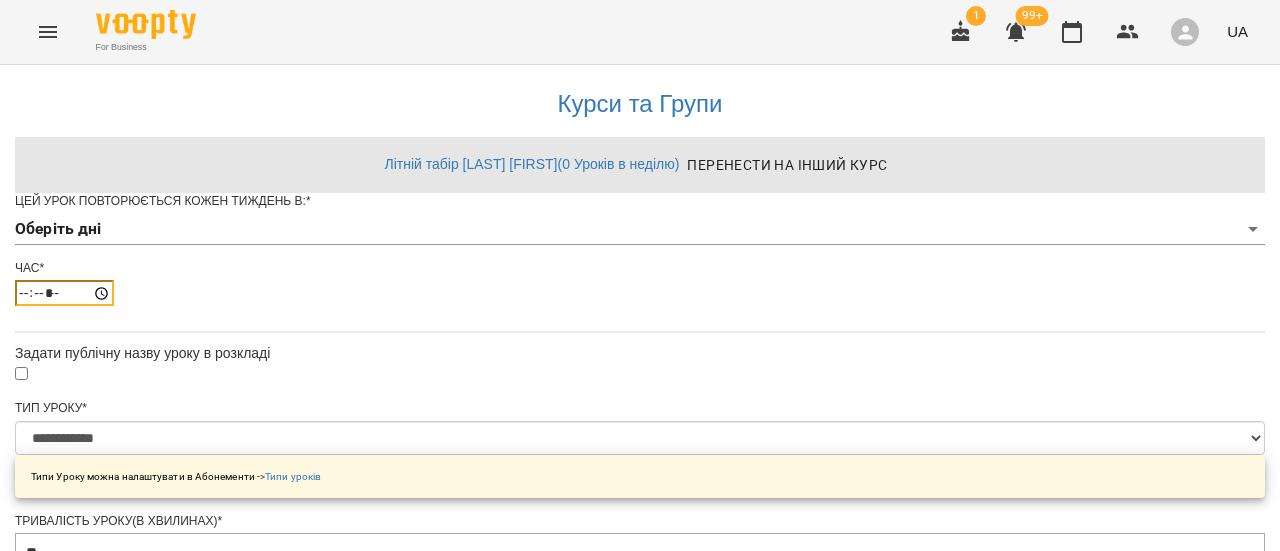 scroll, scrollTop: 870, scrollLeft: 0, axis: vertical 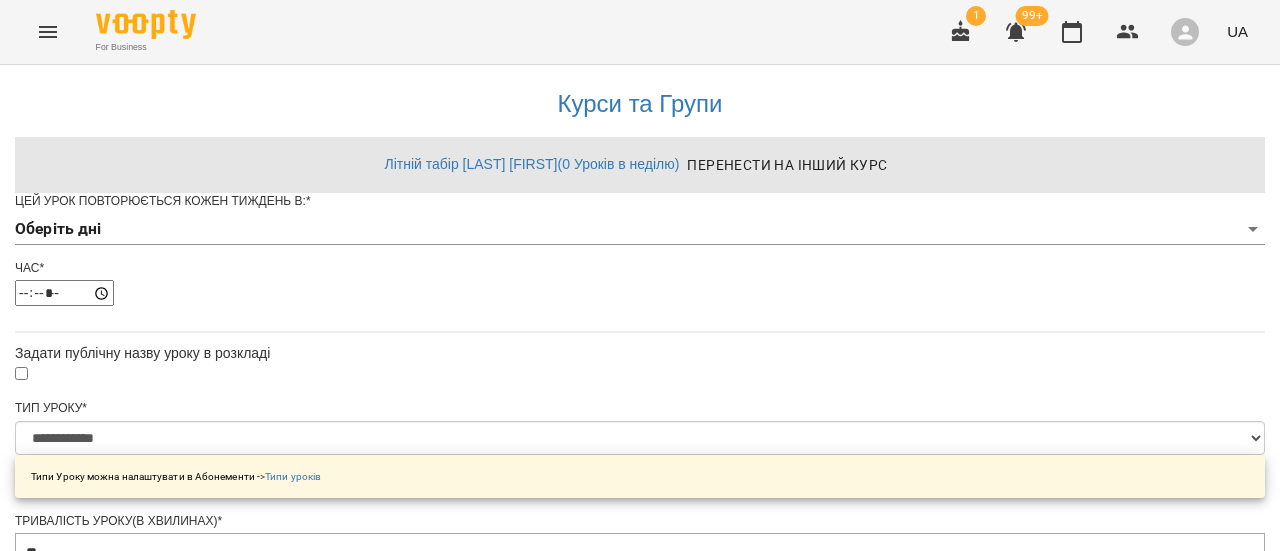 click on "**********" at bounding box center (108, 1244) 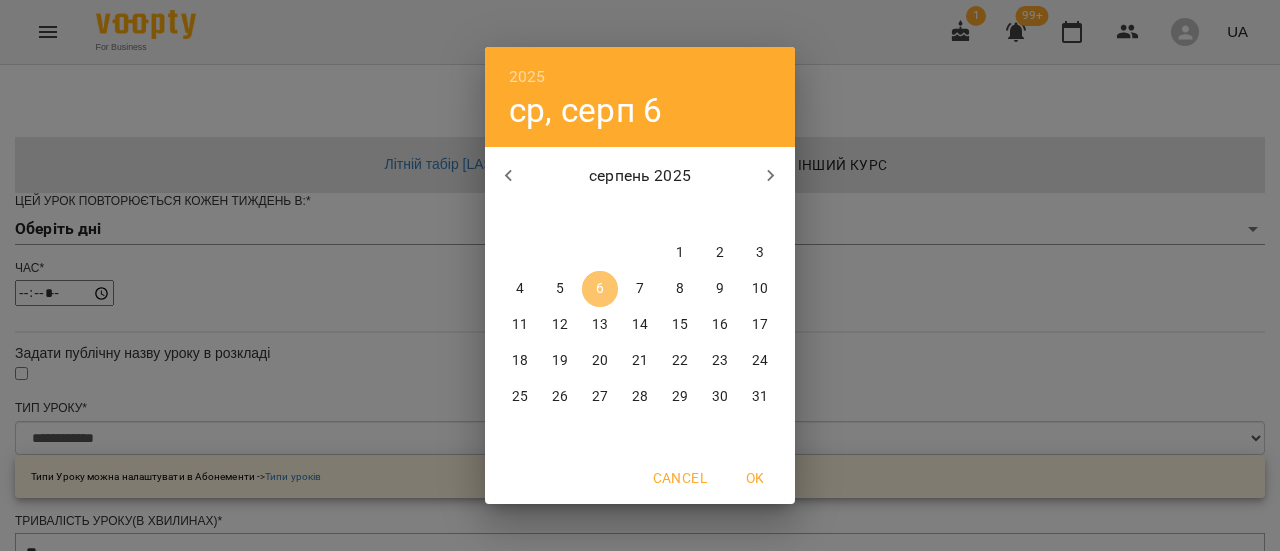 click on "6" at bounding box center (600, 289) 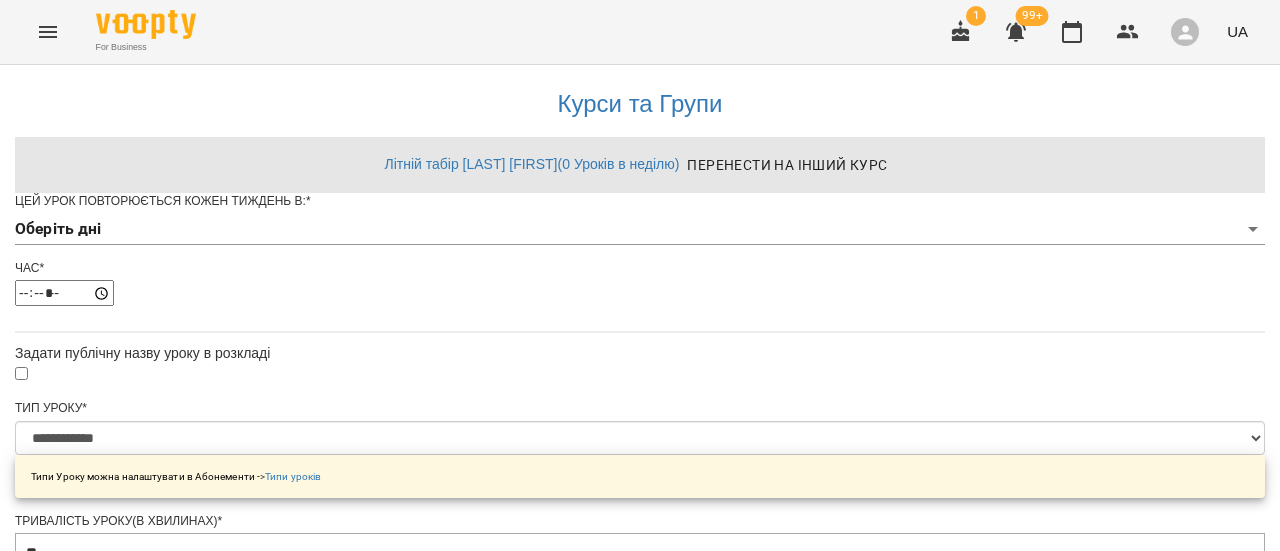 scroll, scrollTop: 926, scrollLeft: 0, axis: vertical 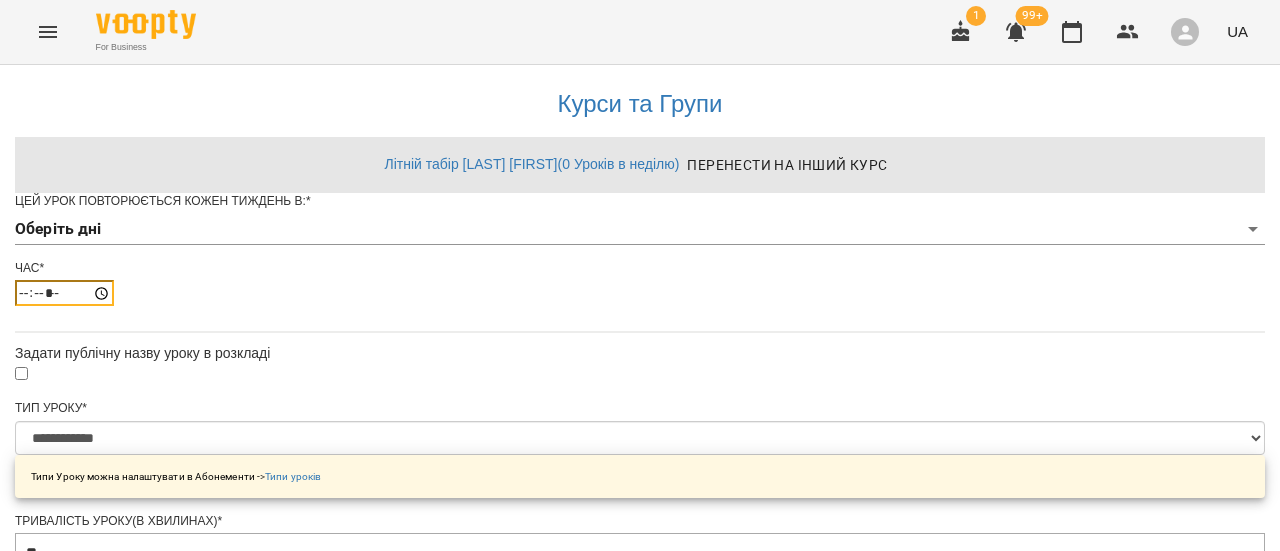 click on "*****" at bounding box center (64, 293) 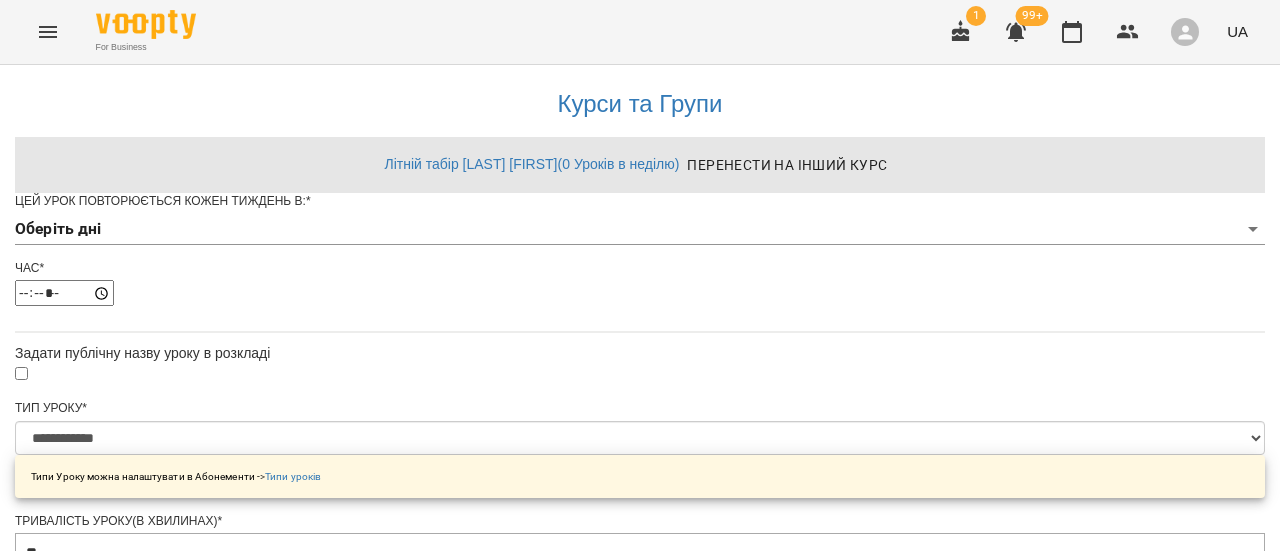 click on "**********" at bounding box center [640, 754] 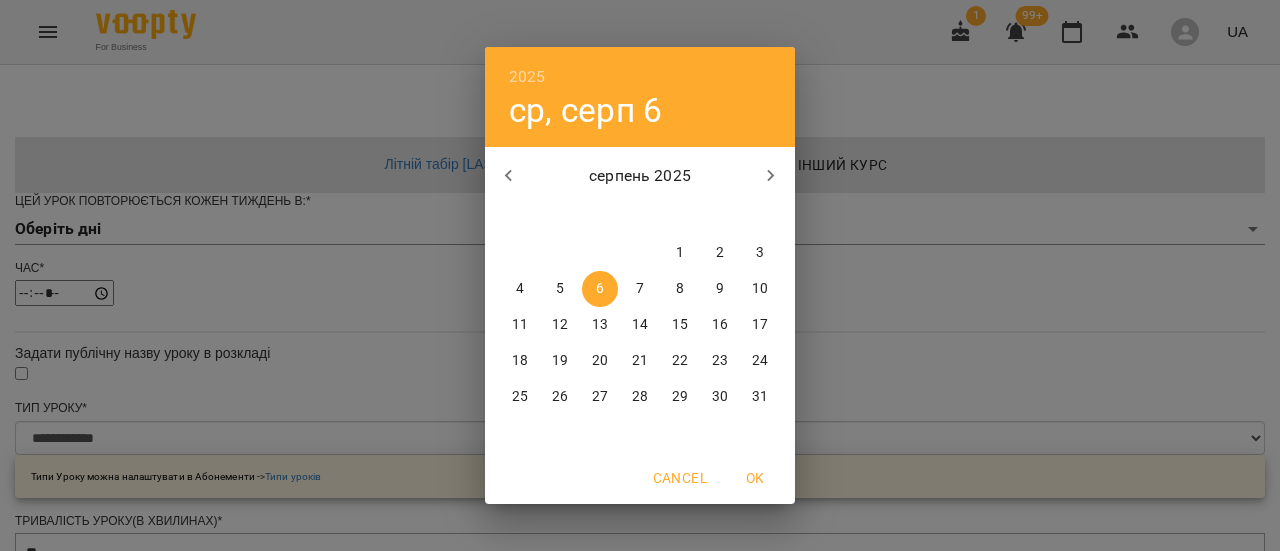 click on "6" at bounding box center (600, 289) 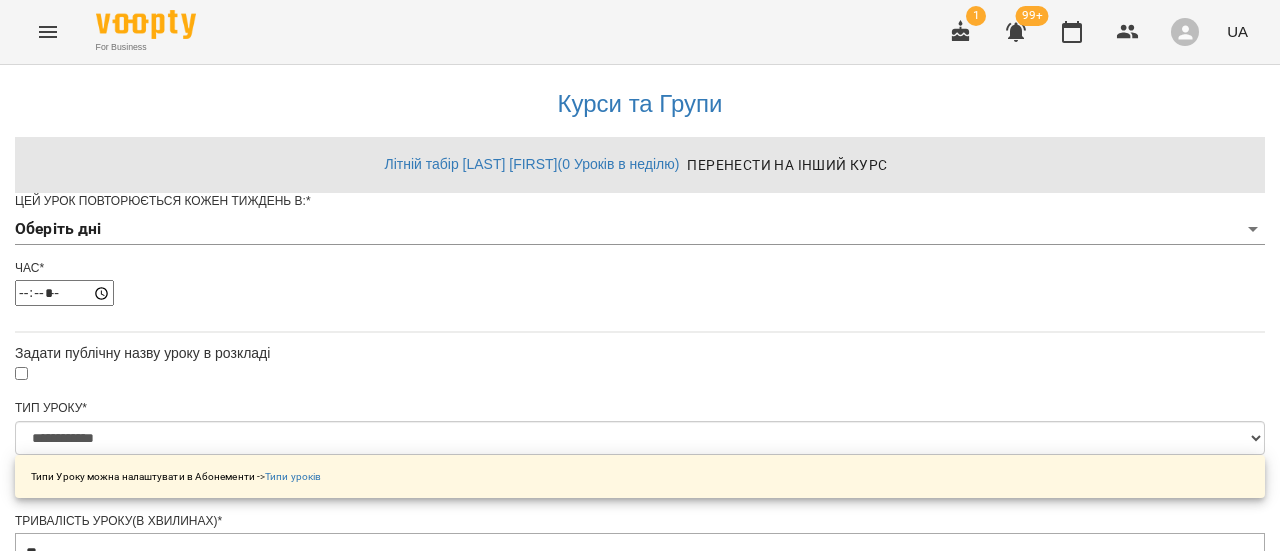 click at bounding box center [640, 1303] 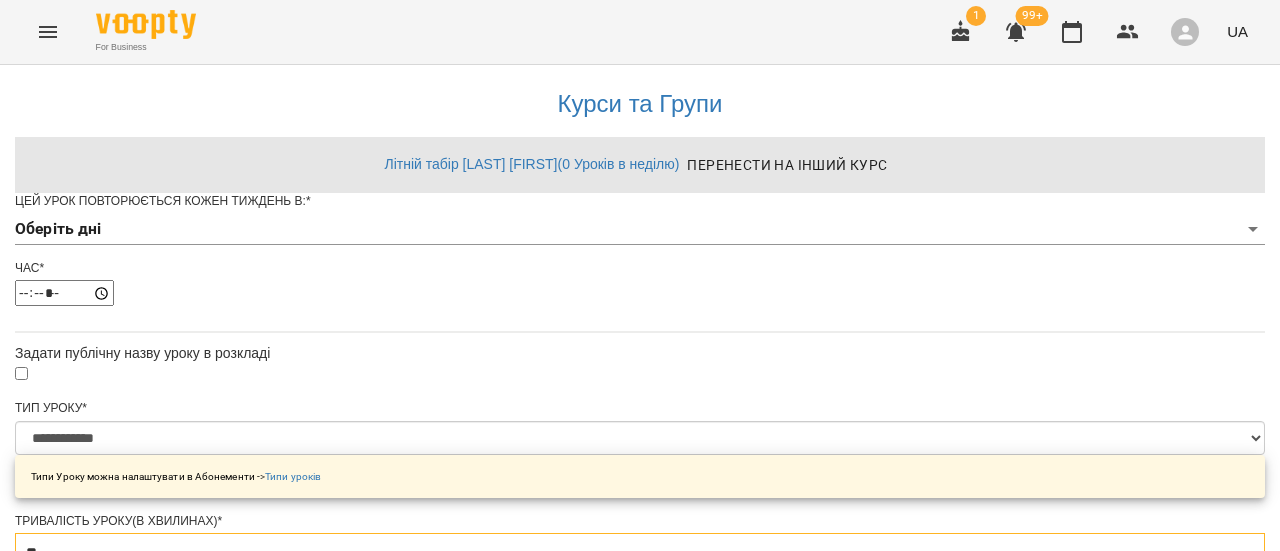 click on "**" at bounding box center [640, 552] 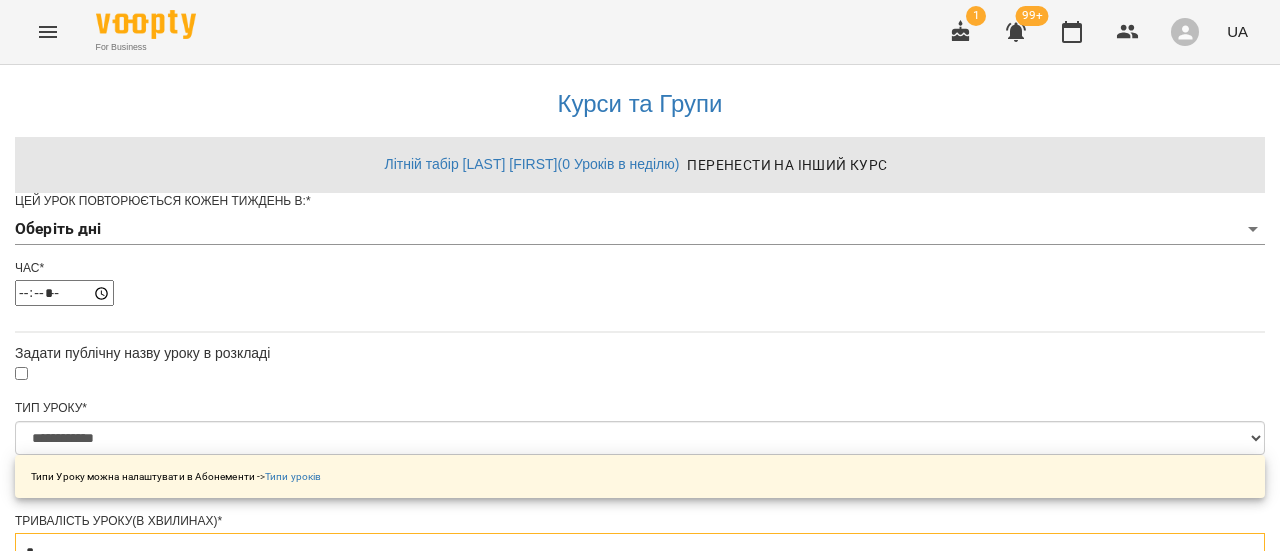 type on "**" 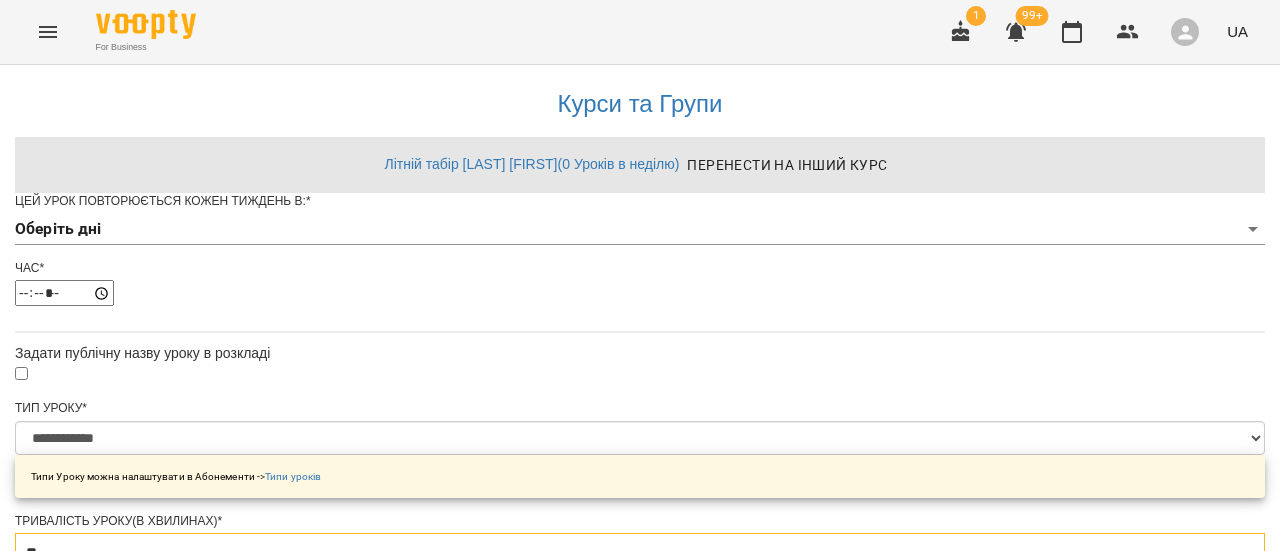 scroll, scrollTop: 997, scrollLeft: 0, axis: vertical 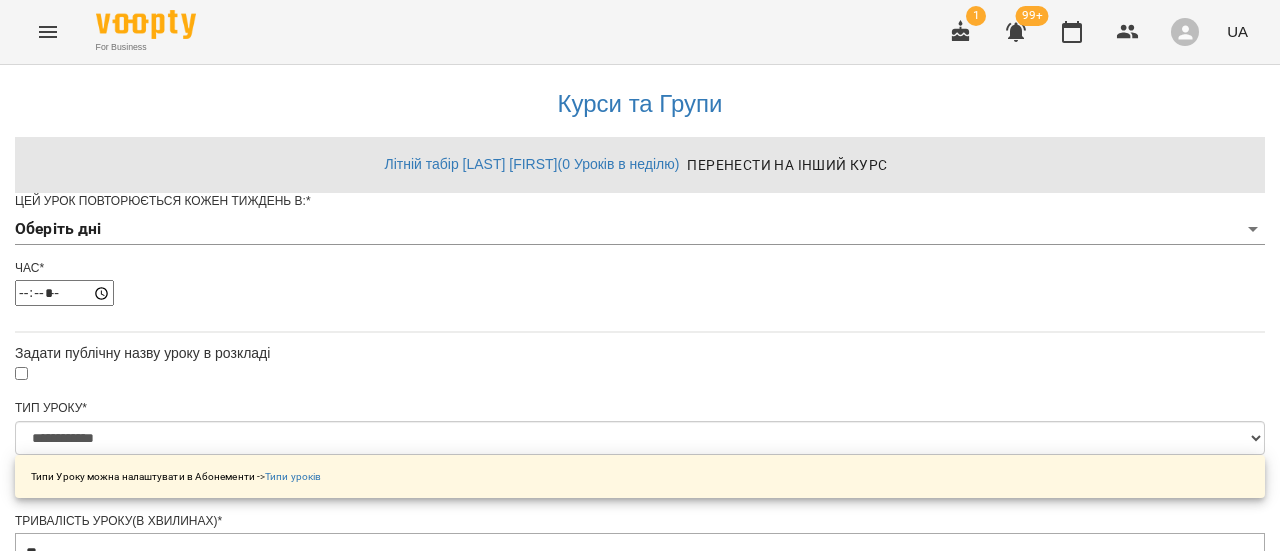 click on "**********" at bounding box center (640, 1364) 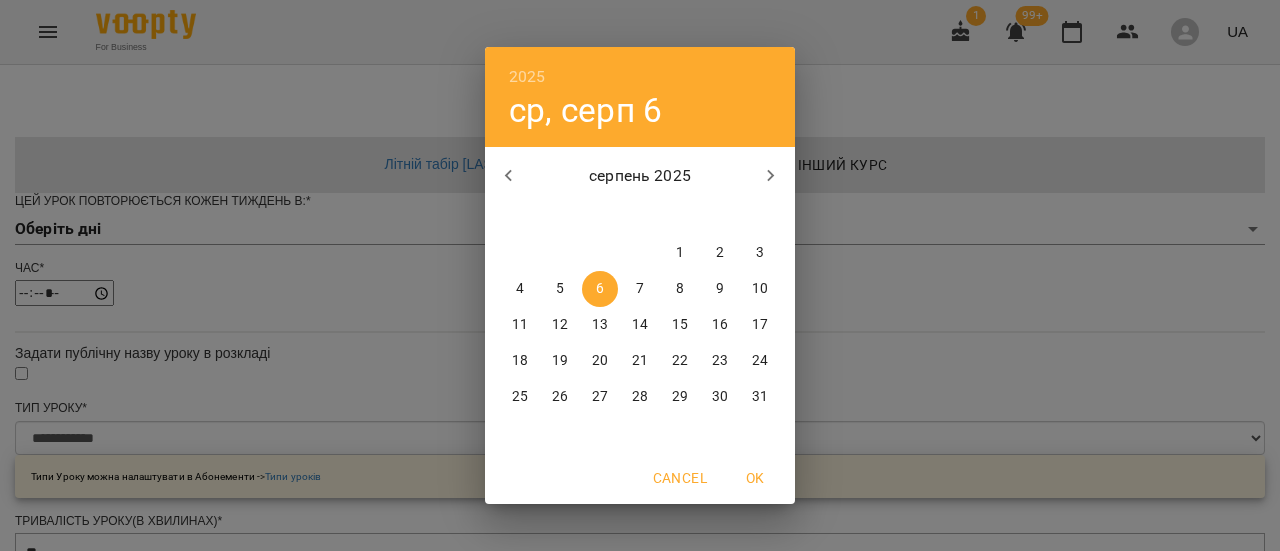 click on "6" at bounding box center [600, 289] 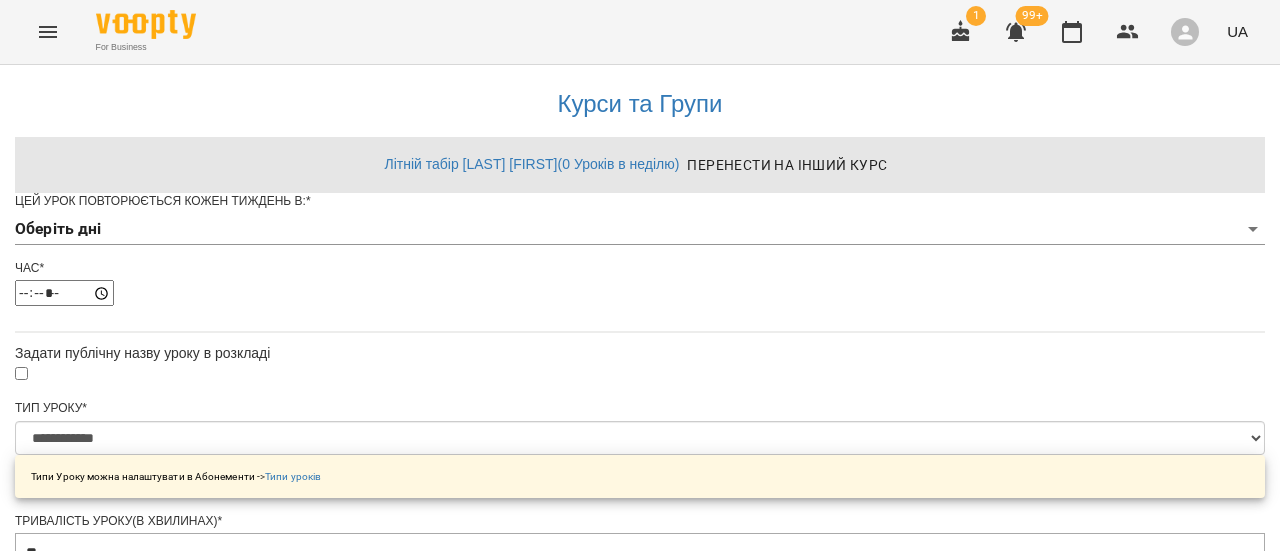 click on "**********" at bounding box center [108, 1357] 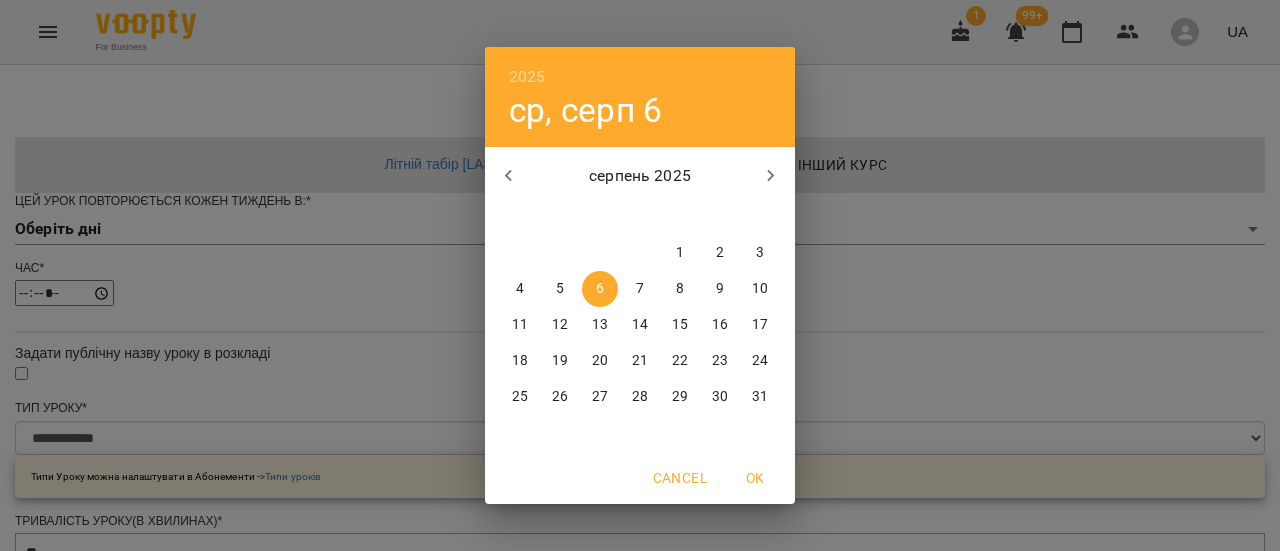 click on "6" at bounding box center [600, 289] 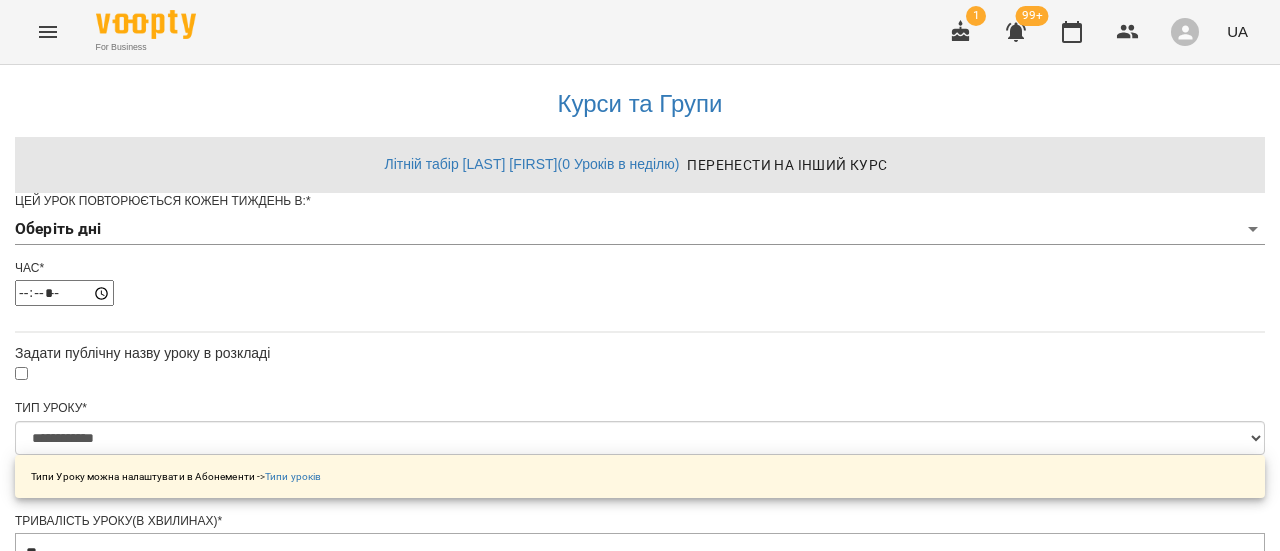 click on "**********" at bounding box center (640, 1364) 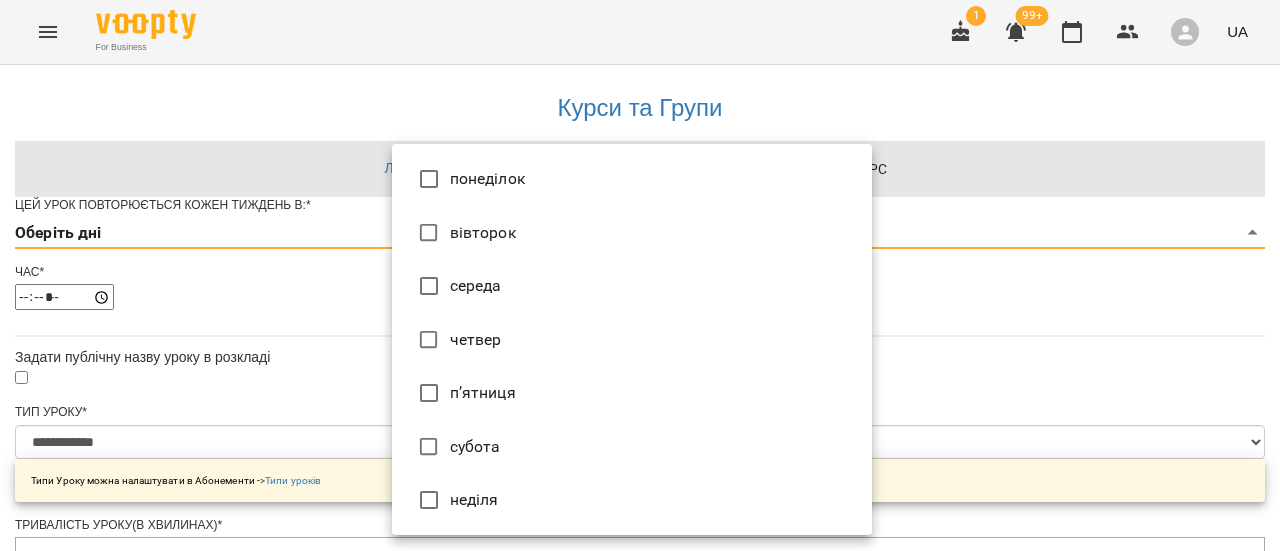 click on "**********" at bounding box center (640, 724) 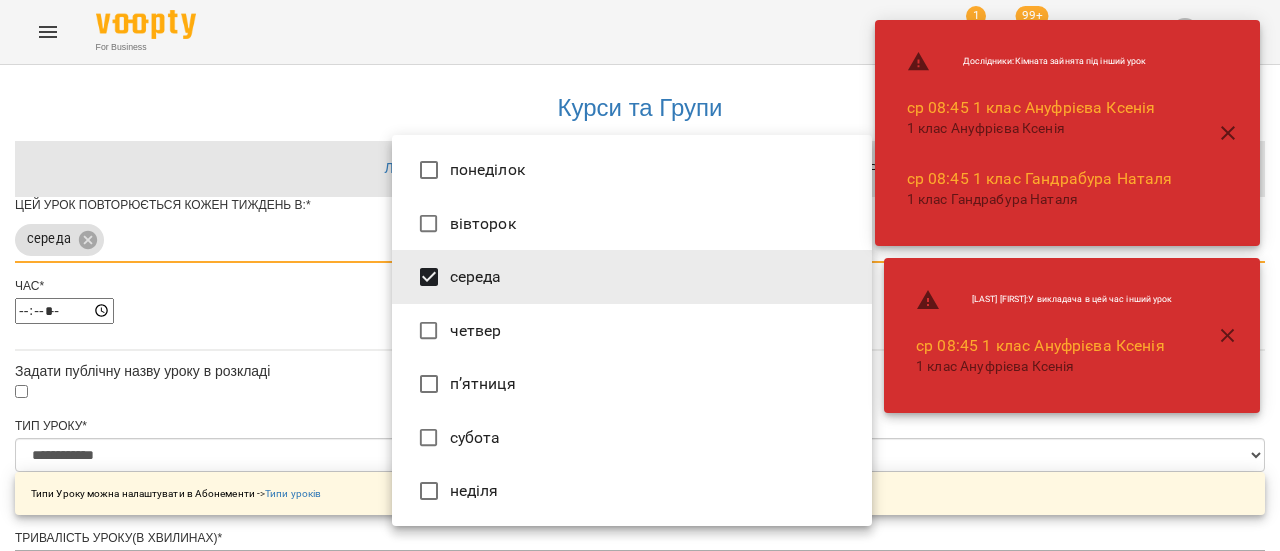click at bounding box center (640, 275) 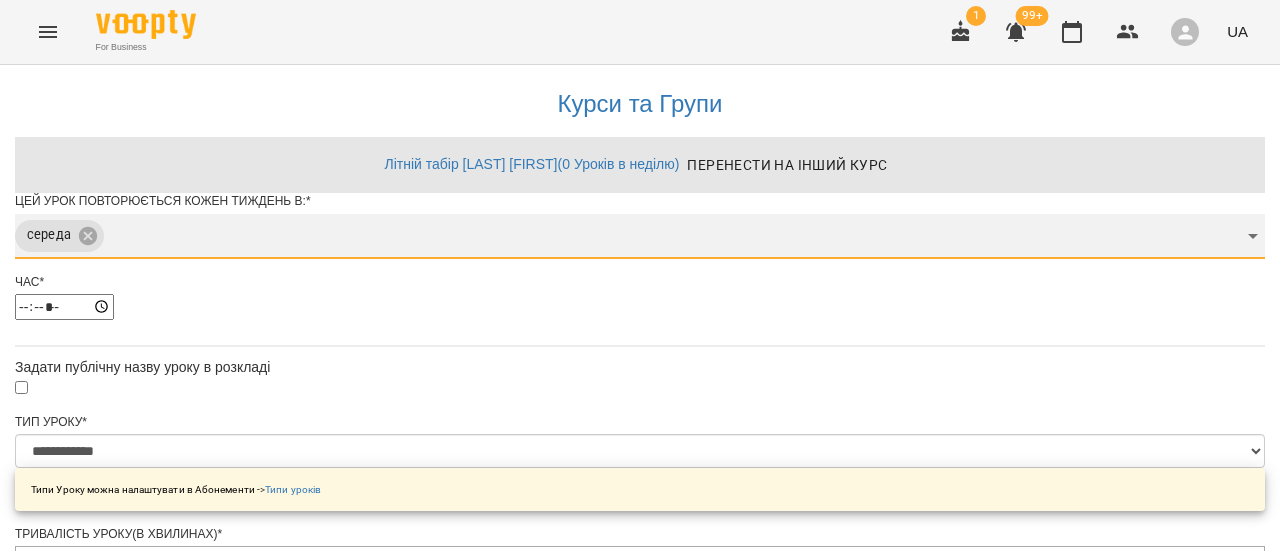 scroll, scrollTop: 1010, scrollLeft: 0, axis: vertical 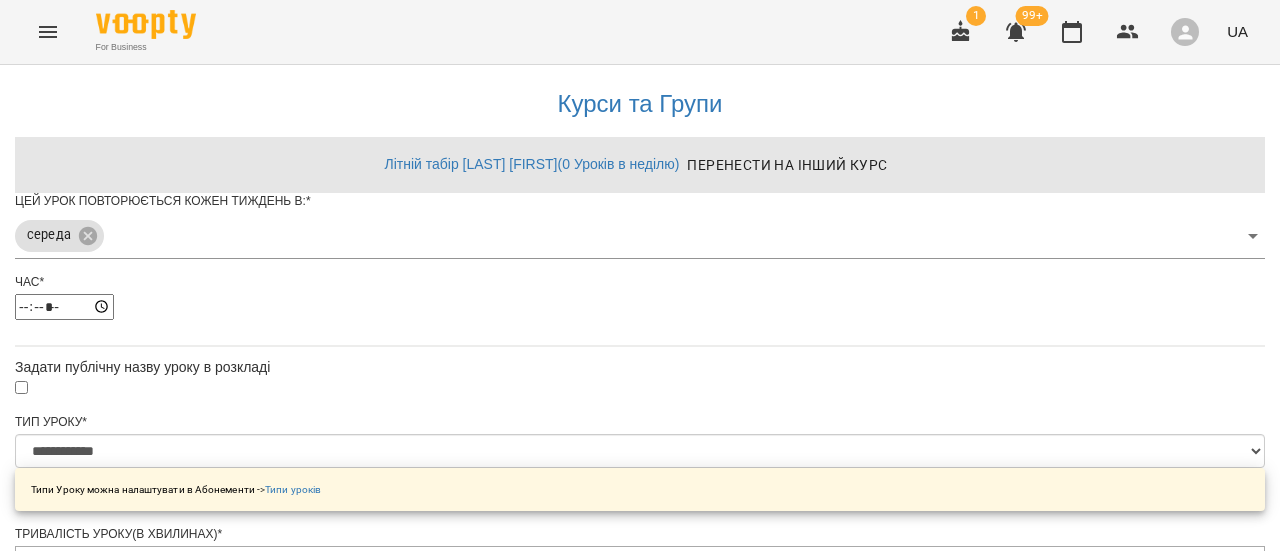 click on "**********" at bounding box center [108, 1370] 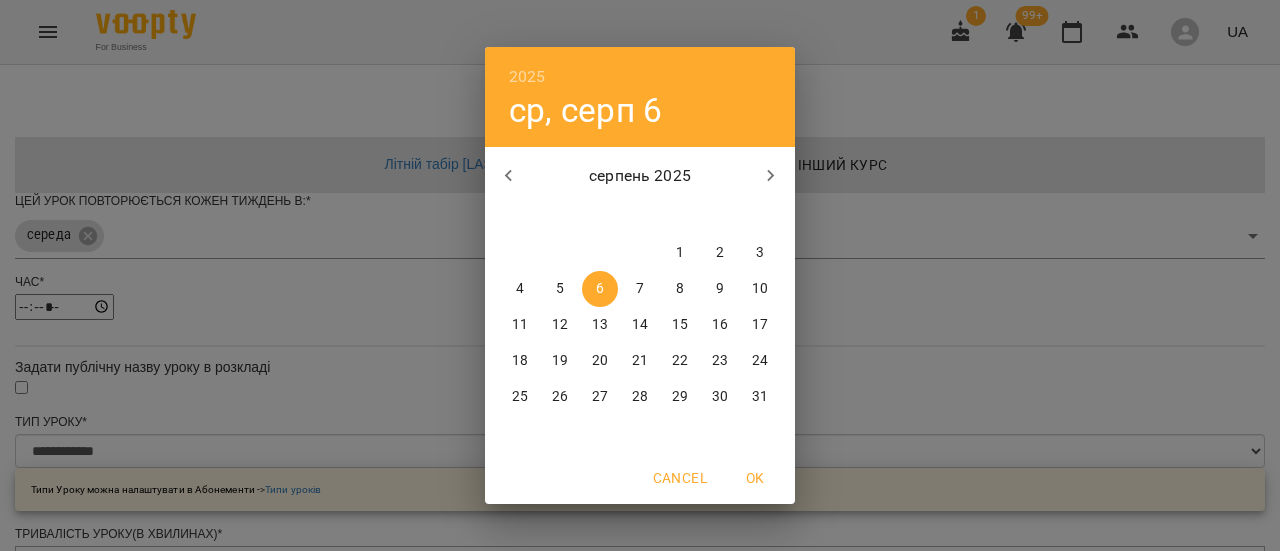 click on "6" at bounding box center [600, 289] 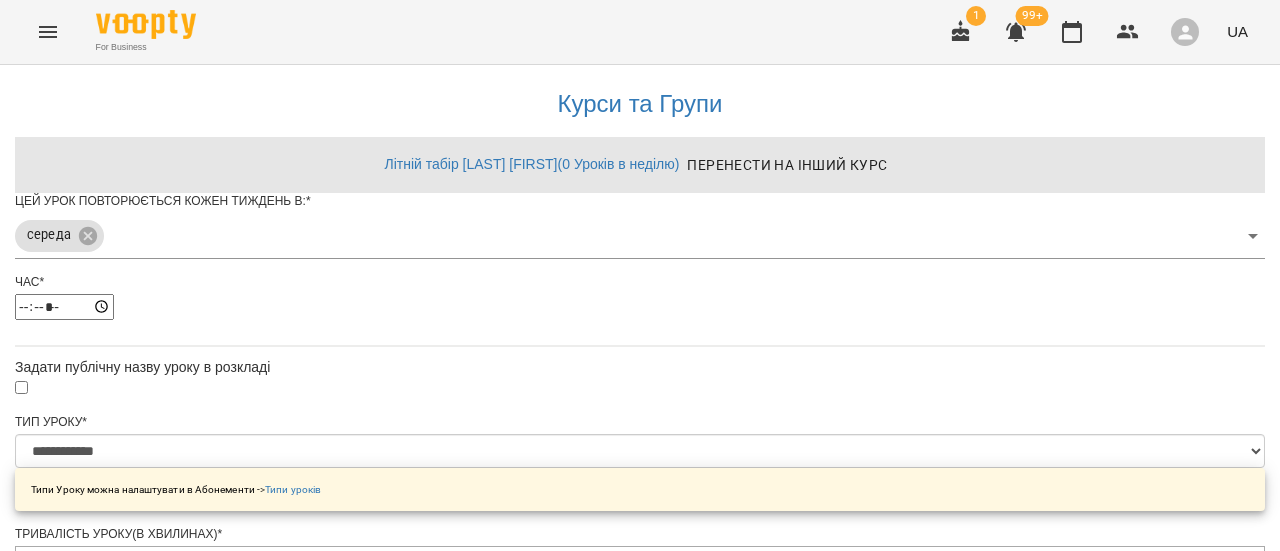click at bounding box center (640, 1316) 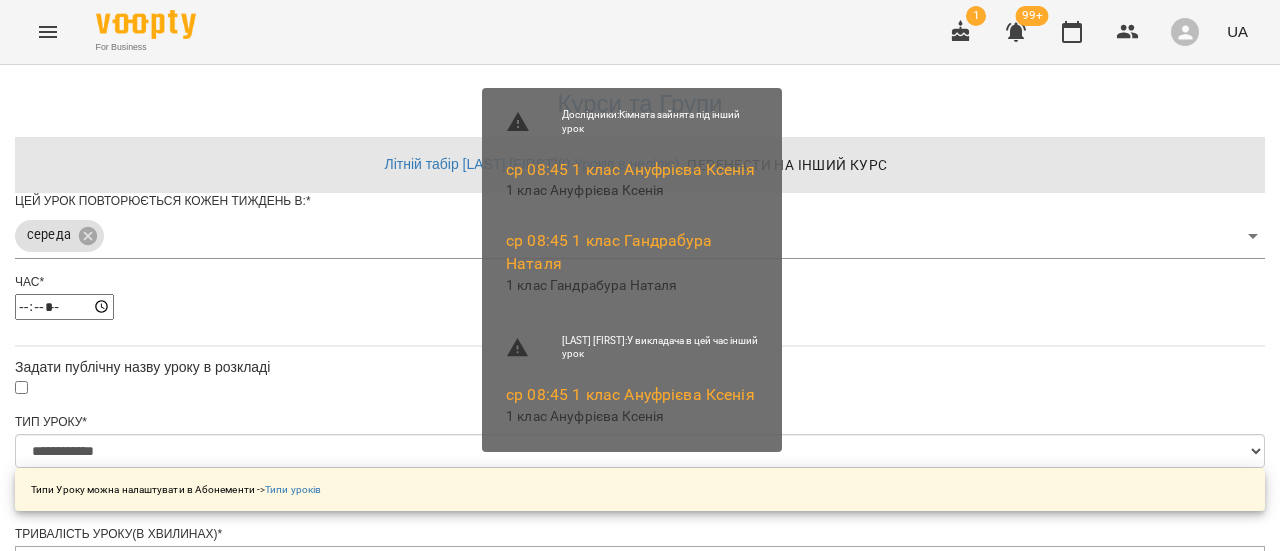click on "Зберегти" at bounding box center (640, 1431) 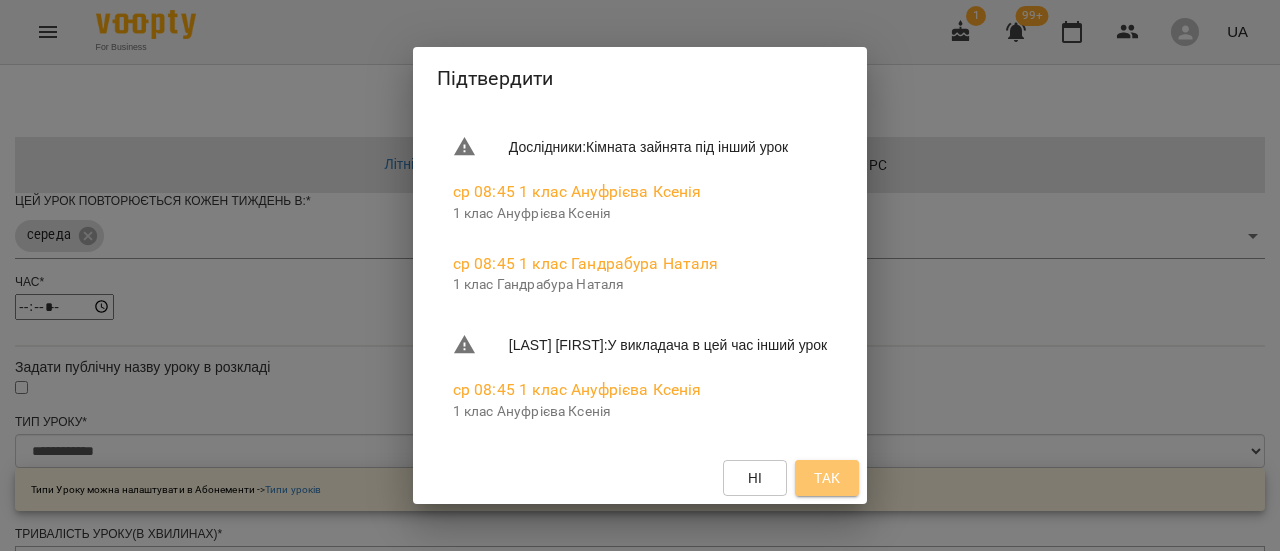click on "Так" at bounding box center (827, 478) 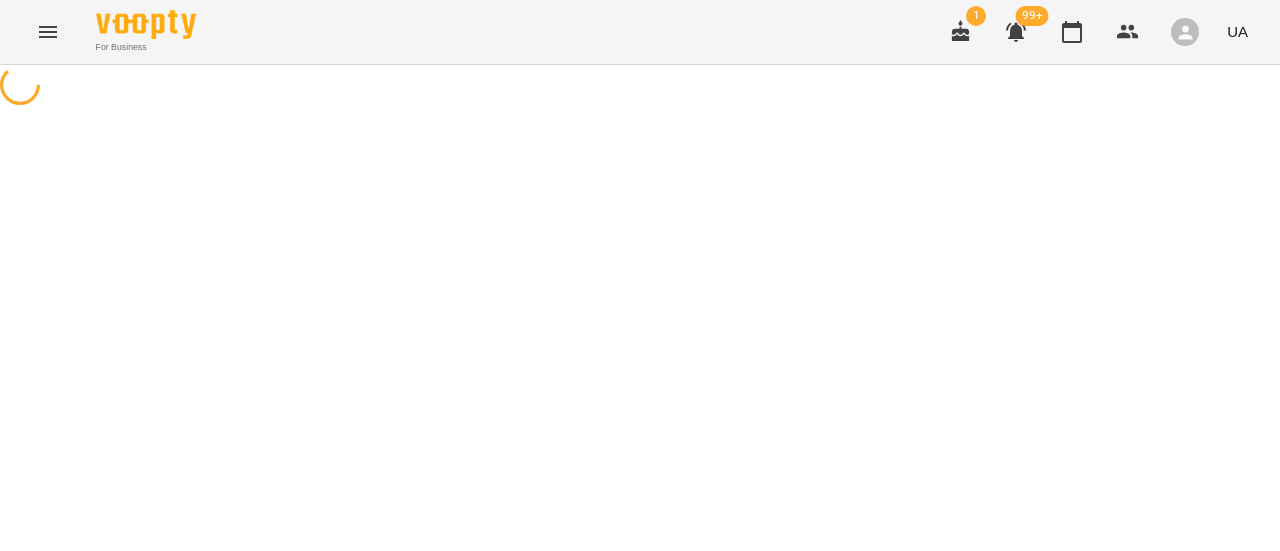 scroll, scrollTop: 0, scrollLeft: 0, axis: both 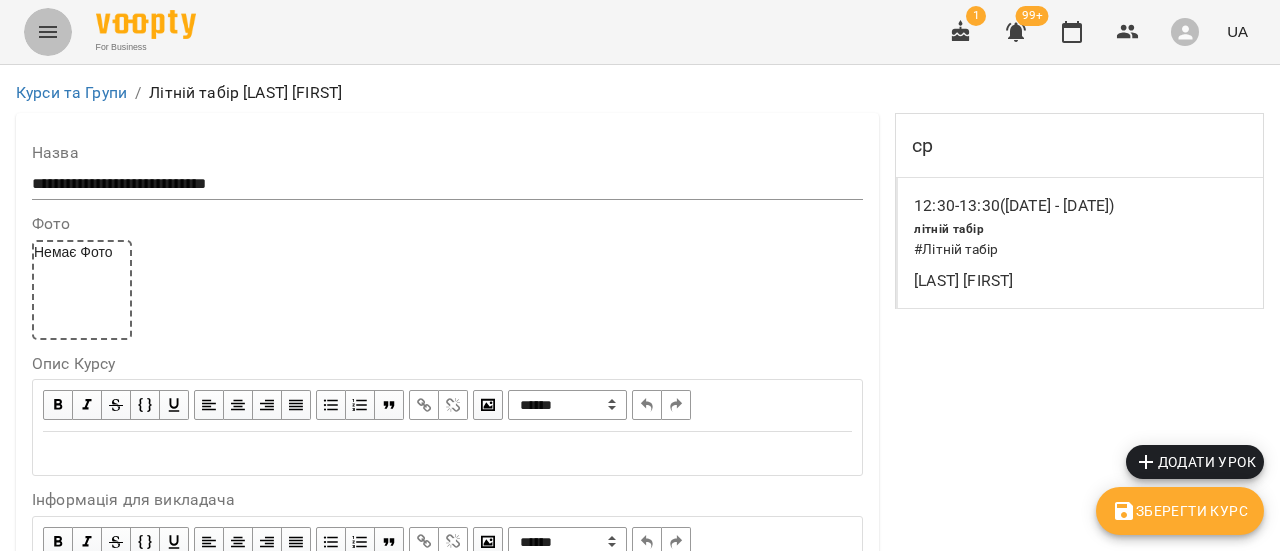 click 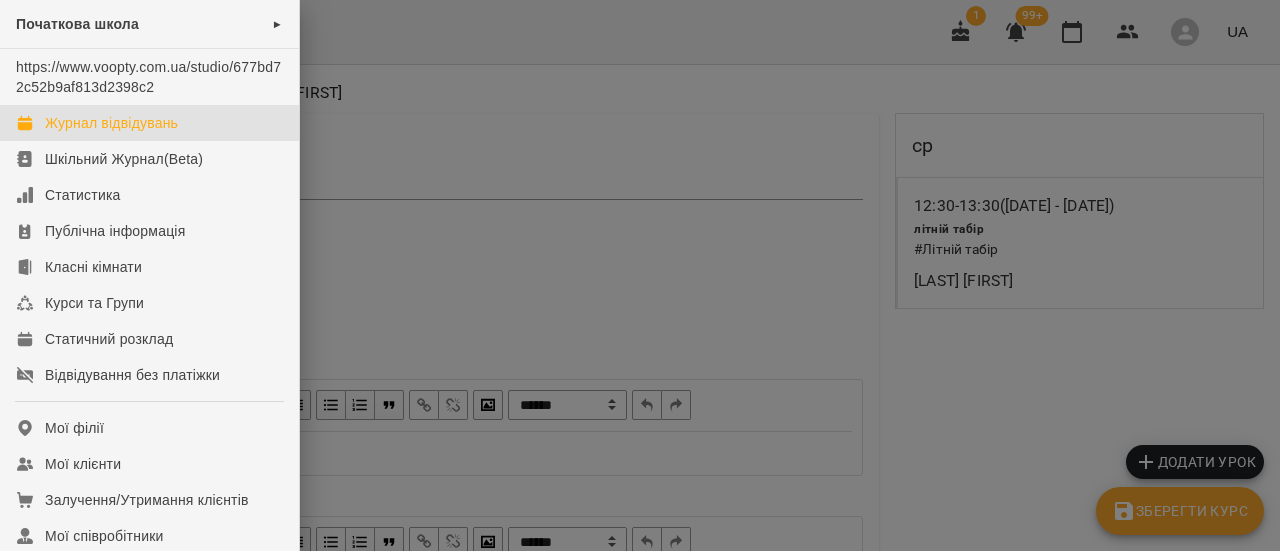 click on "Журнал відвідувань" at bounding box center [111, 123] 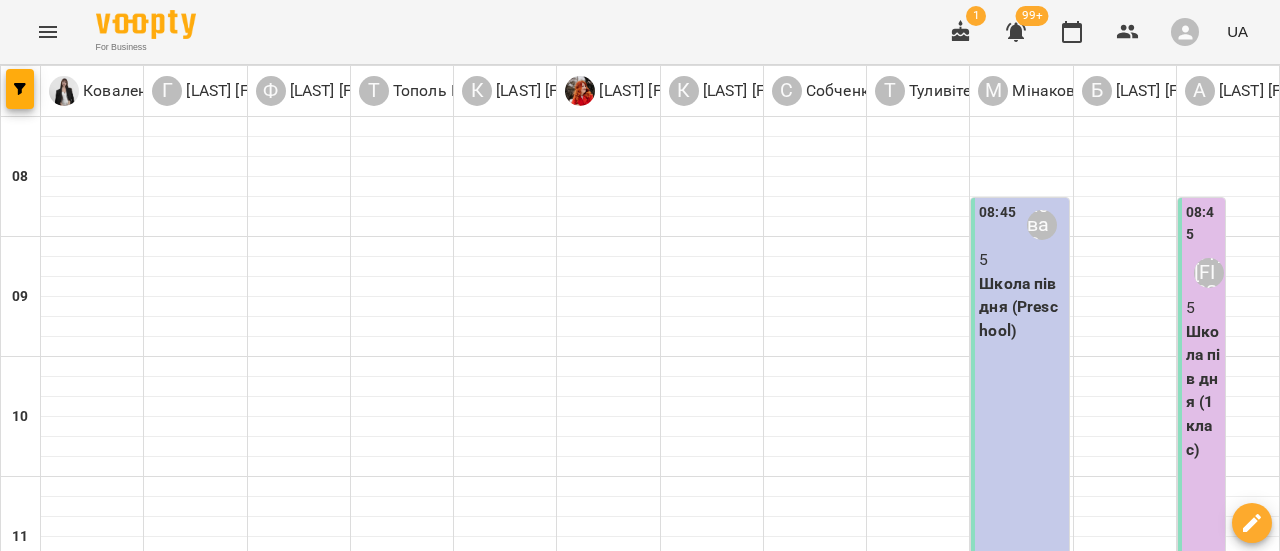 scroll, scrollTop: 400, scrollLeft: 0, axis: vertical 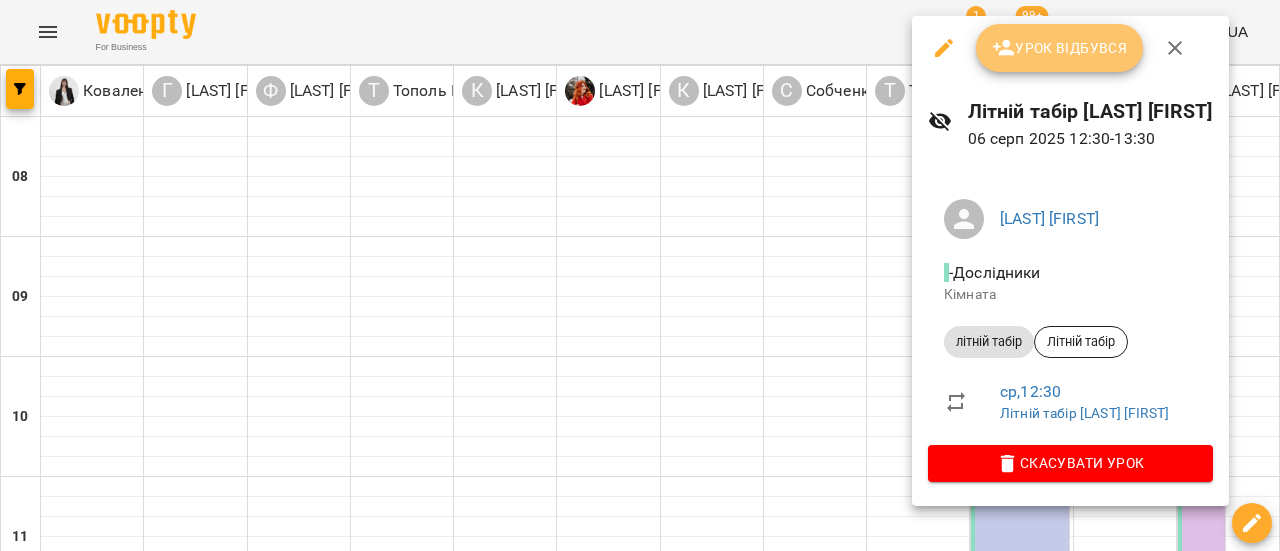 click on "Урок відбувся" at bounding box center (1060, 48) 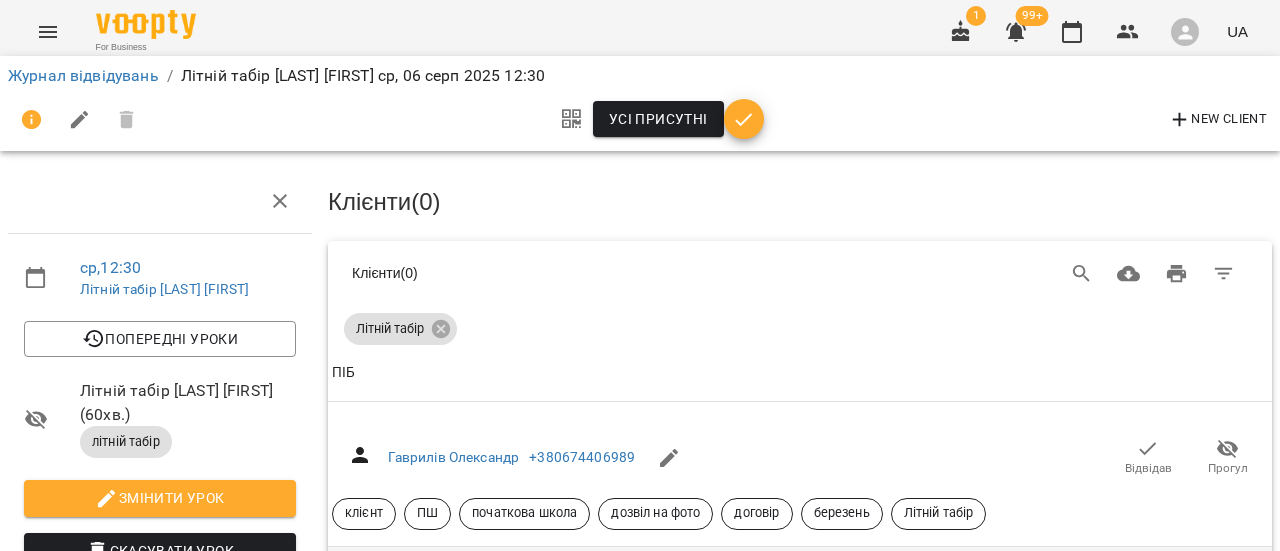 scroll, scrollTop: 200, scrollLeft: 0, axis: vertical 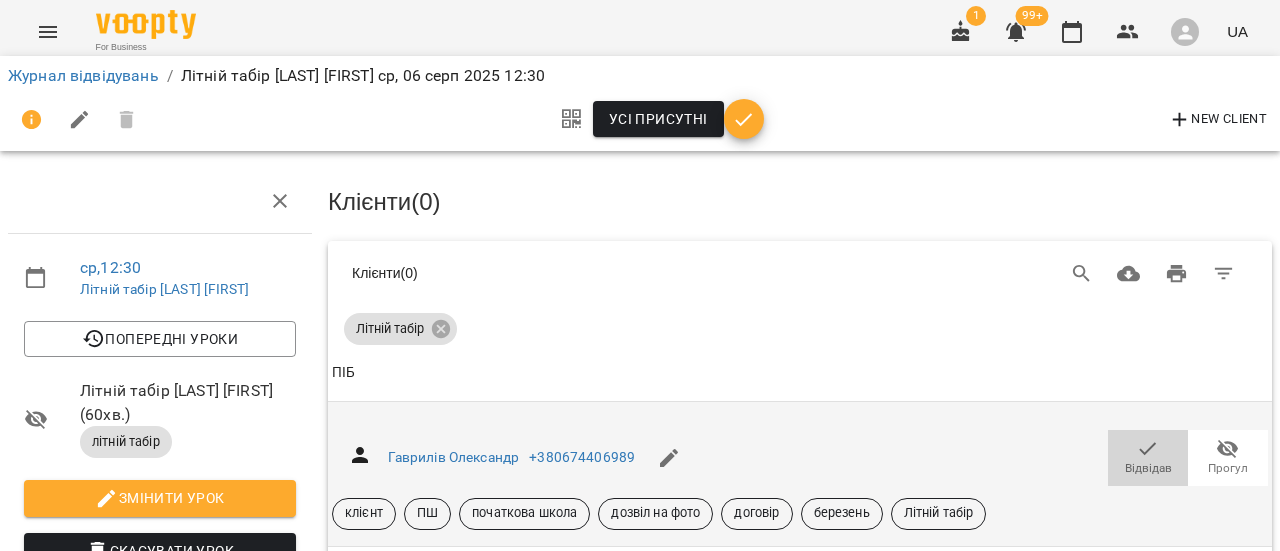 click on "Відвідав" at bounding box center (1148, 468) 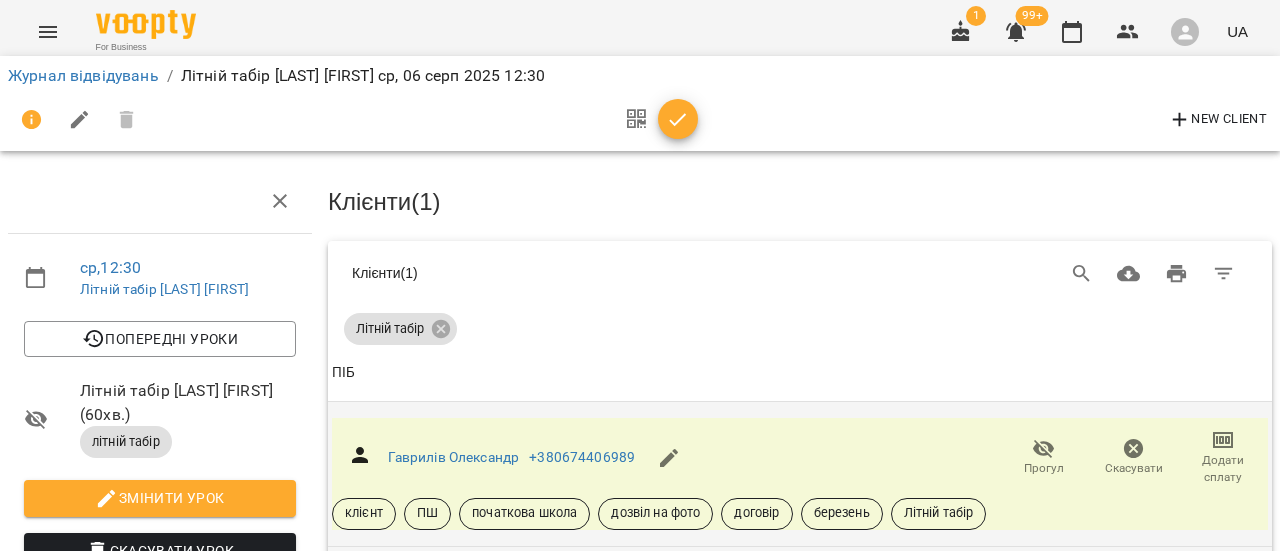 click 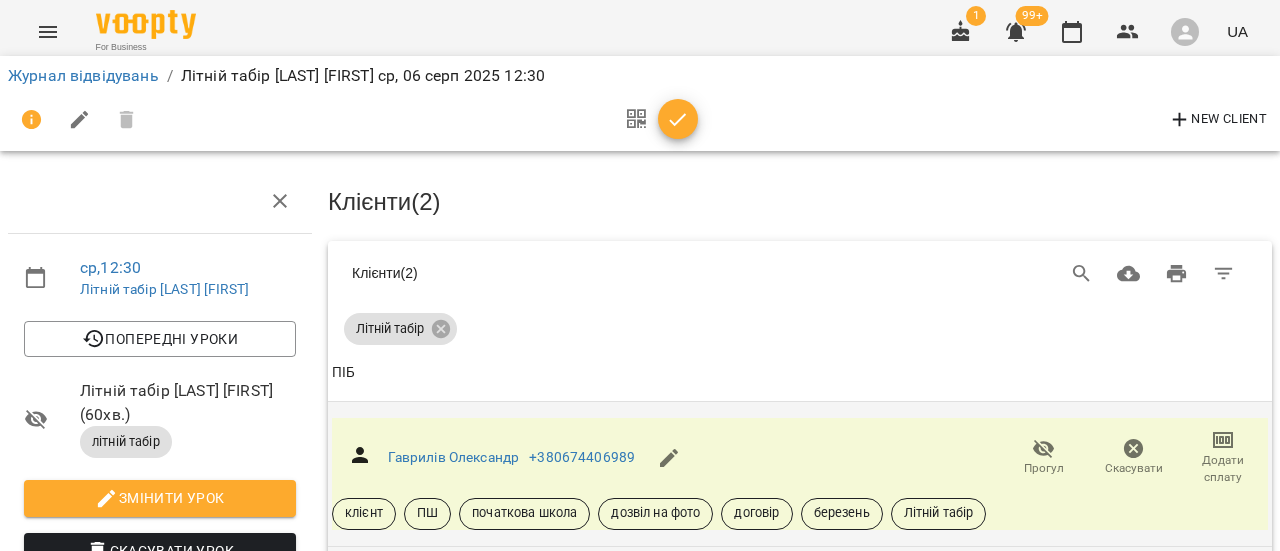 scroll, scrollTop: 0, scrollLeft: 0, axis: both 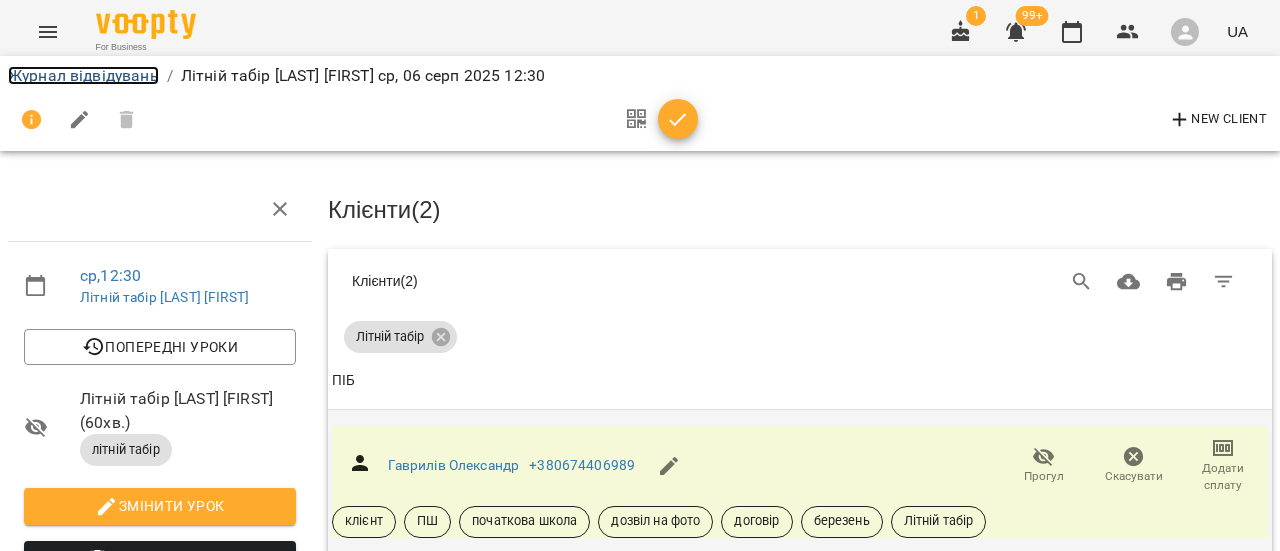 click on "Журнал відвідувань" at bounding box center (83, 75) 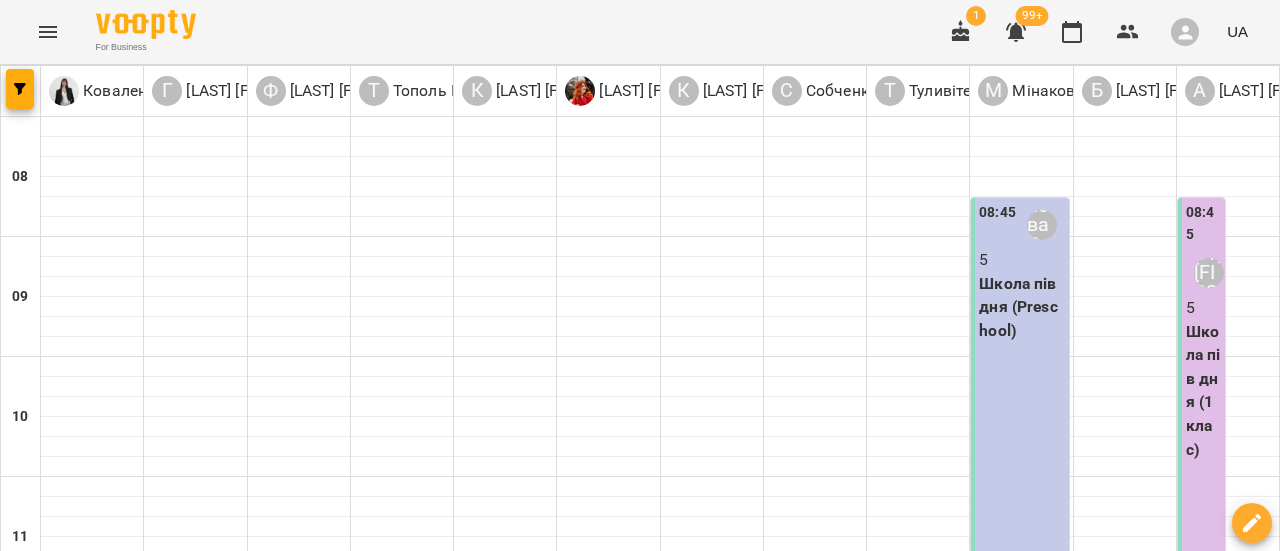 click 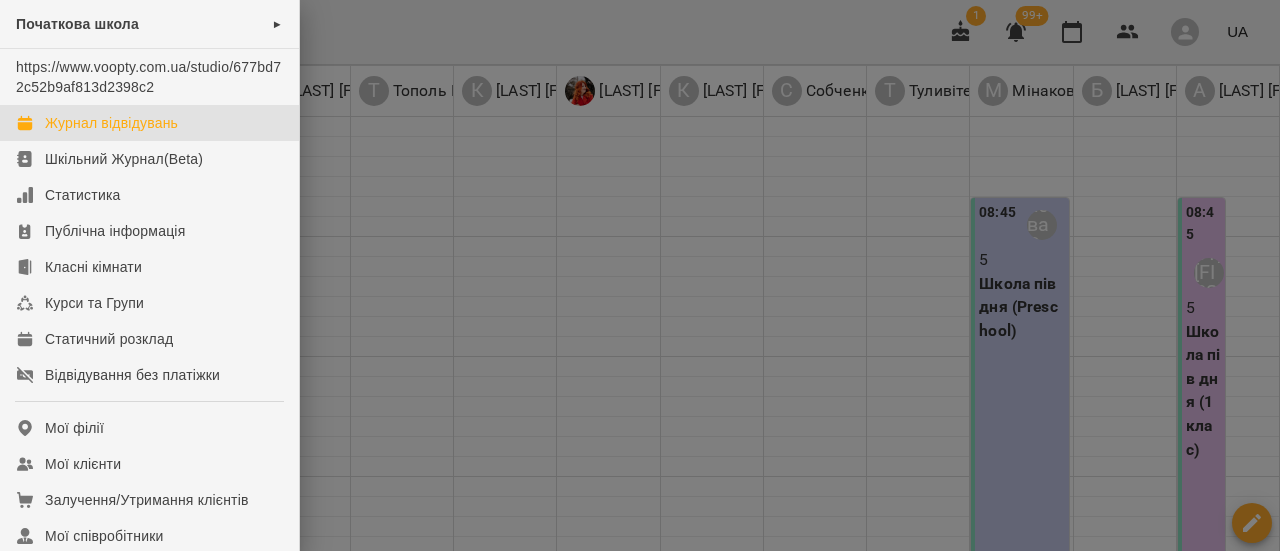 click on "Журнал відвідувань" at bounding box center [111, 123] 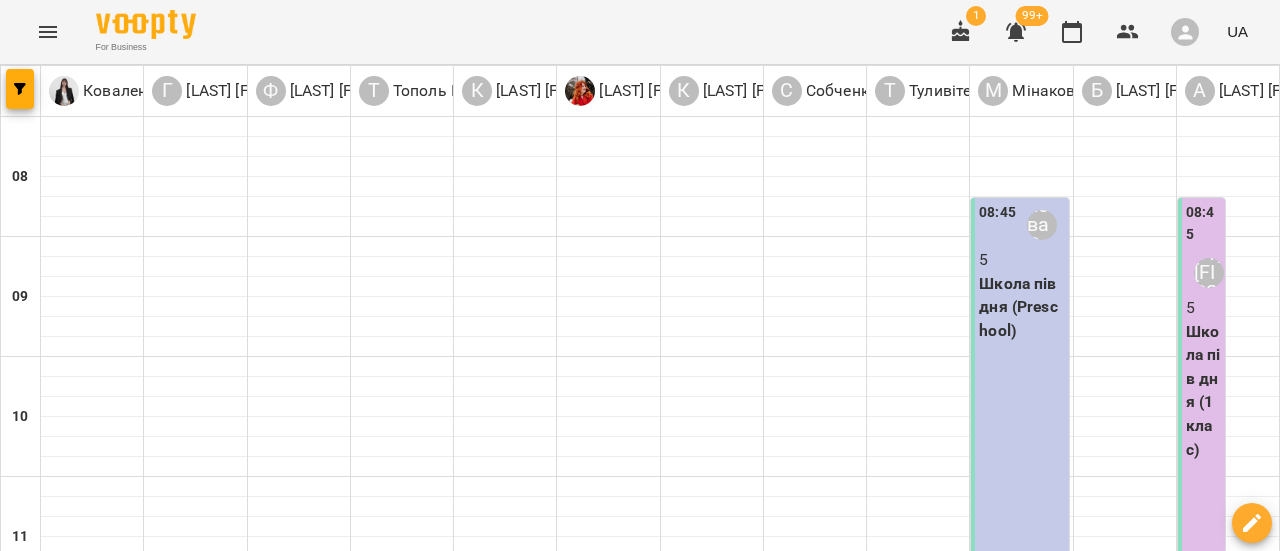 scroll, scrollTop: 600, scrollLeft: 0, axis: vertical 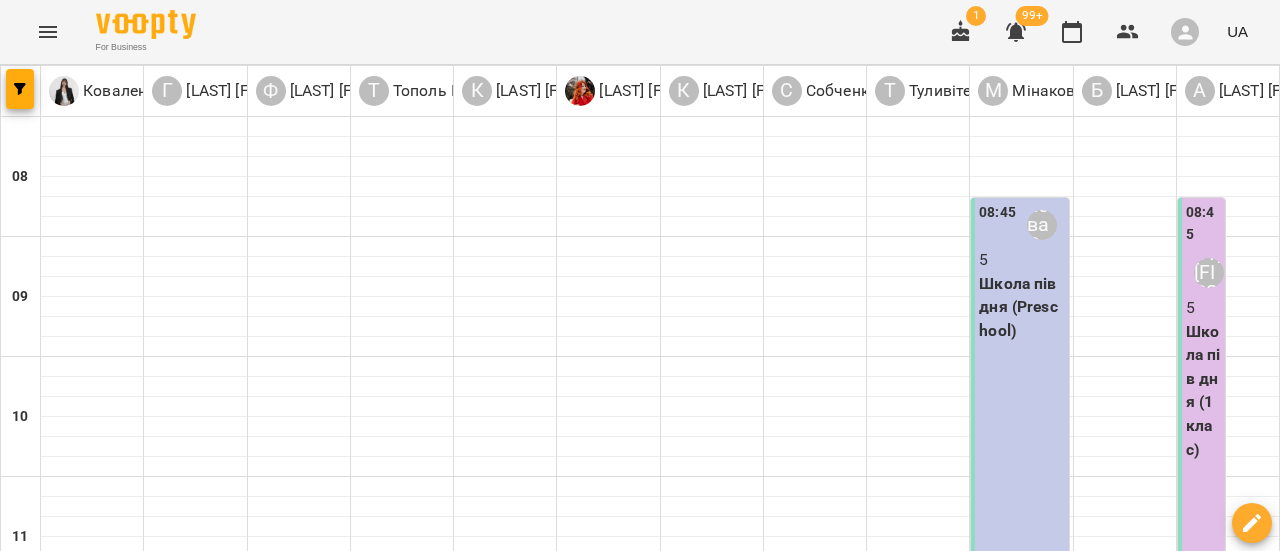 click on "Мінакова Олена" at bounding box center (1042, 925) 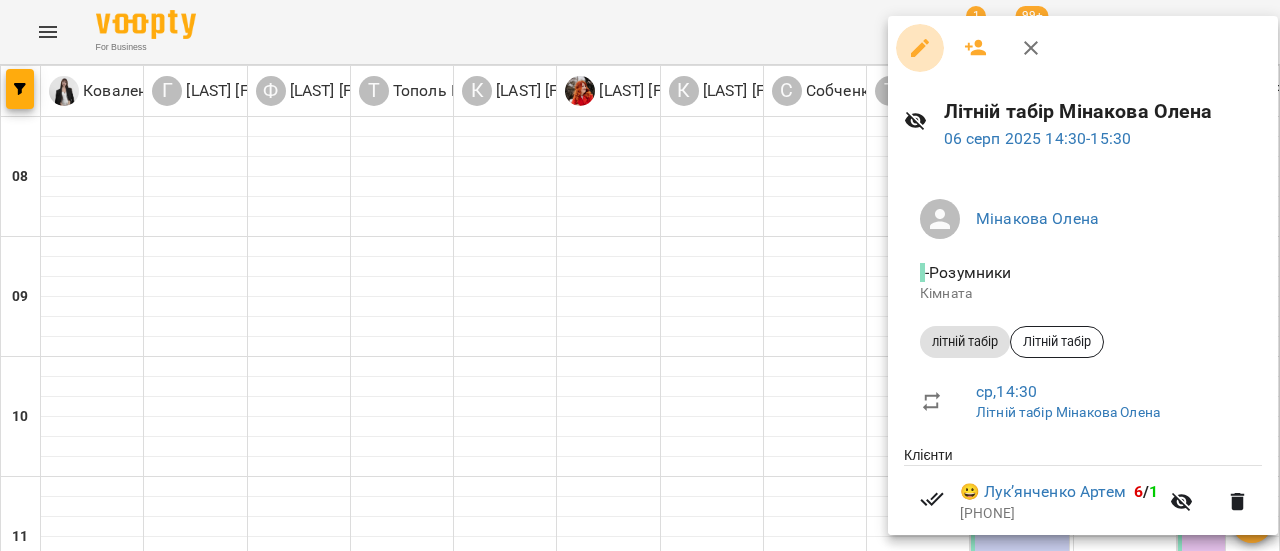 click 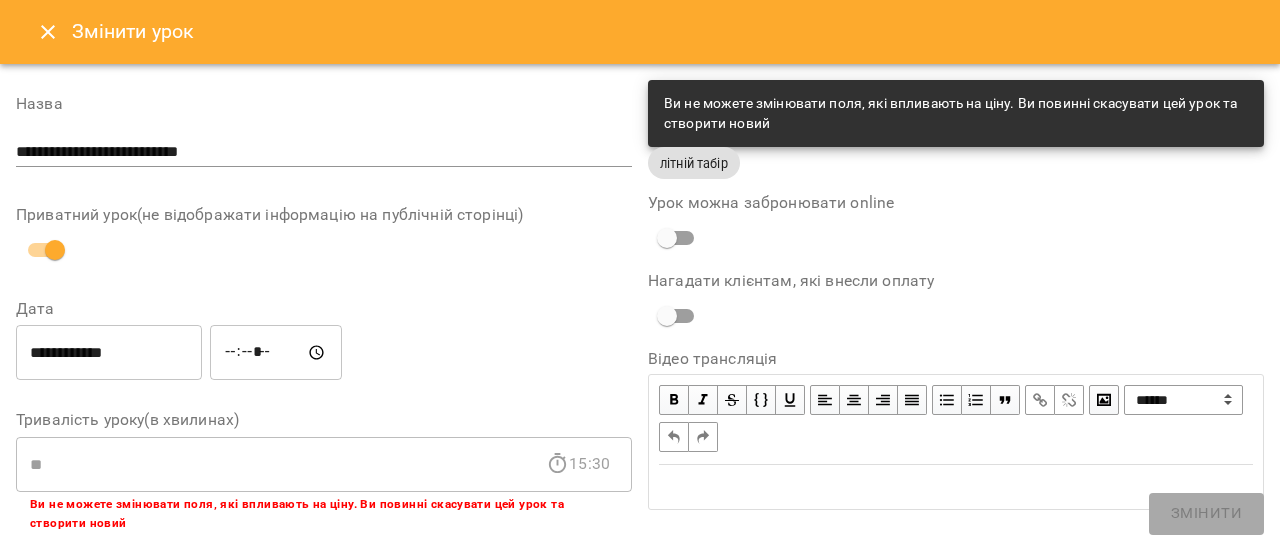 click on "*****" at bounding box center (276, 353) 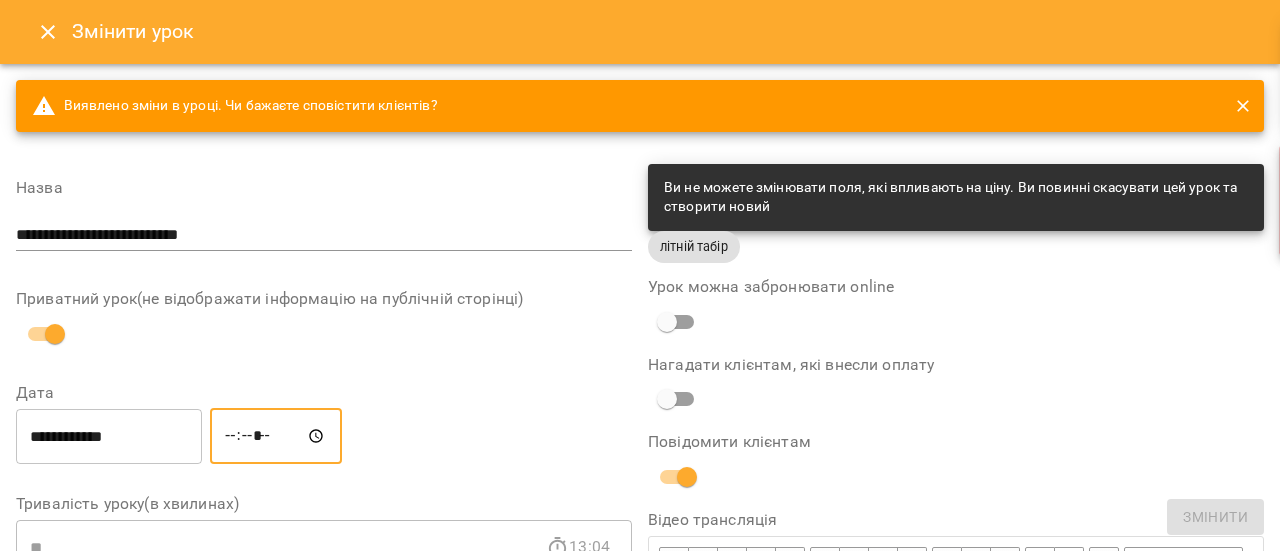 type on "*****" 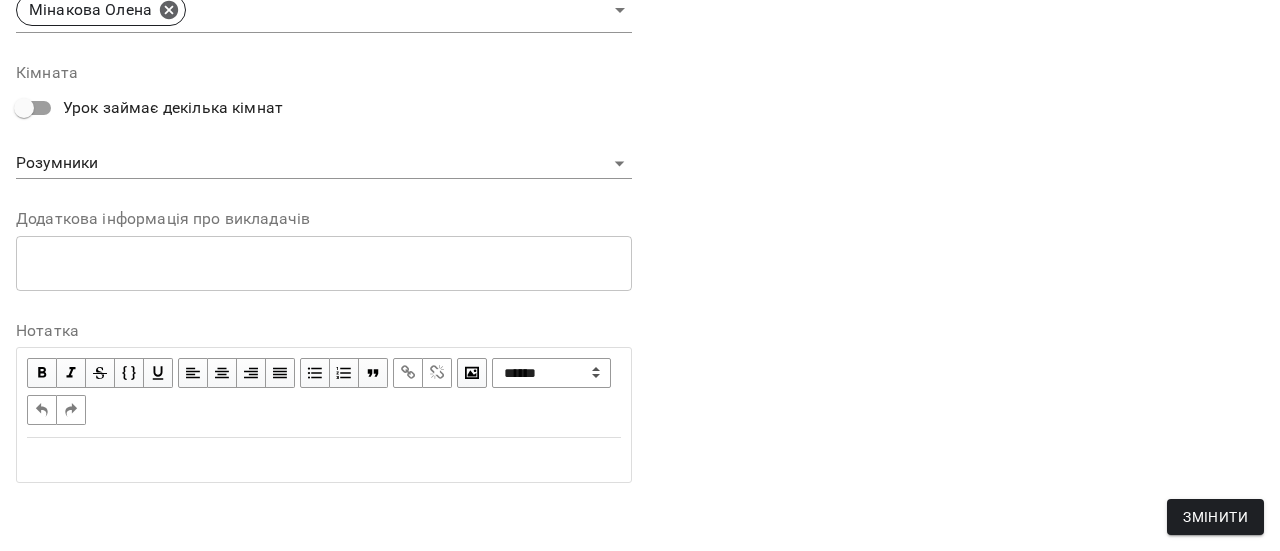 scroll, scrollTop: 916, scrollLeft: 0, axis: vertical 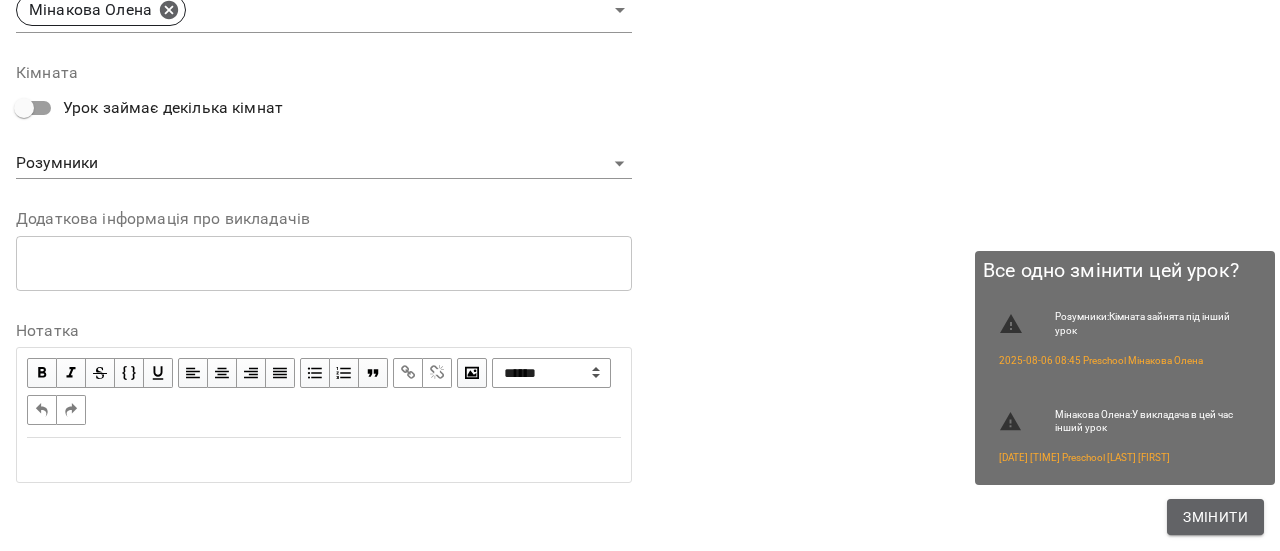 click on "Змінити" at bounding box center (1215, 517) 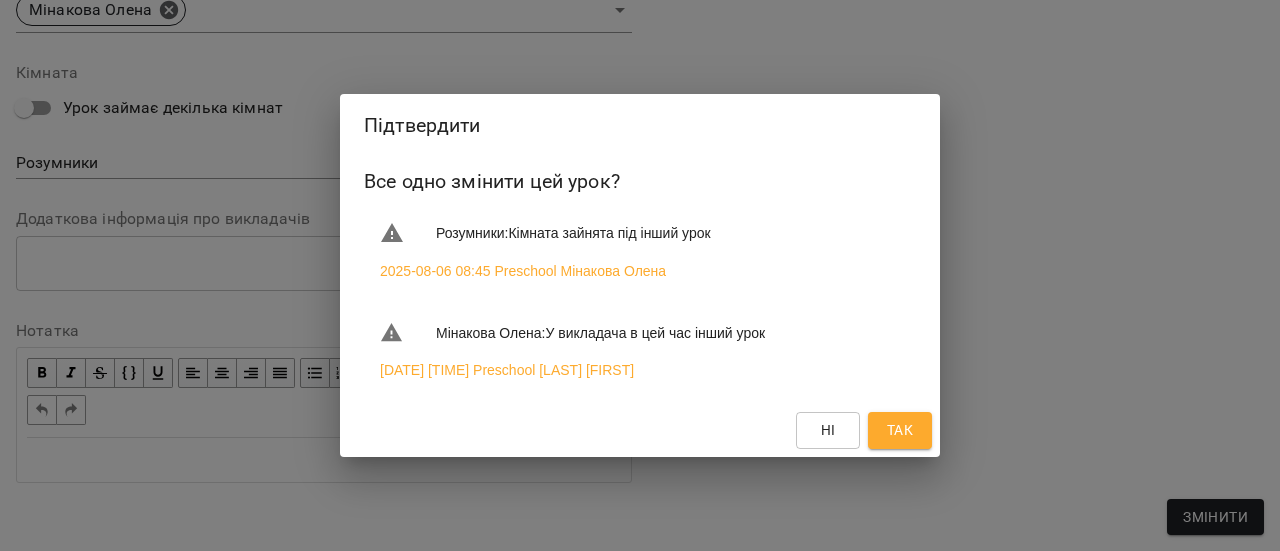 click on "Так" at bounding box center [900, 430] 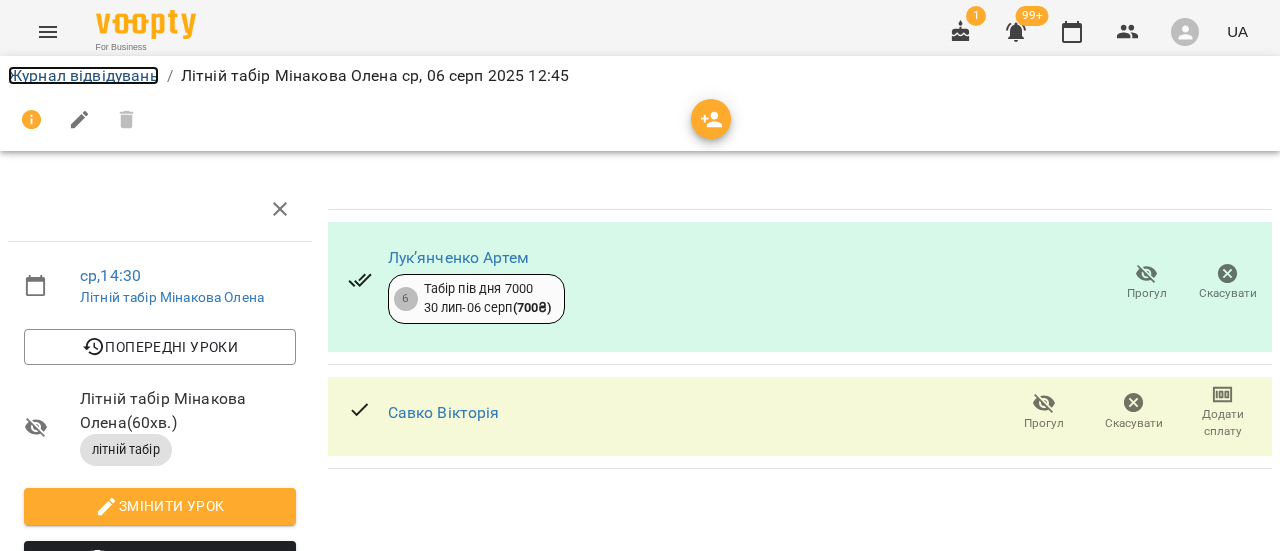 click on "Журнал відвідувань" at bounding box center [83, 75] 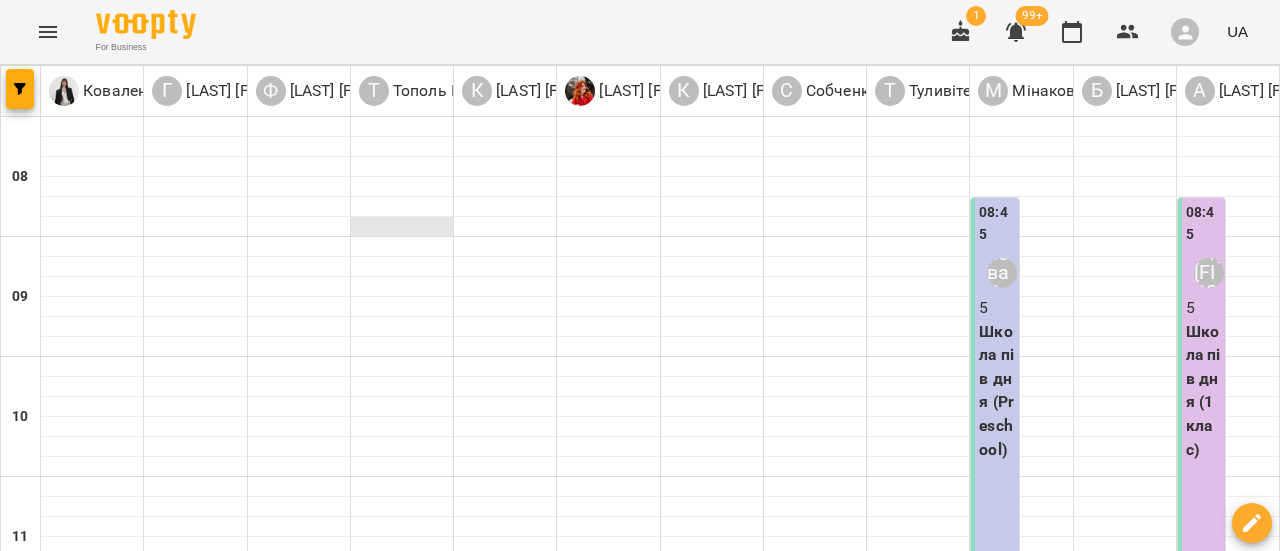 scroll, scrollTop: 600, scrollLeft: 0, axis: vertical 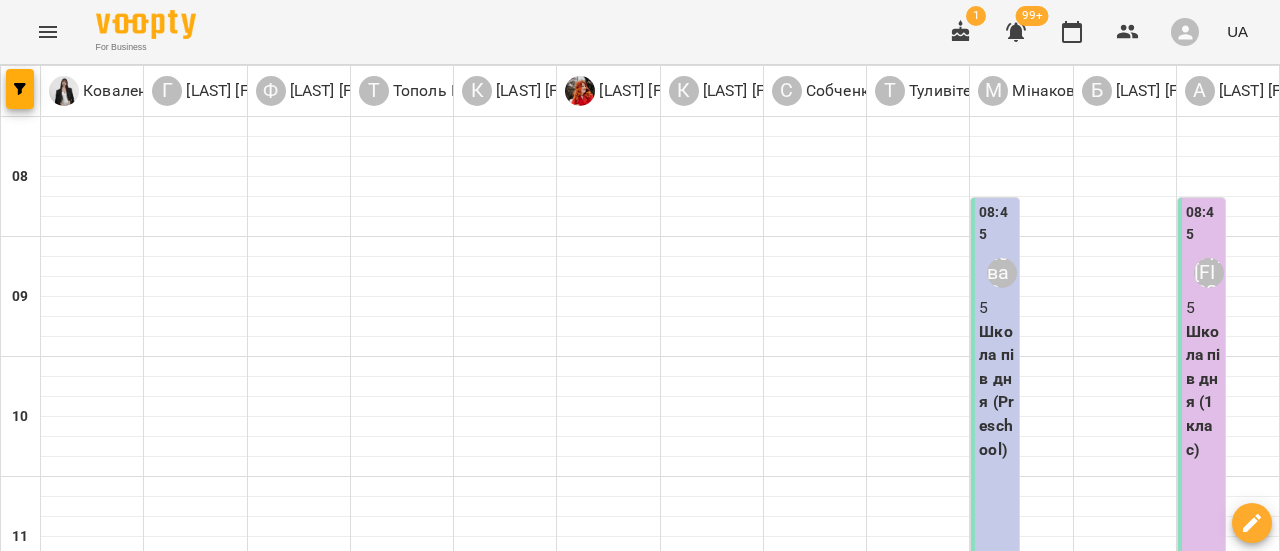 click on "04 серп" at bounding box center (41, 1602) 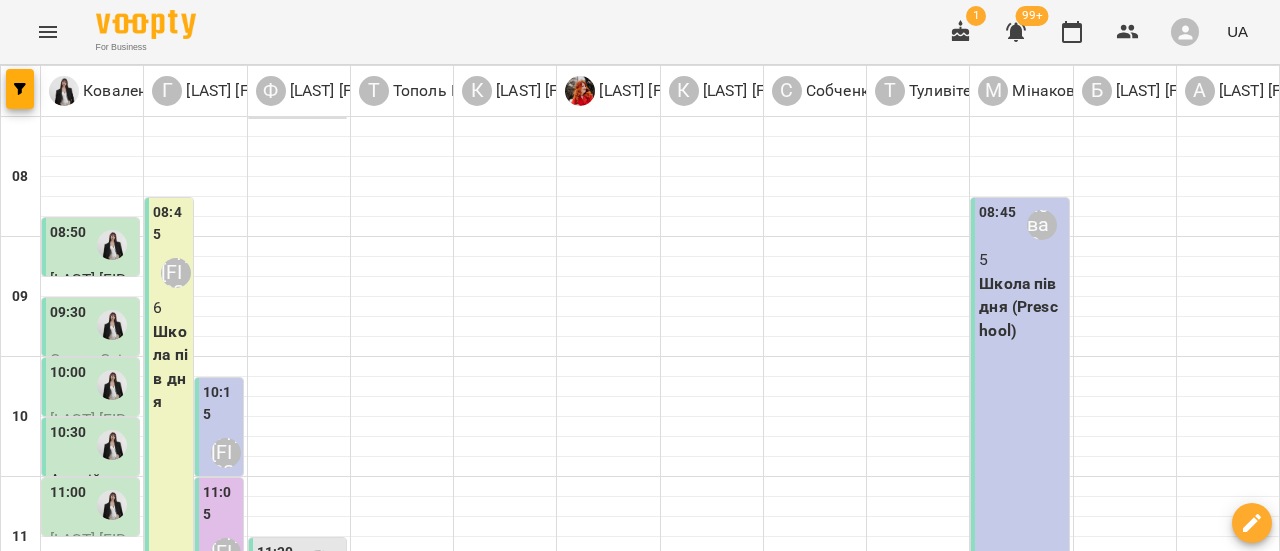 scroll, scrollTop: 100, scrollLeft: 0, axis: vertical 